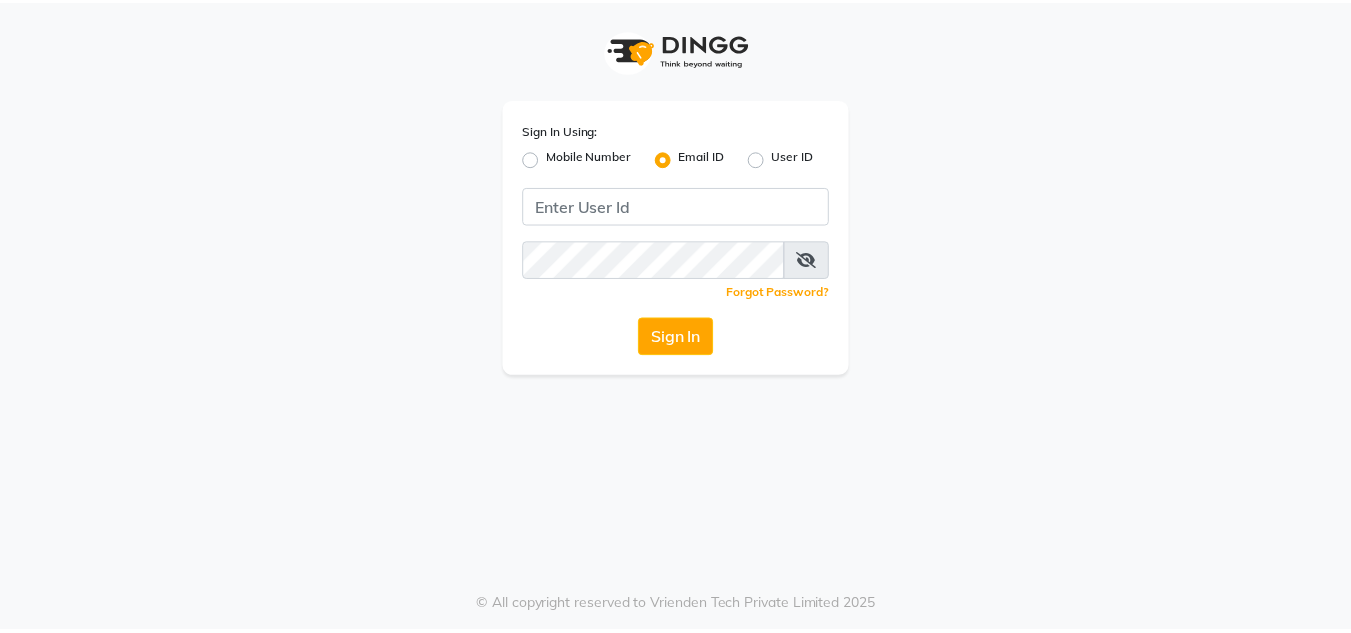 scroll, scrollTop: 0, scrollLeft: 0, axis: both 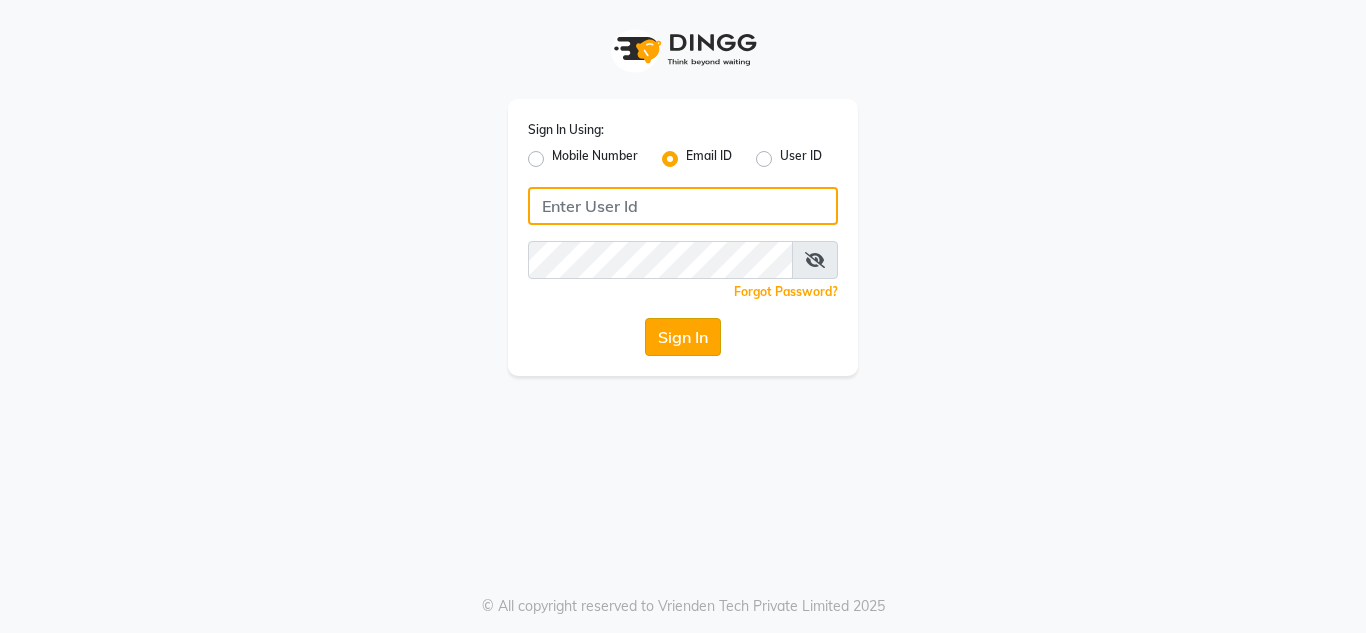 type on "[EMAIL]" 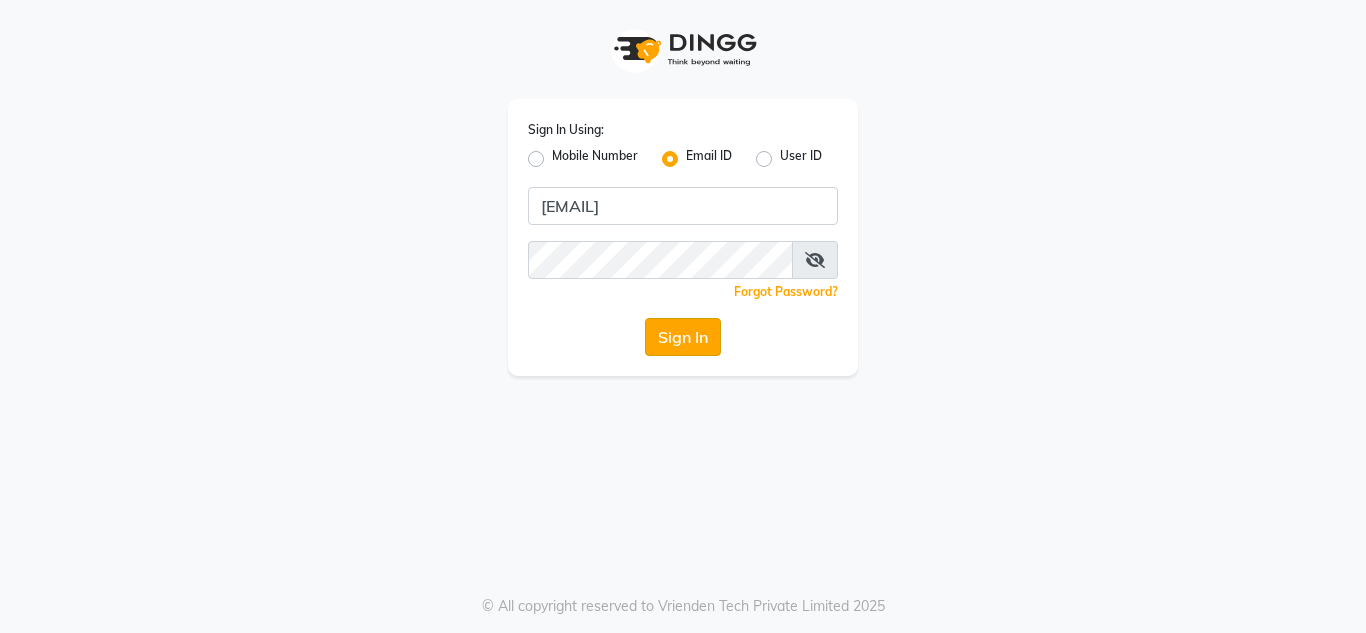 click on "Sign In" 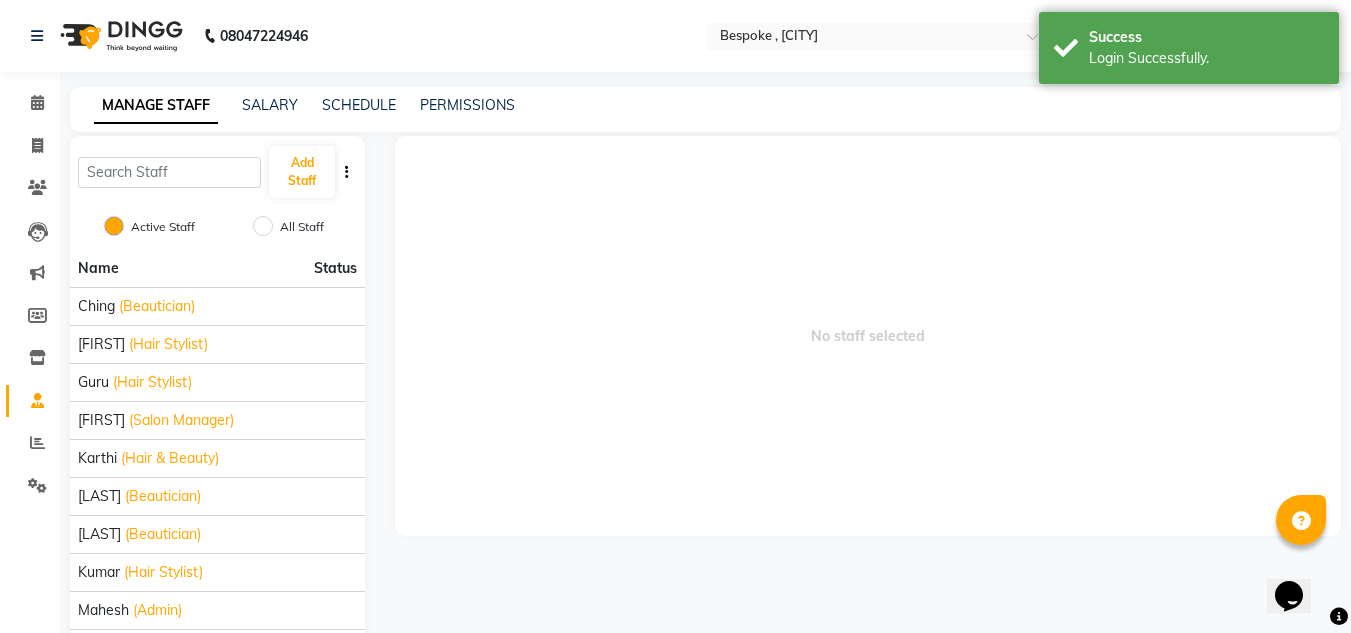 scroll, scrollTop: 0, scrollLeft: 0, axis: both 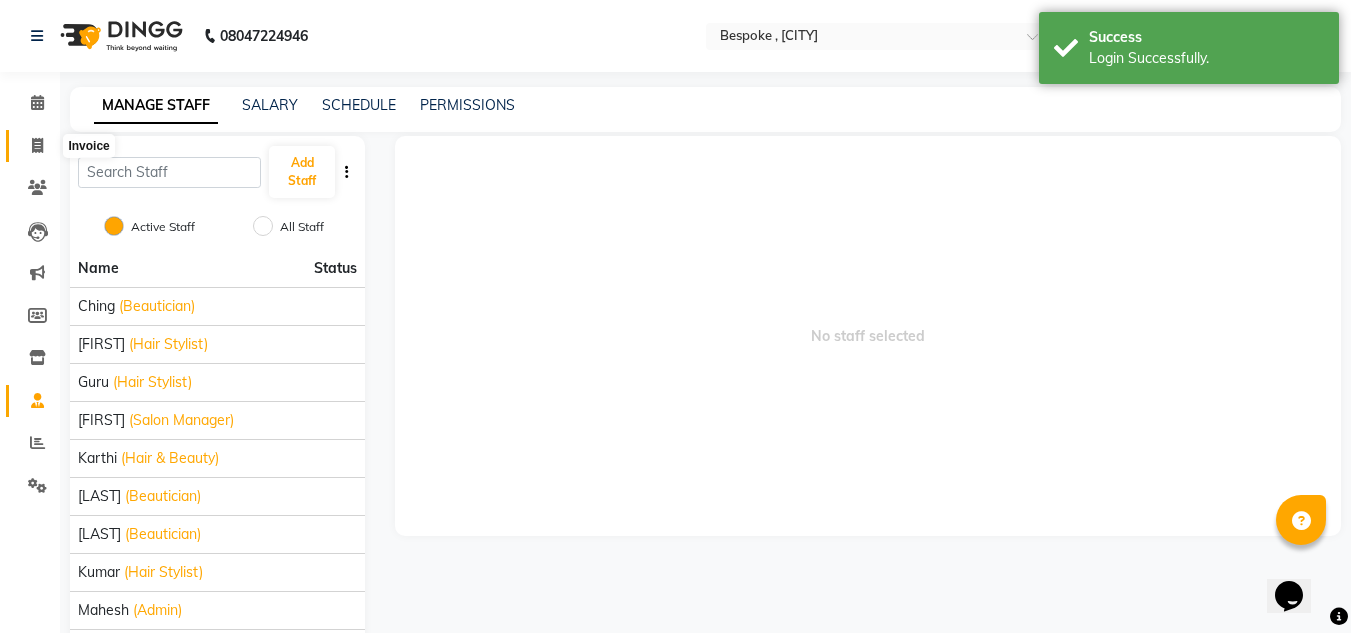 click 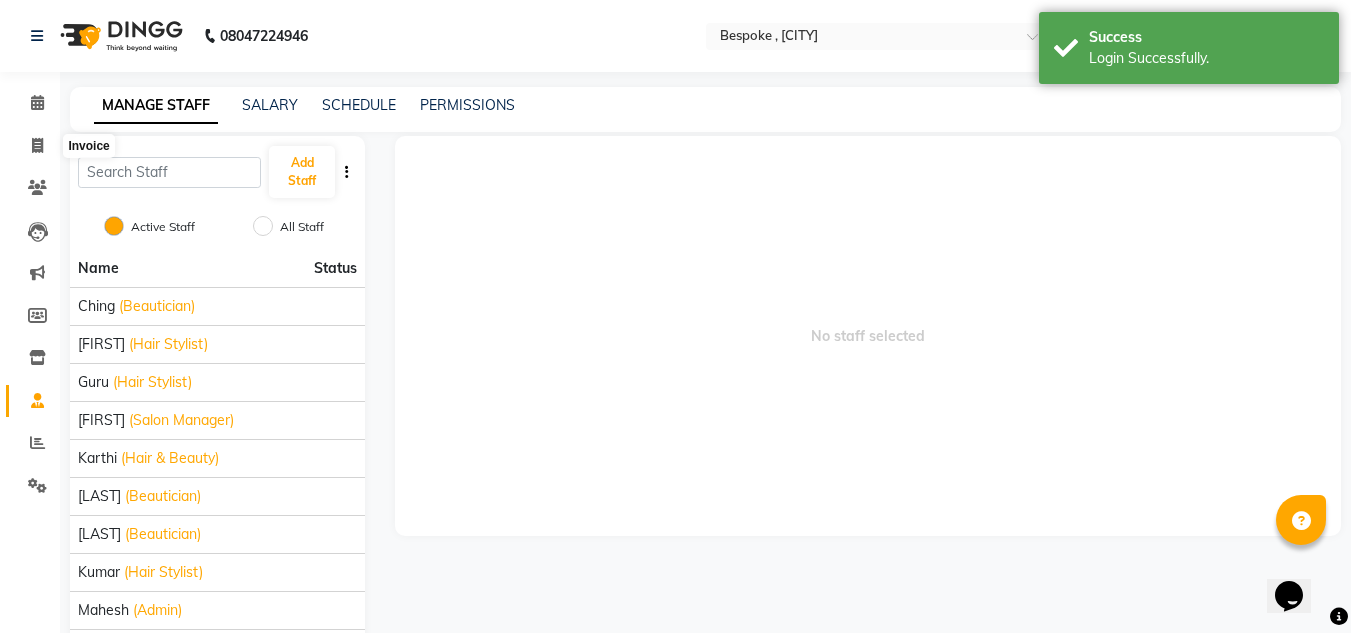 select on "8177" 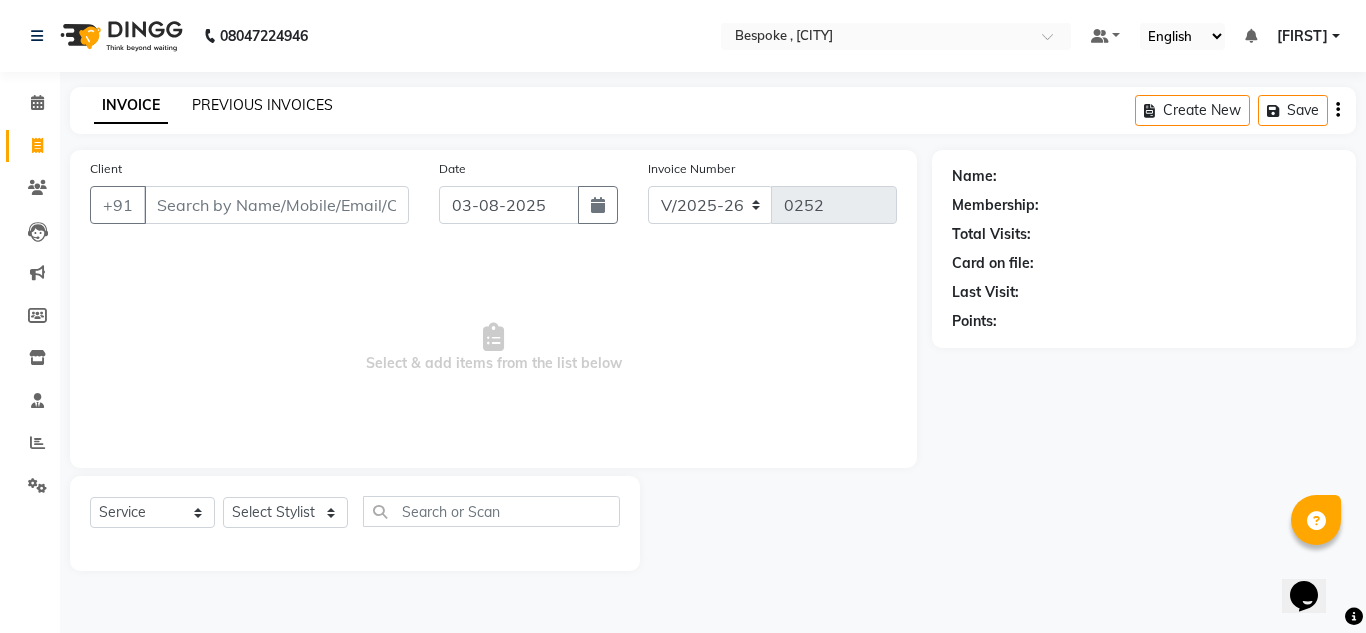 click on "PREVIOUS INVOICES" 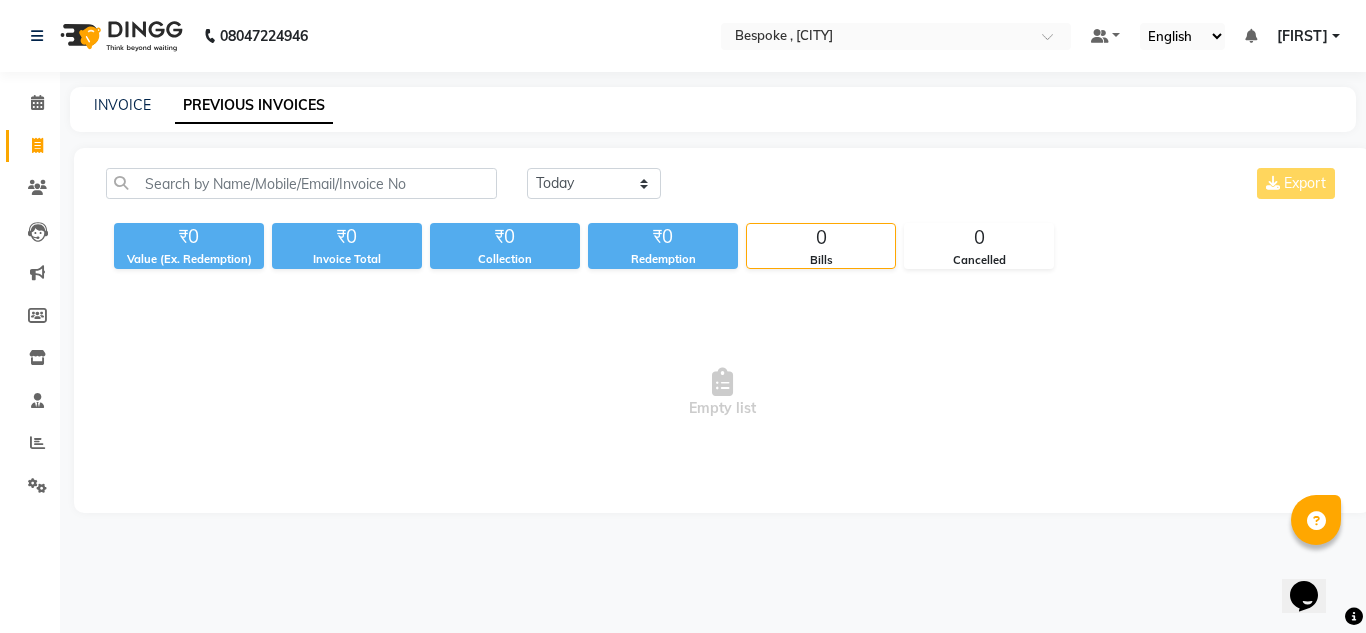 click on "Today Yesterday Custom Range Export ₹0 Value (Ex. Redemption) ₹0 Invoice Total  ₹0 Collection ₹0 Redemption 0 Bills 0 Cancelled  Empty list" 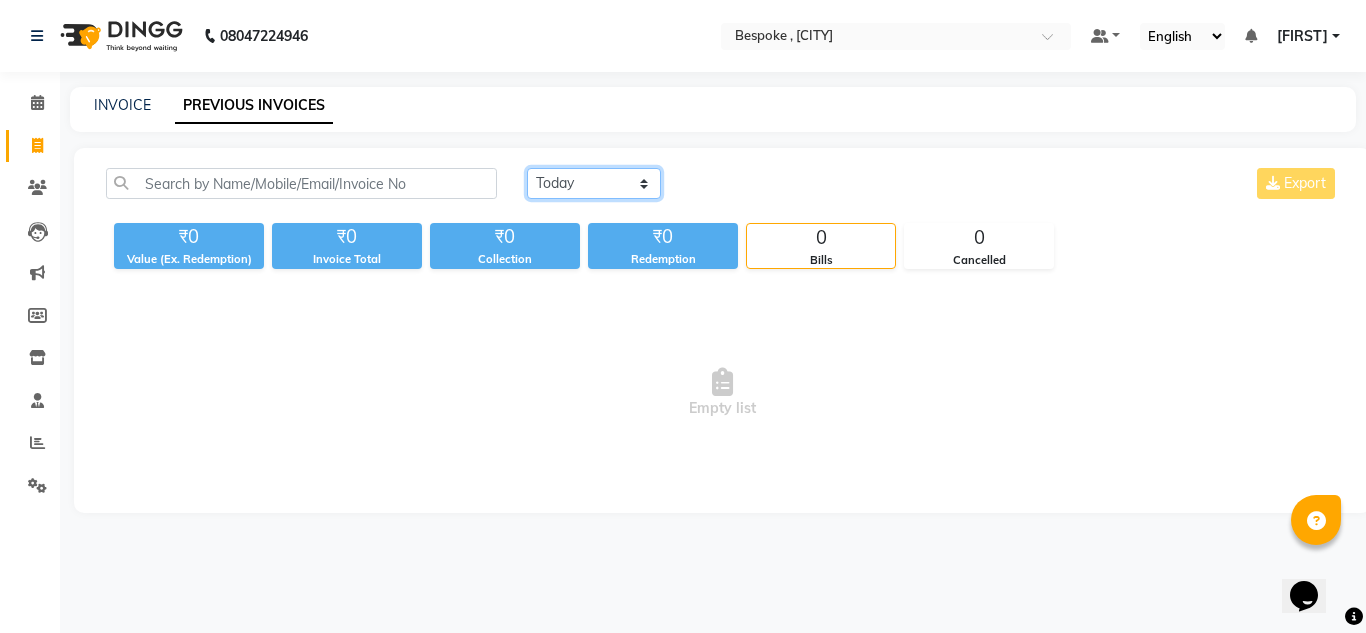click on "Today Yesterday Custom Range" 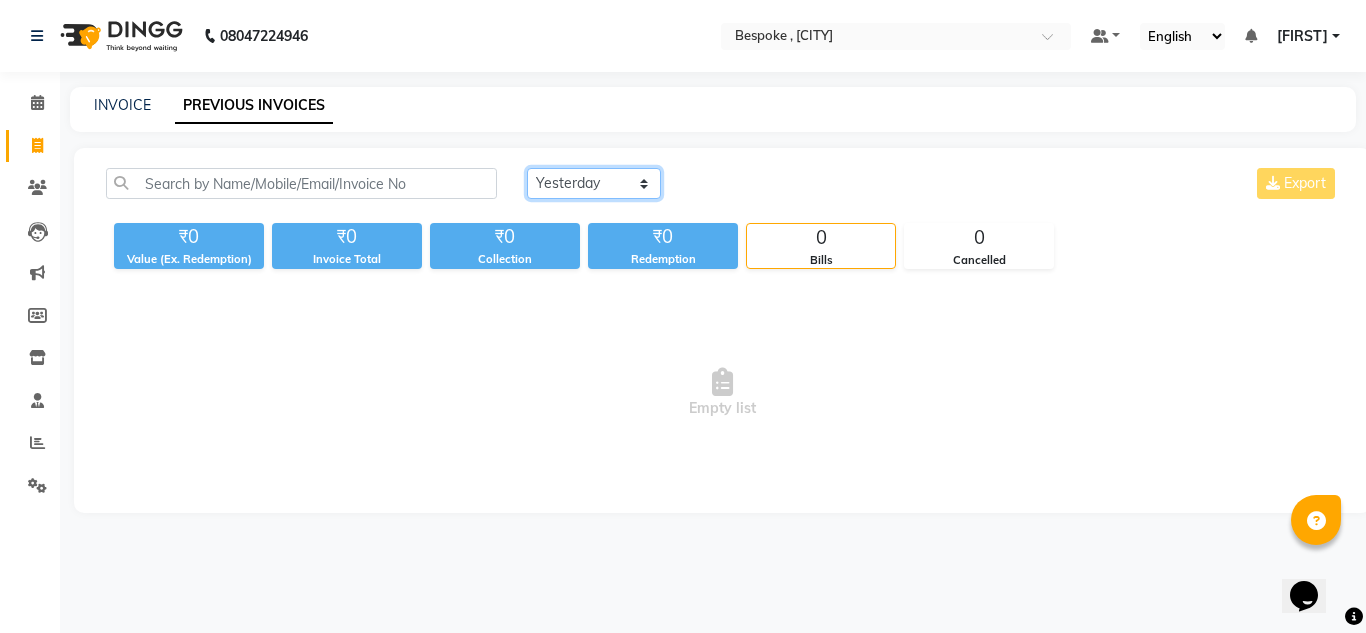 click on "Today Yesterday Custom Range" 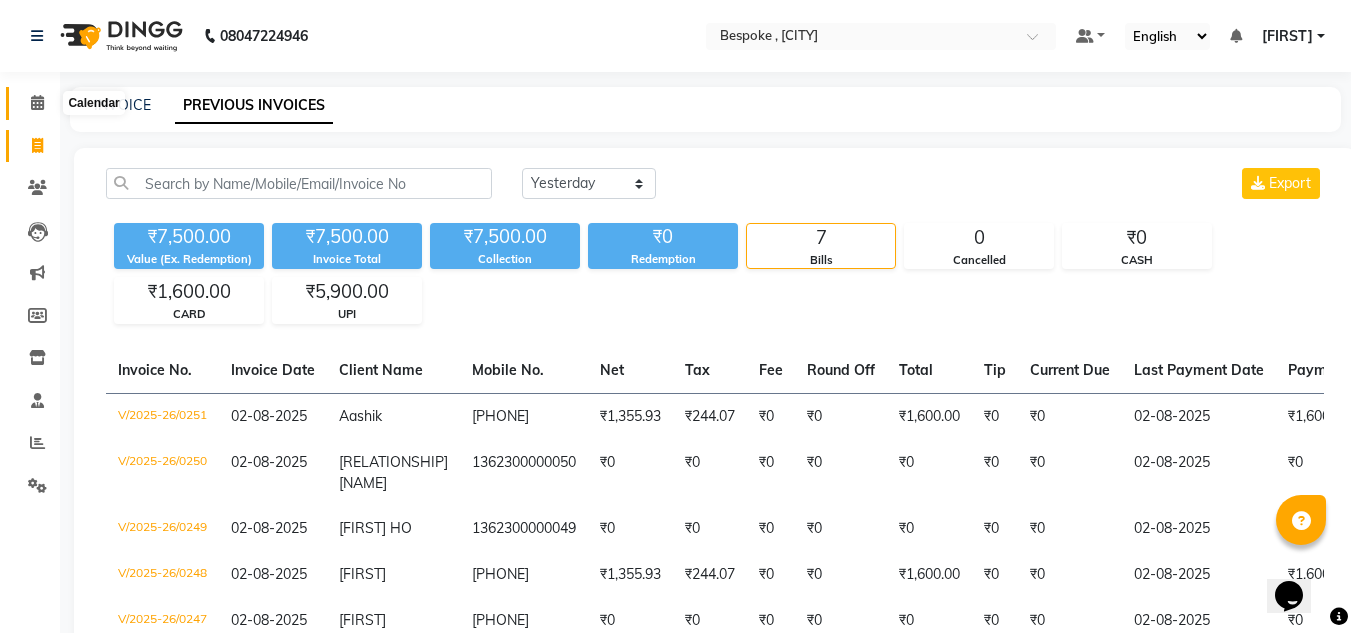 click 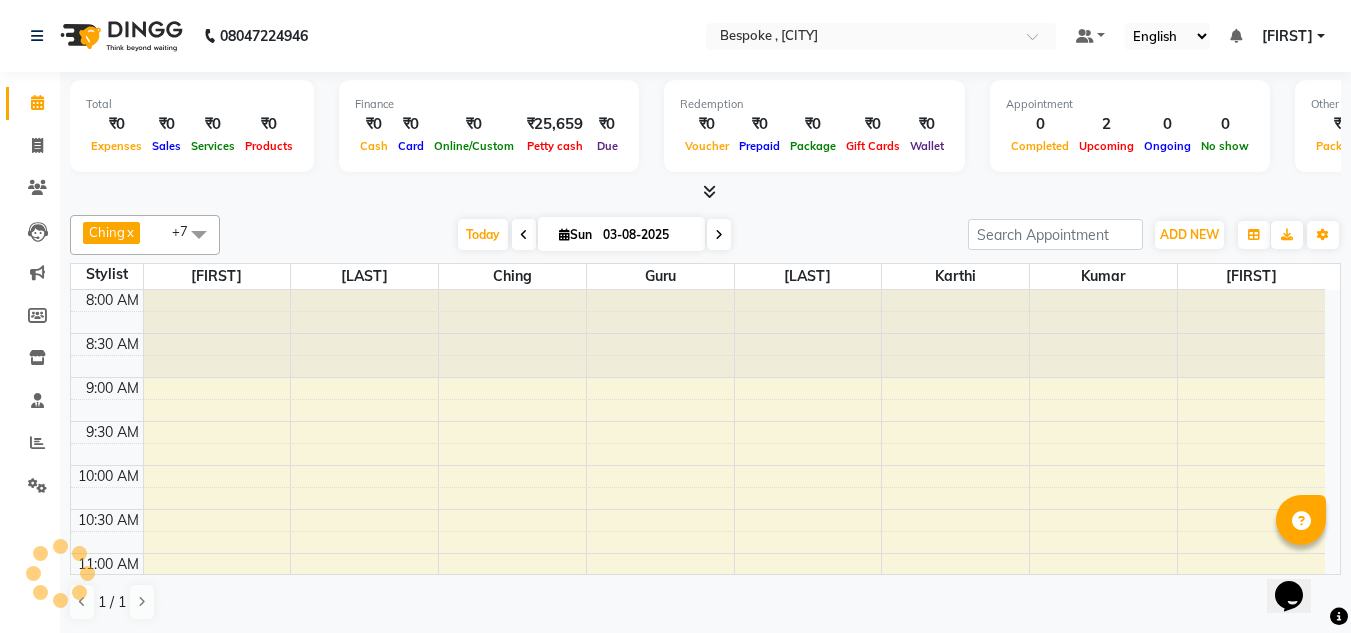 scroll, scrollTop: 0, scrollLeft: 0, axis: both 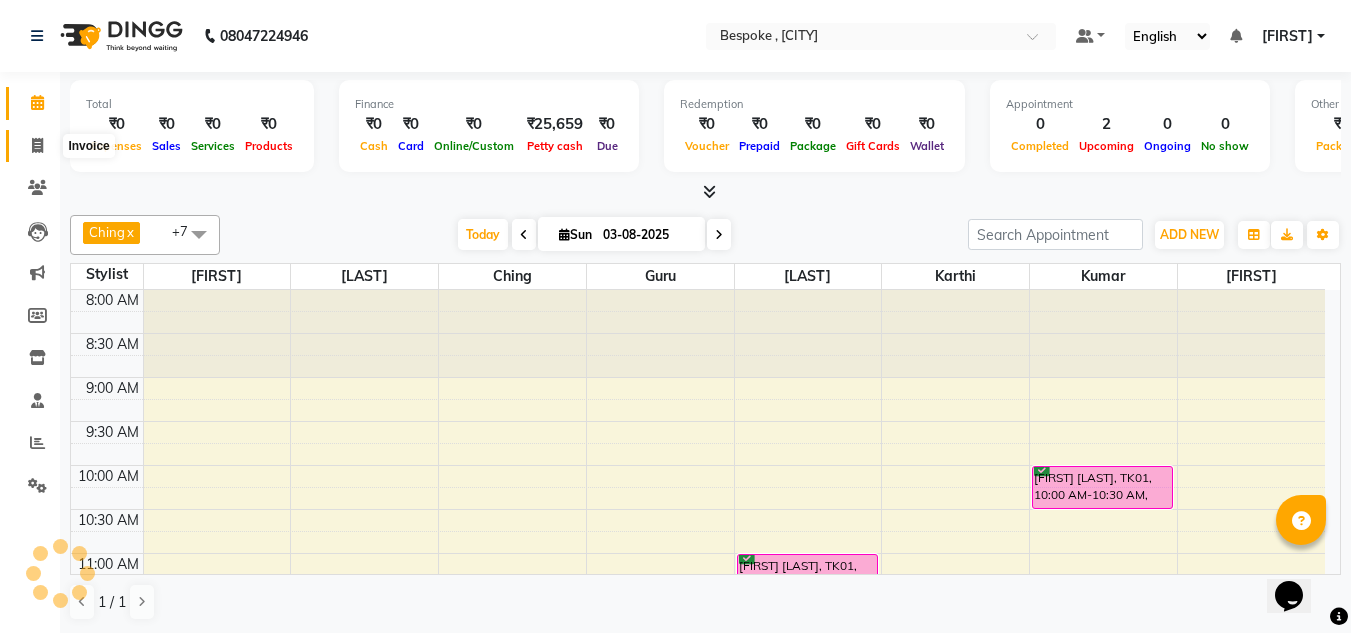 click 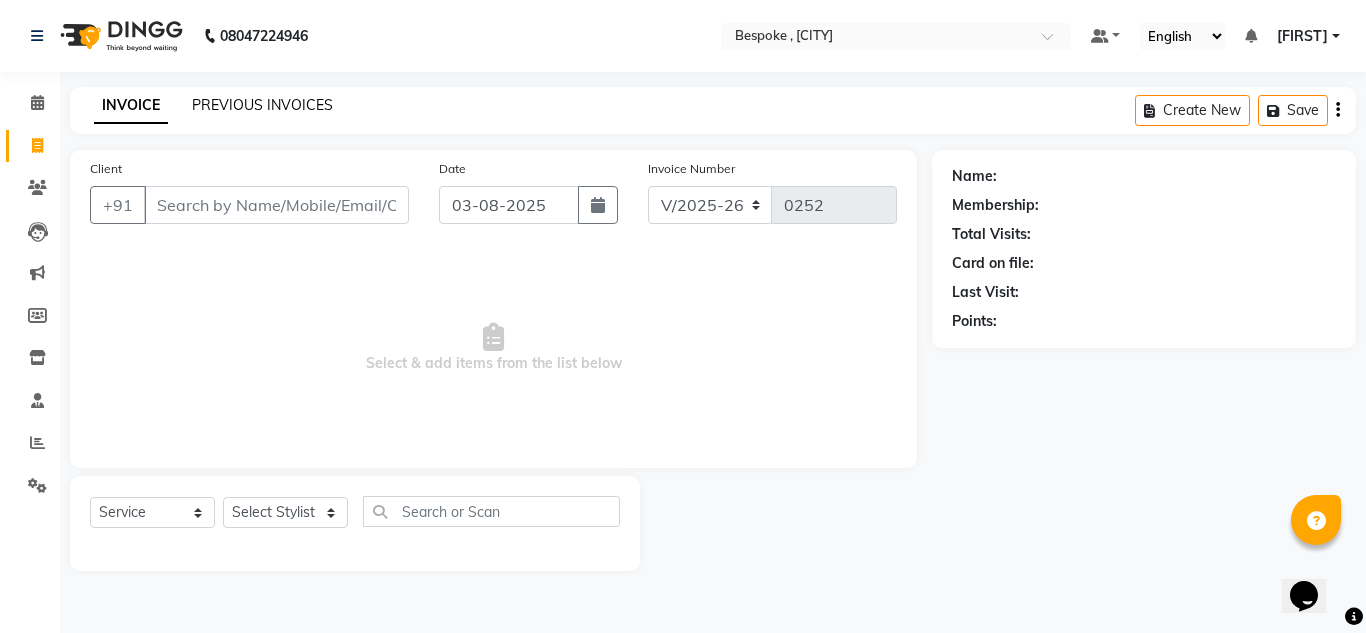 click on "PREVIOUS INVOICES" 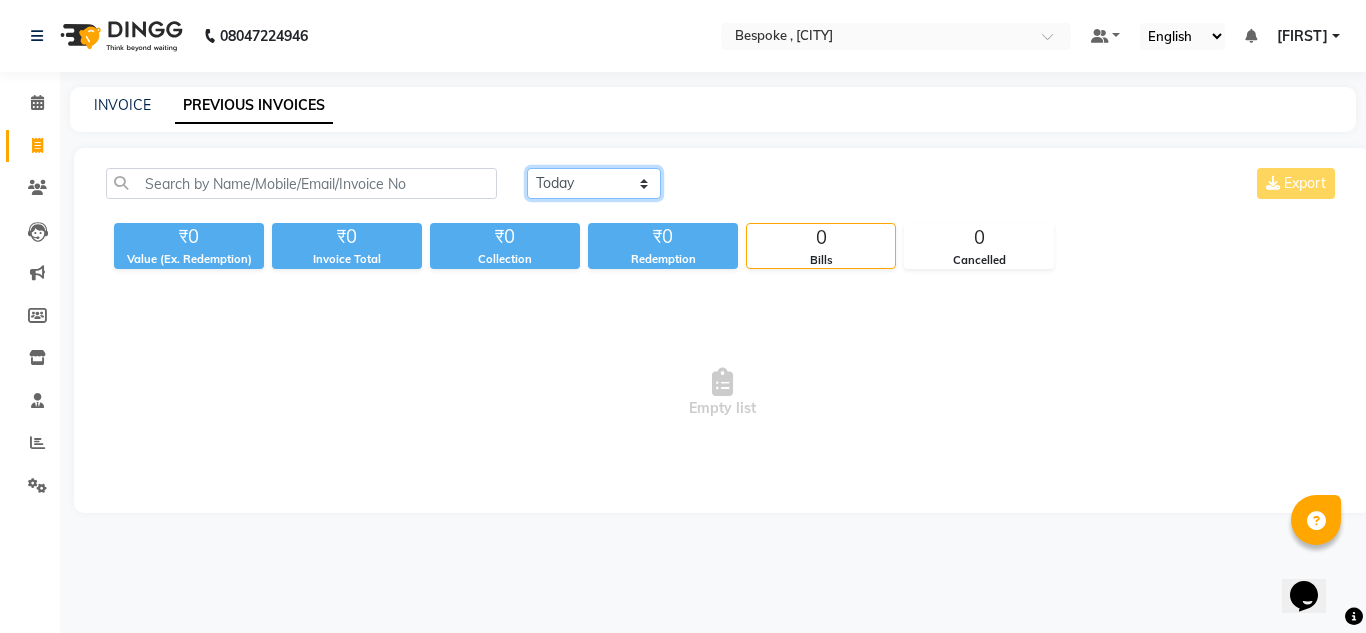 click on "Today Yesterday Custom Range" 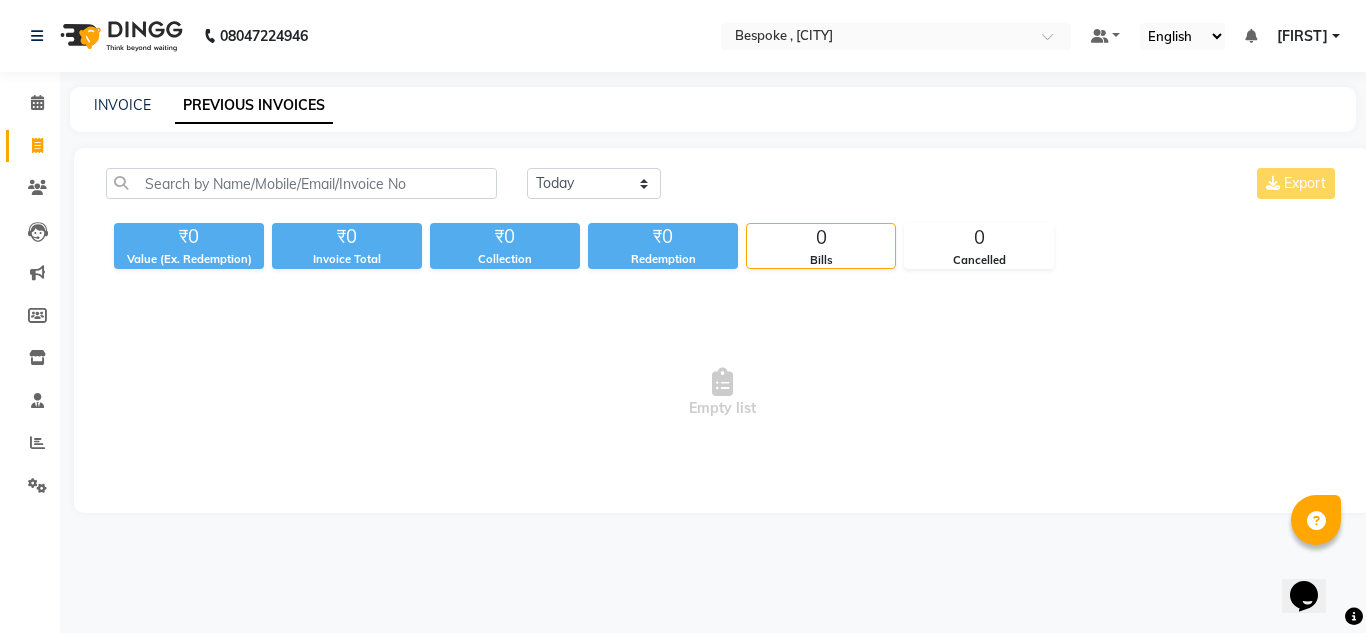 click on "Today Yesterday Custom Range Export" 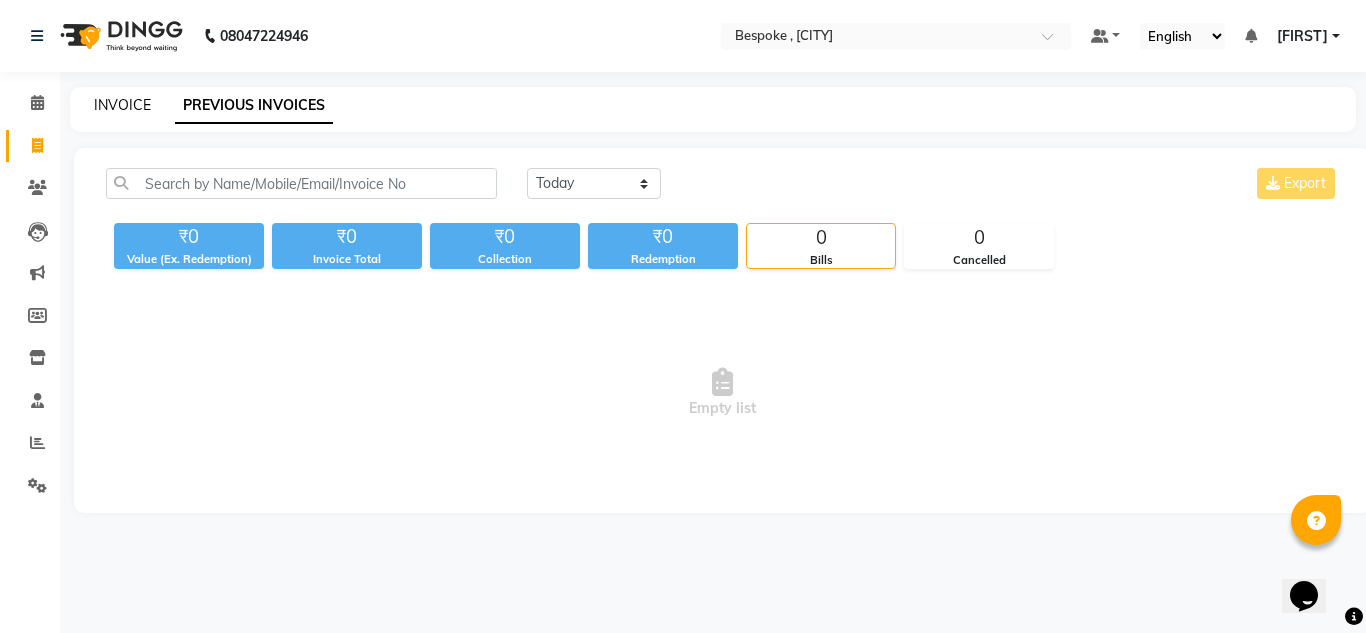 click on "INVOICE" 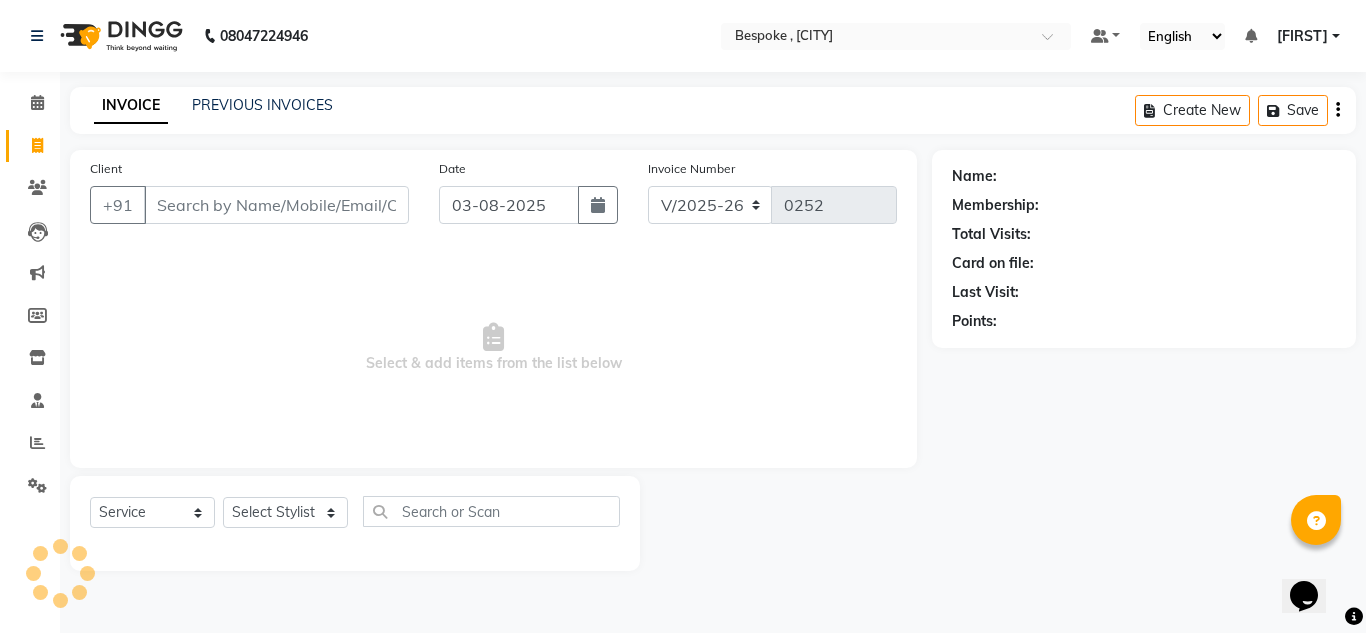click on "INVOICE PREVIOUS INVOICES Create New   Save" 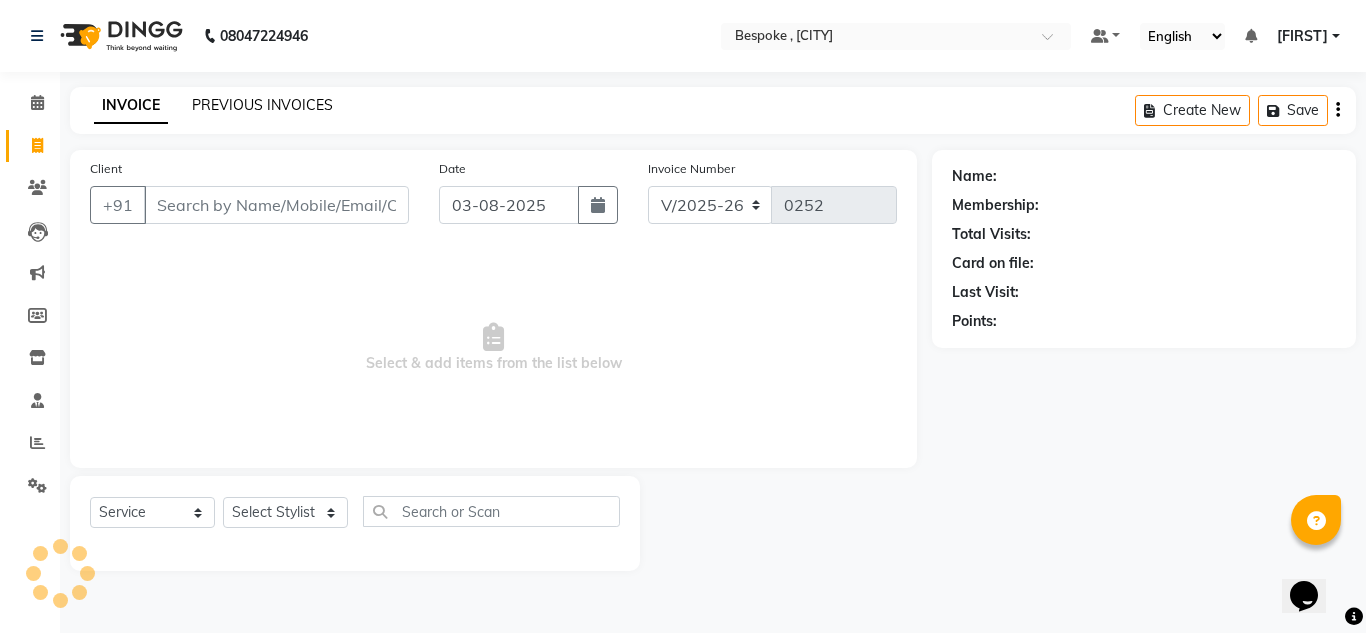 click on "PREVIOUS INVOICES" 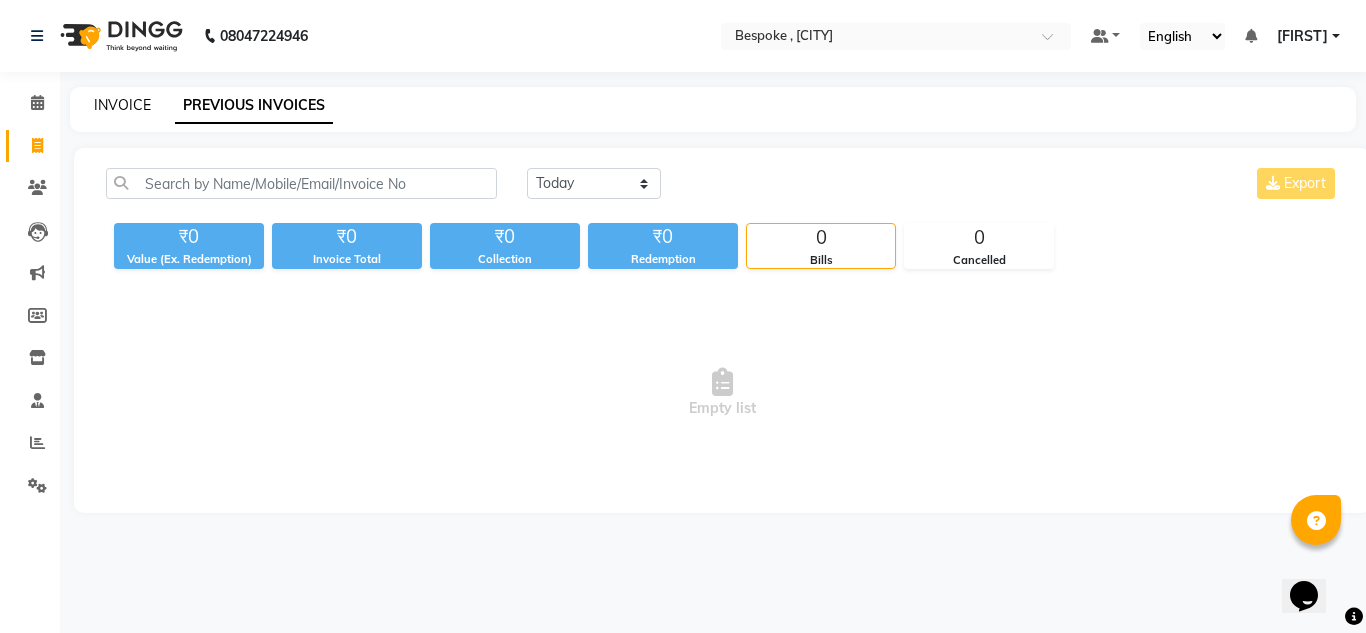 click on "INVOICE" 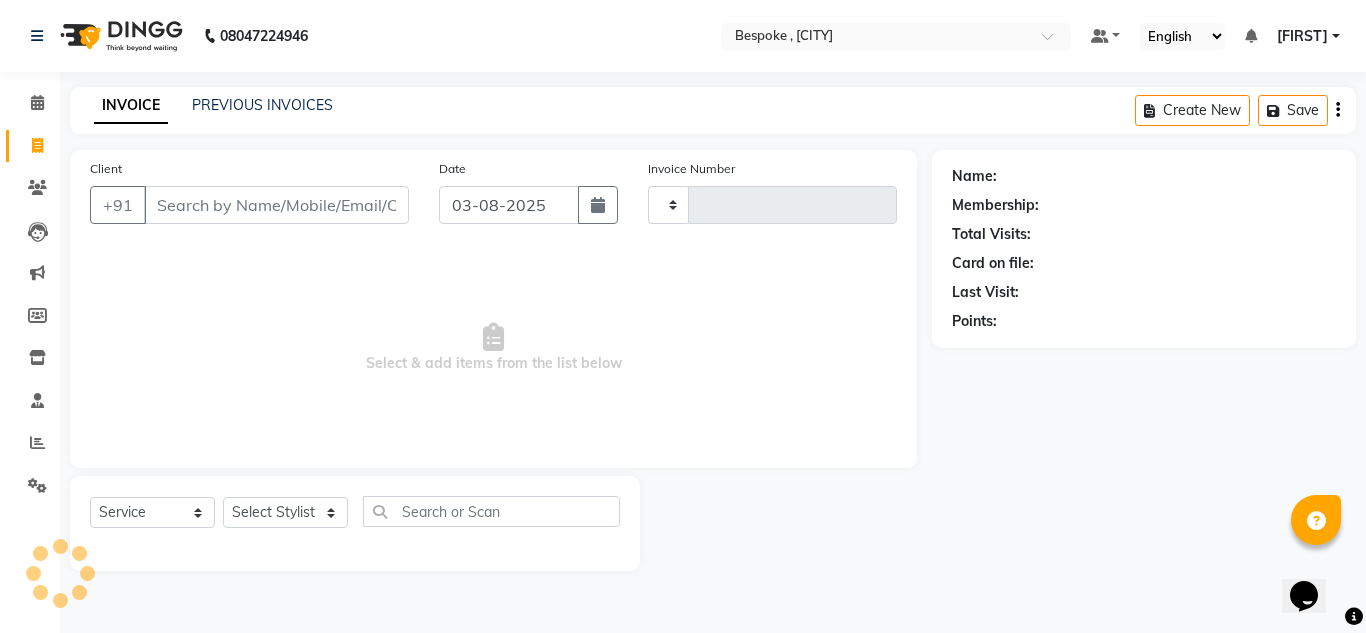 type on "0252" 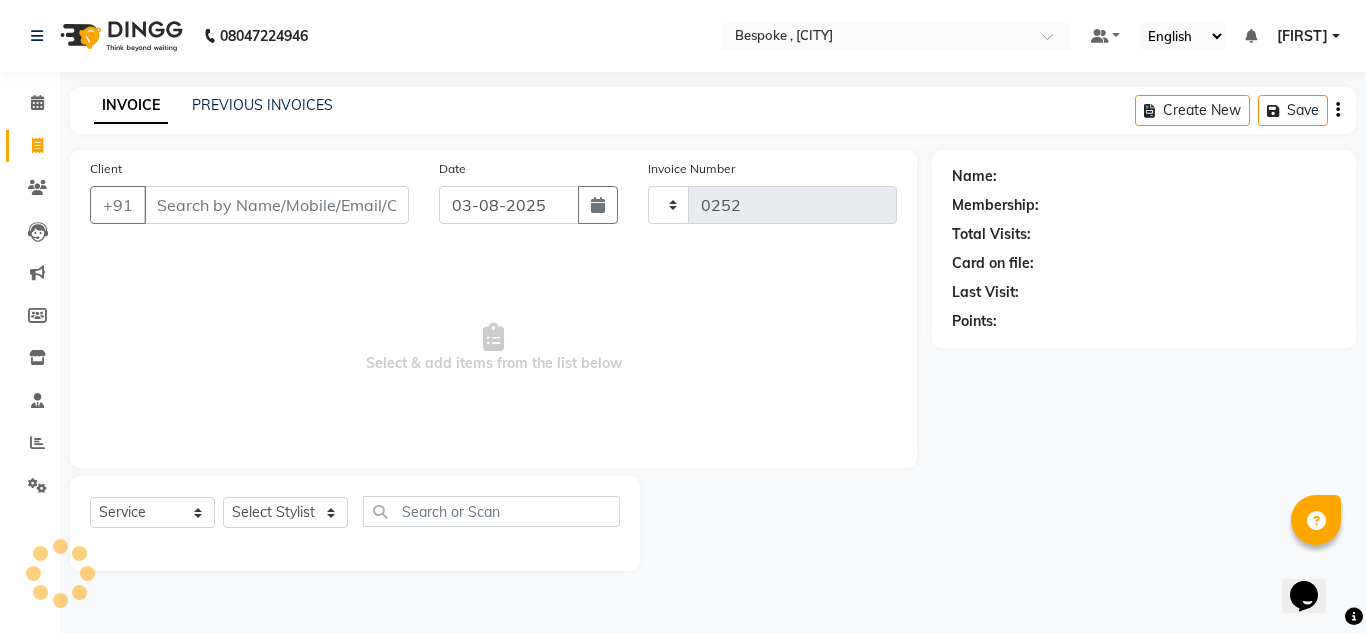 select on "8177" 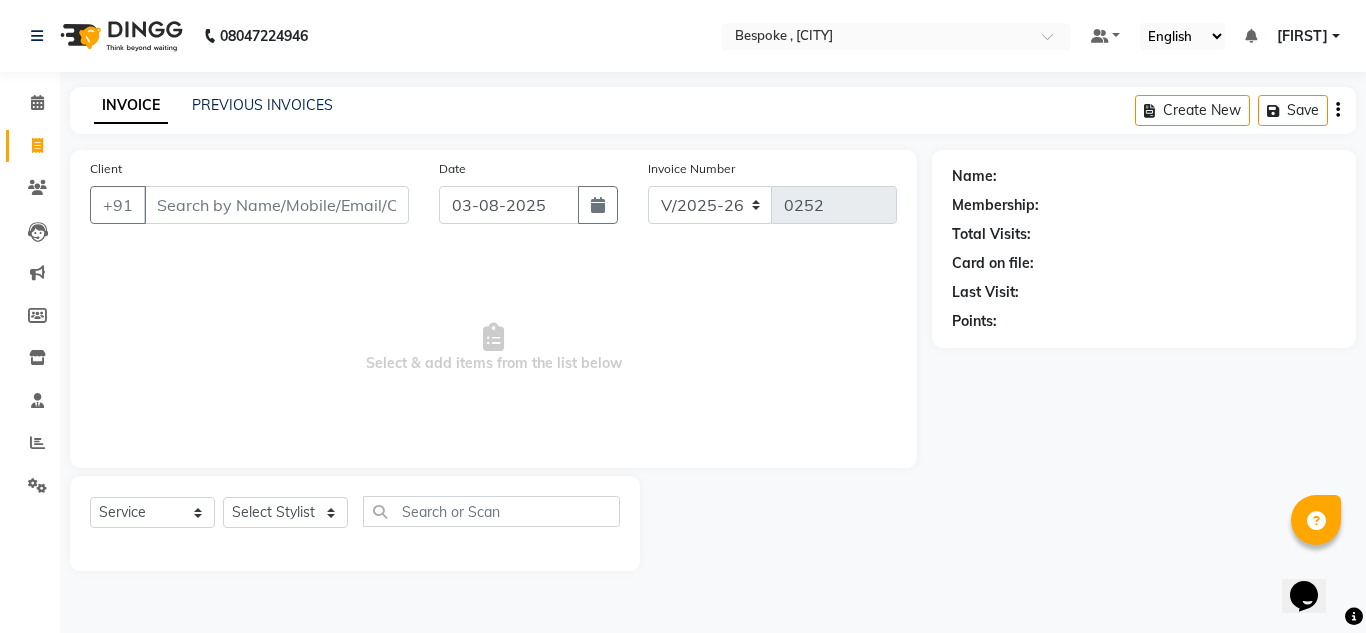 click on "Client" at bounding box center (276, 205) 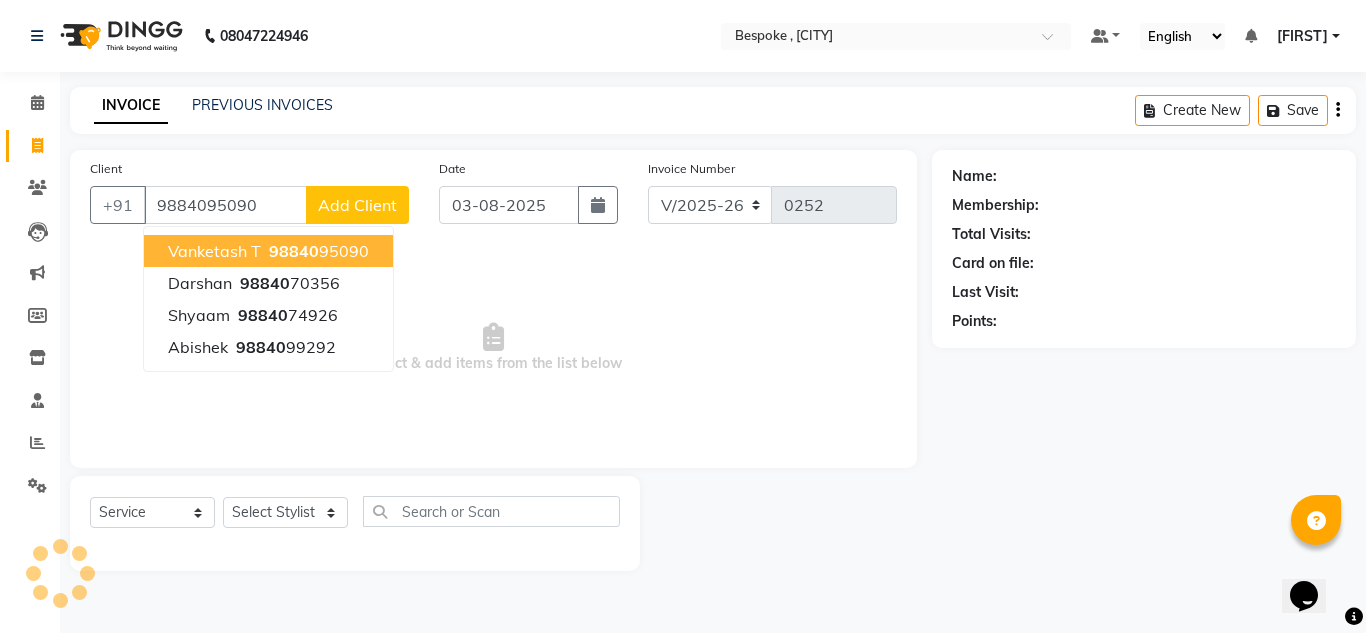 type on "9884095090" 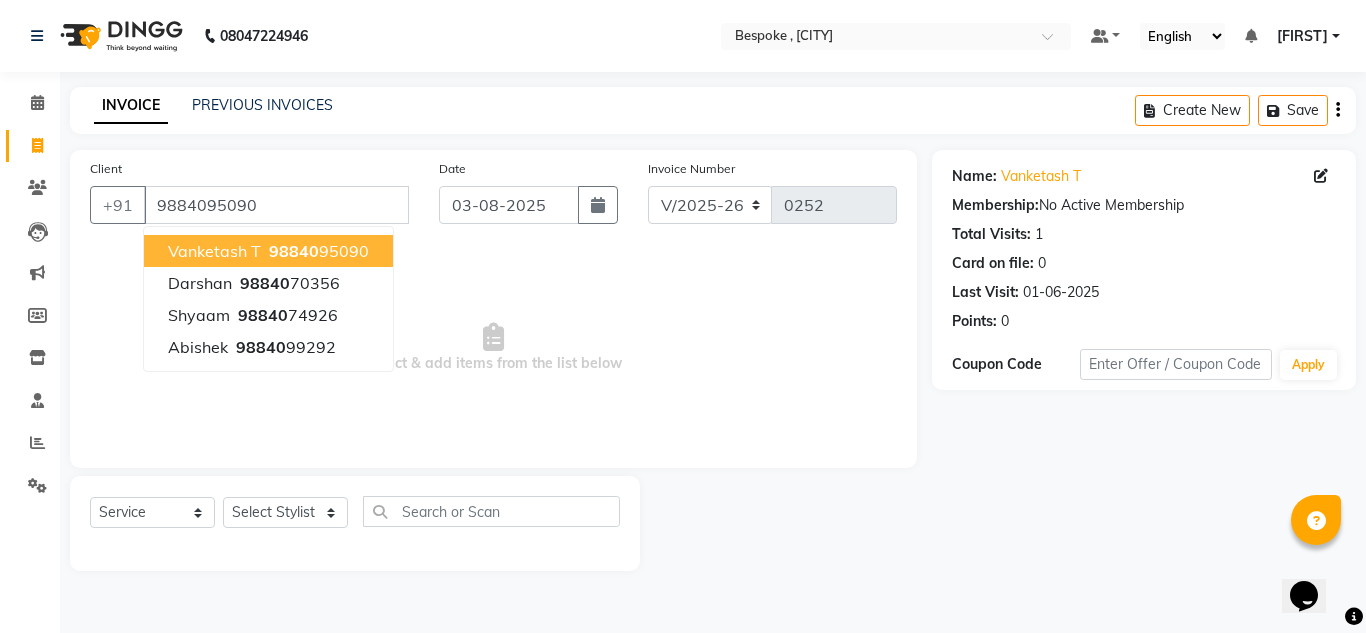 click on "98840 95090" at bounding box center (317, 251) 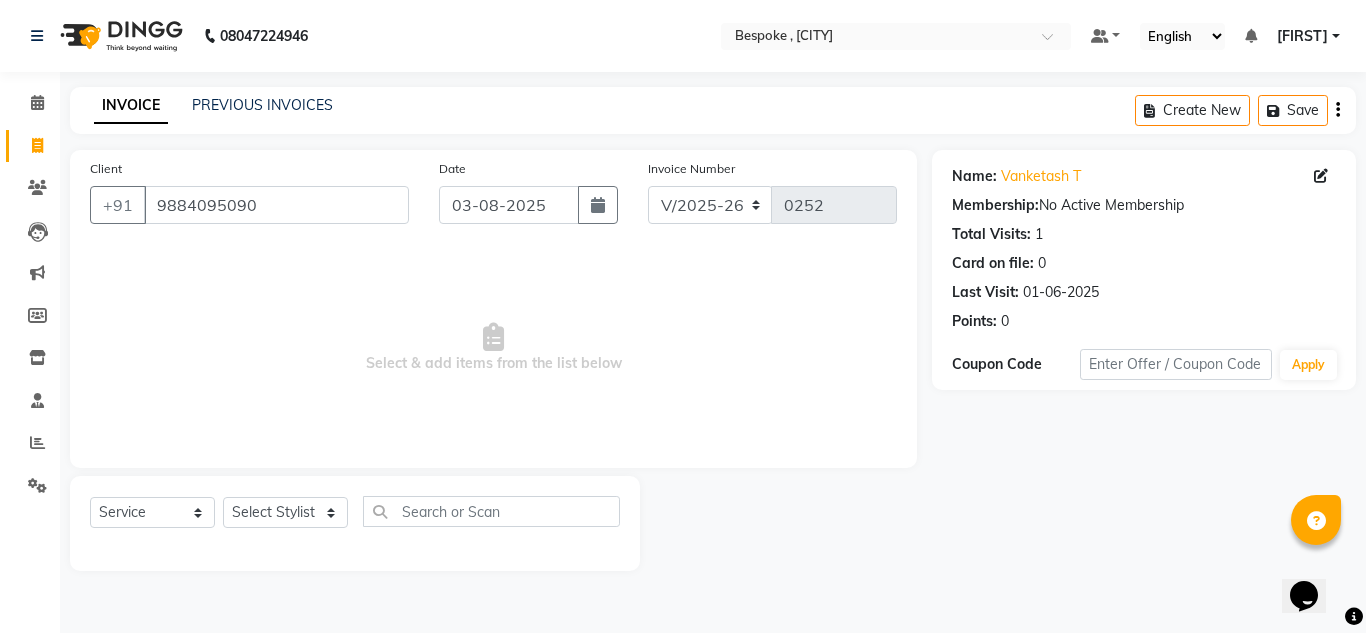click on "Select  Service  Product  Membership  Package Voucher Prepaid Gift Card  Select Stylist Ching Dilipan Guru Jaan Karthi Khawlkim Kimte Kumar Mahesh Palani" 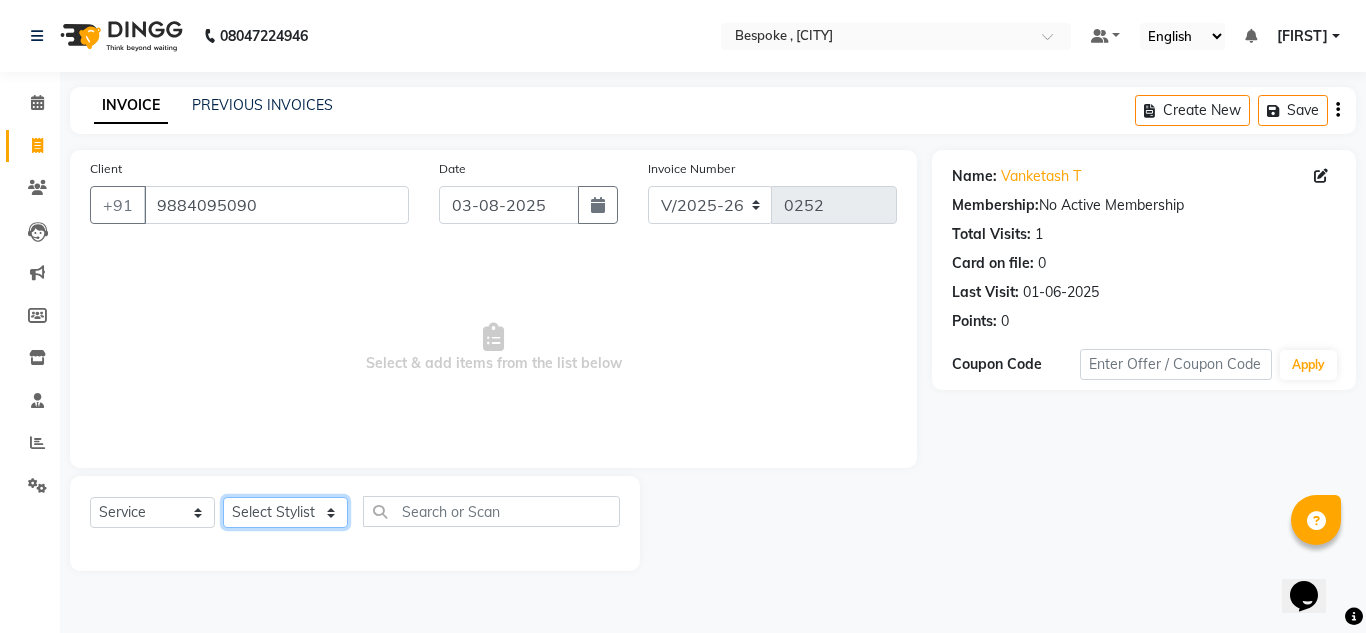 click on "Select Stylist Ching Dilipan Guru Jaan Karthi Khawlkim Kimte Kumar Mahesh Palani" 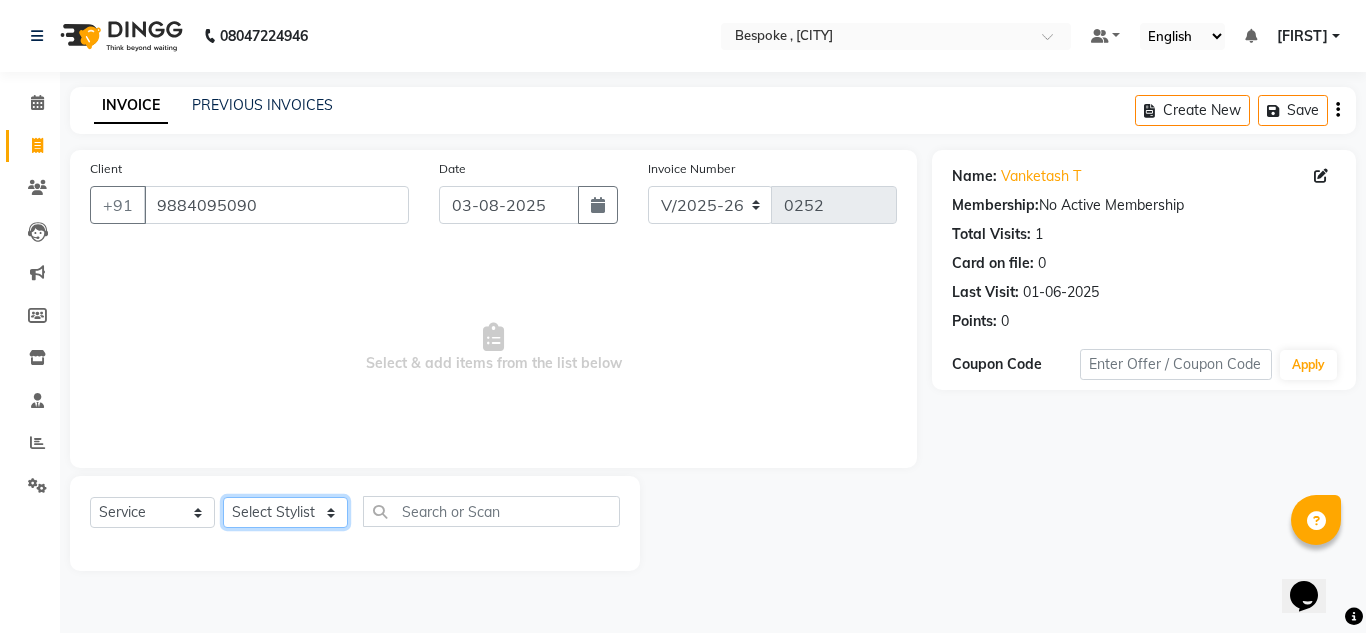 select on "78477" 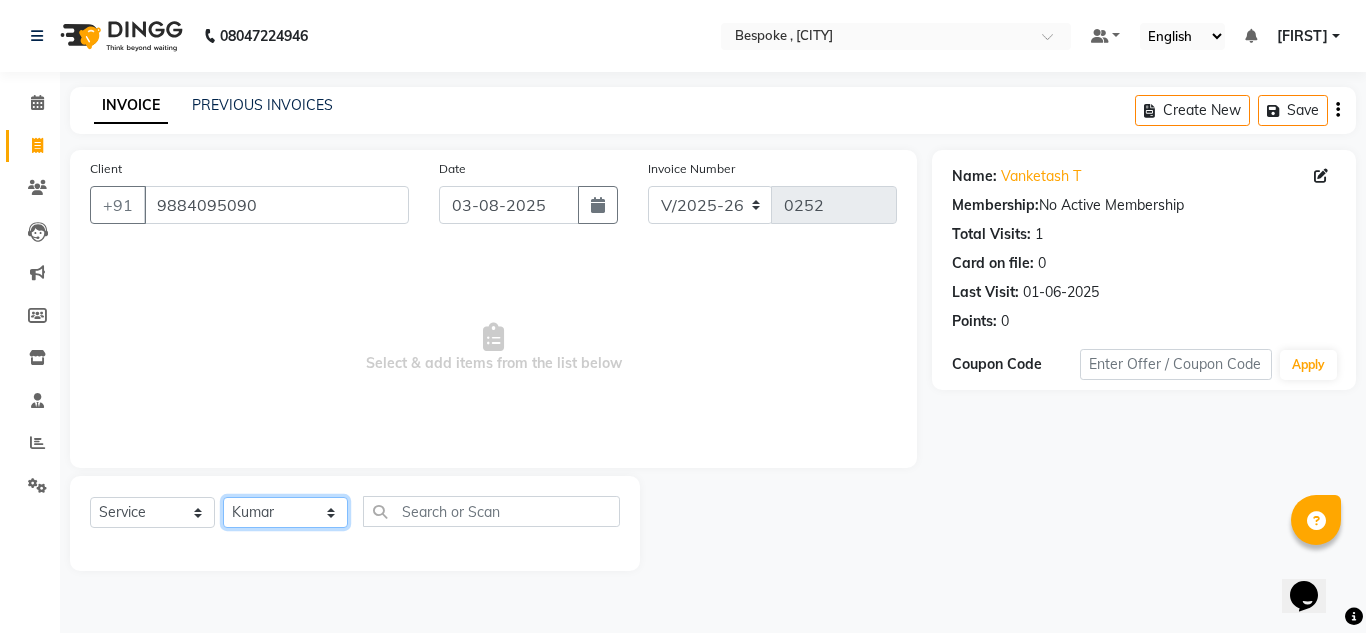 click on "Select Stylist Ching Dilipan Guru Jaan Karthi Khawlkim Kimte Kumar Mahesh Palani" 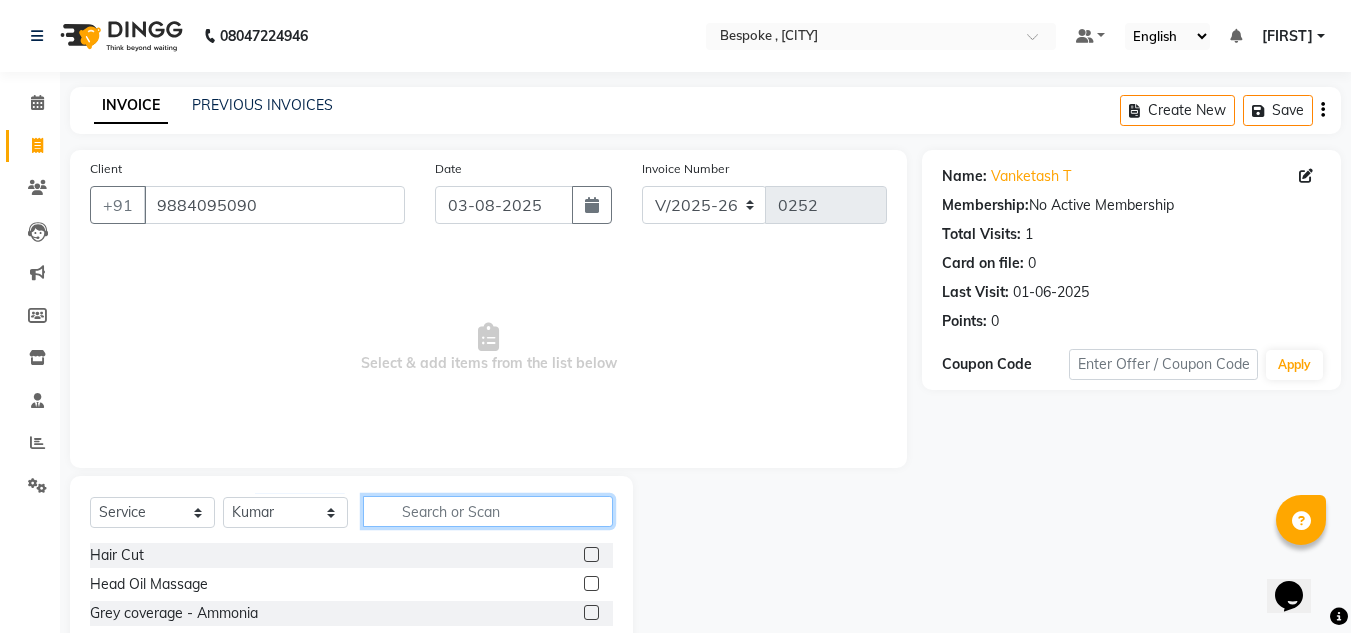 click 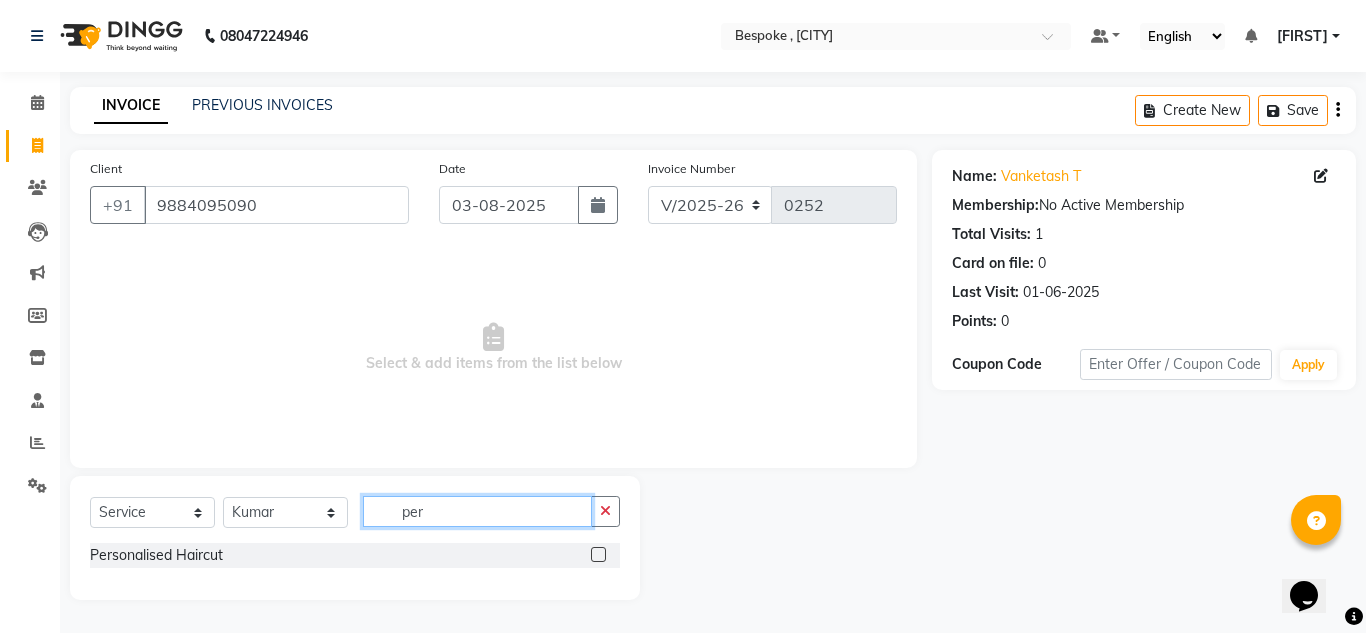 type on "per" 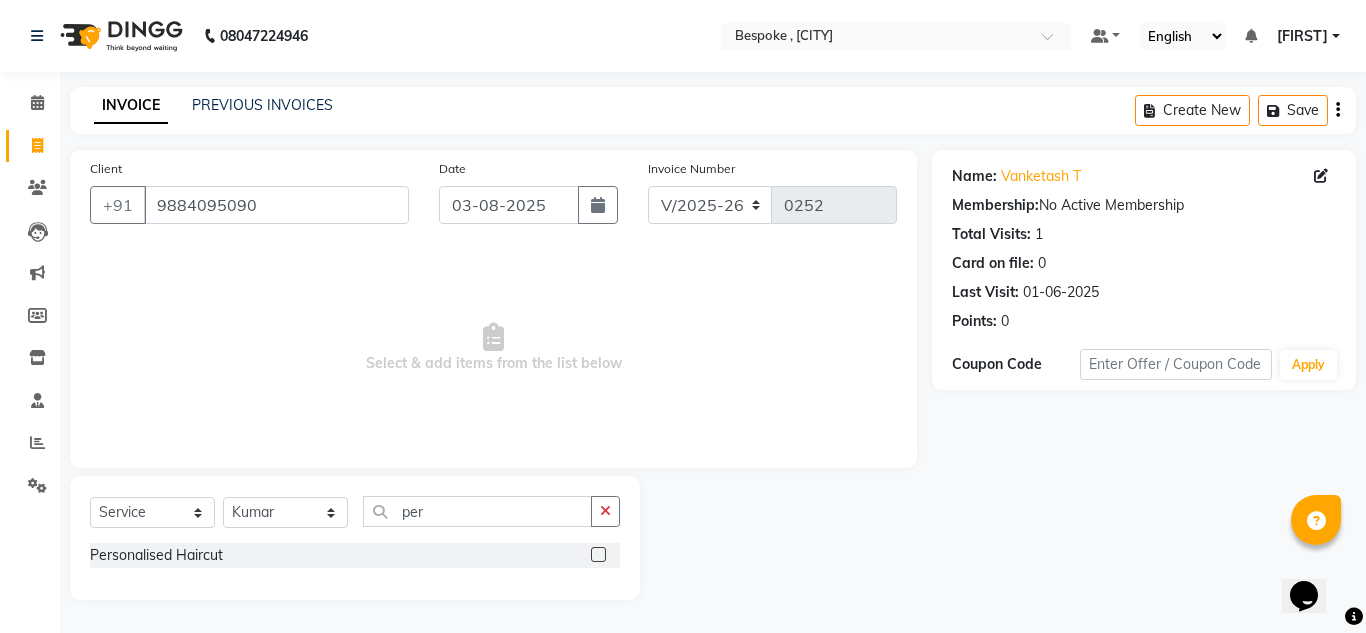 click 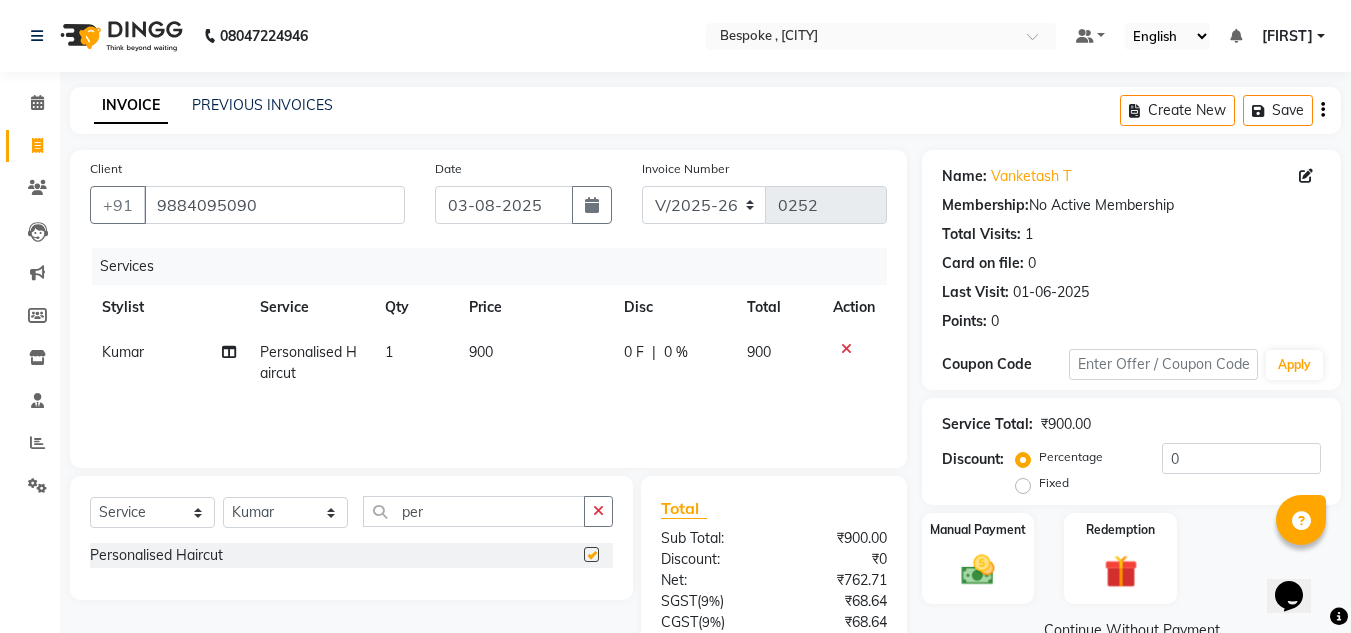checkbox on "false" 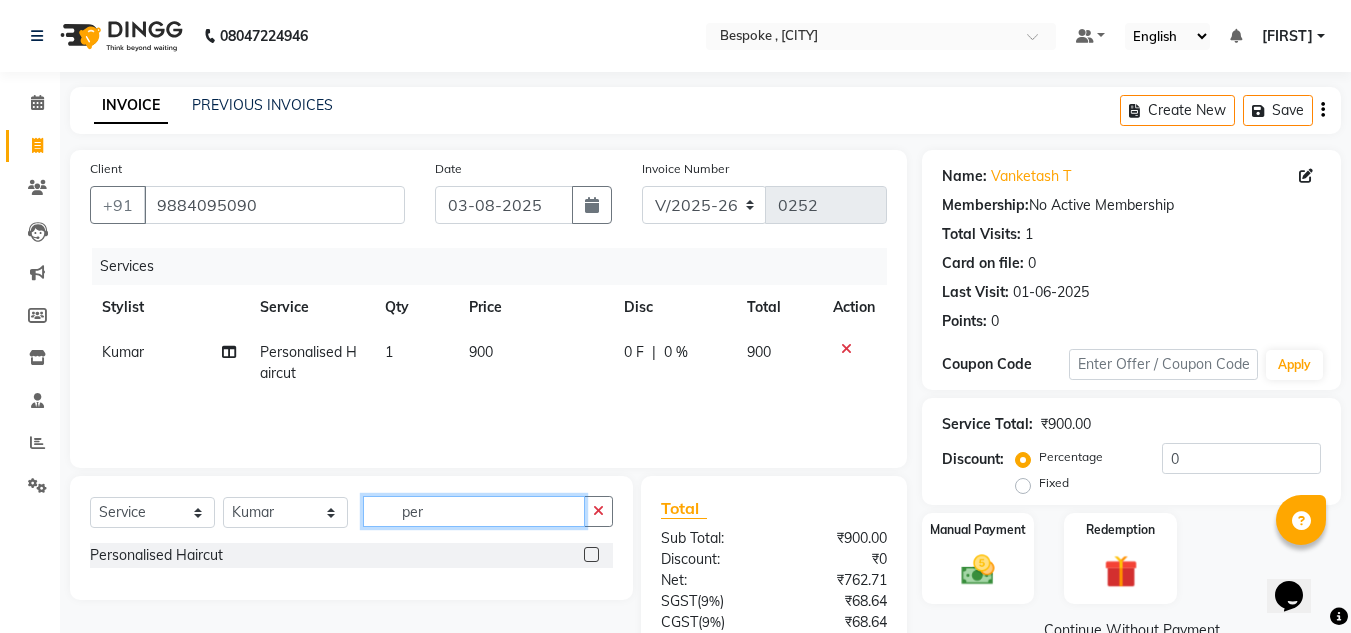 drag, startPoint x: 462, startPoint y: 511, endPoint x: 375, endPoint y: 515, distance: 87.0919 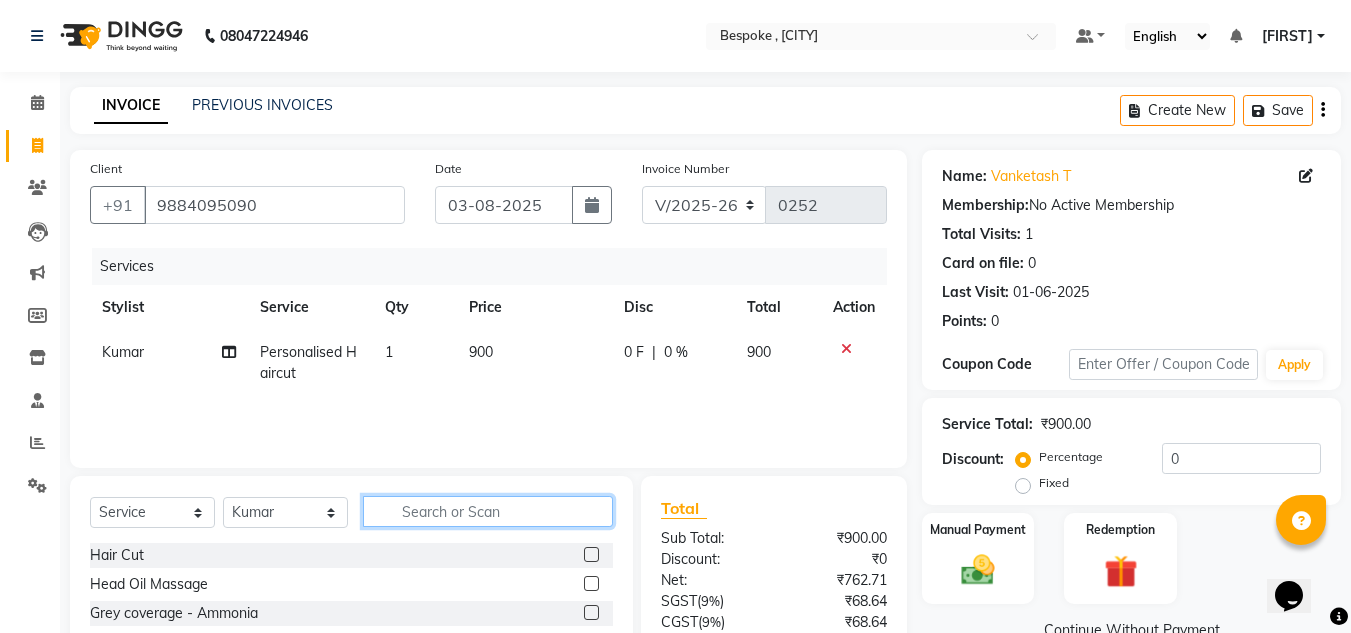 type 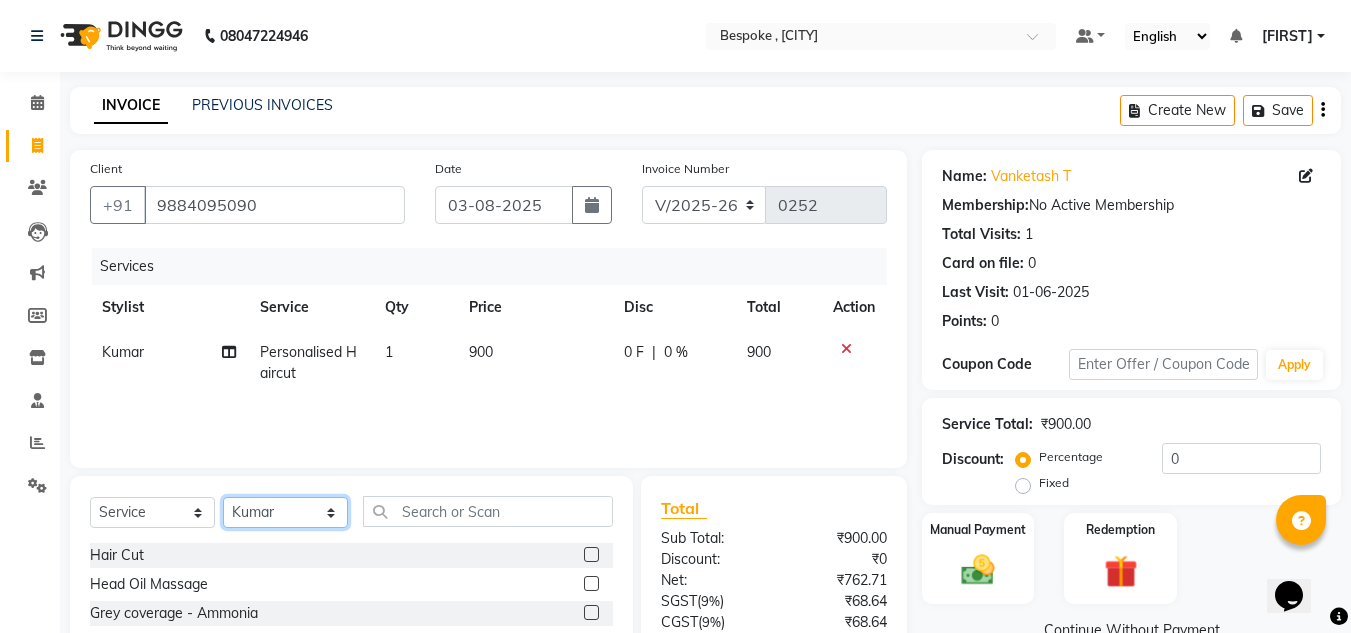 click on "Select Stylist Ching Dilipan Guru Jaan Karthi Khawlkim Kimte Kumar Mahesh Palani" 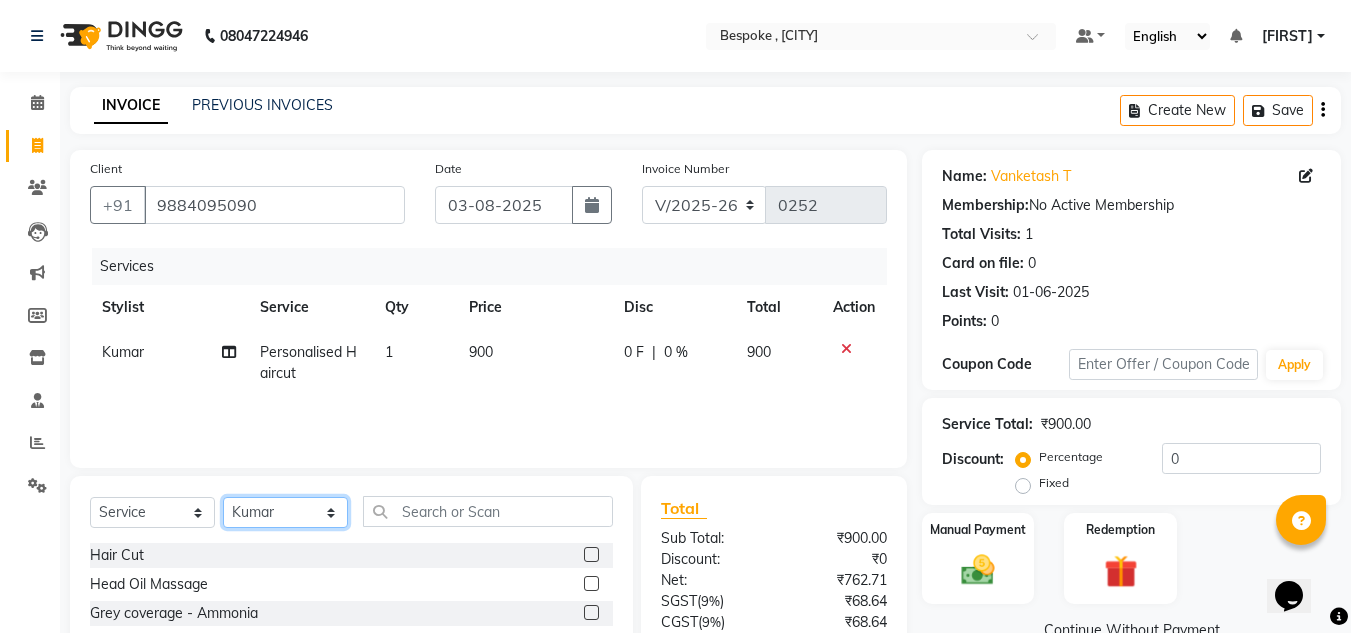 select on "77382" 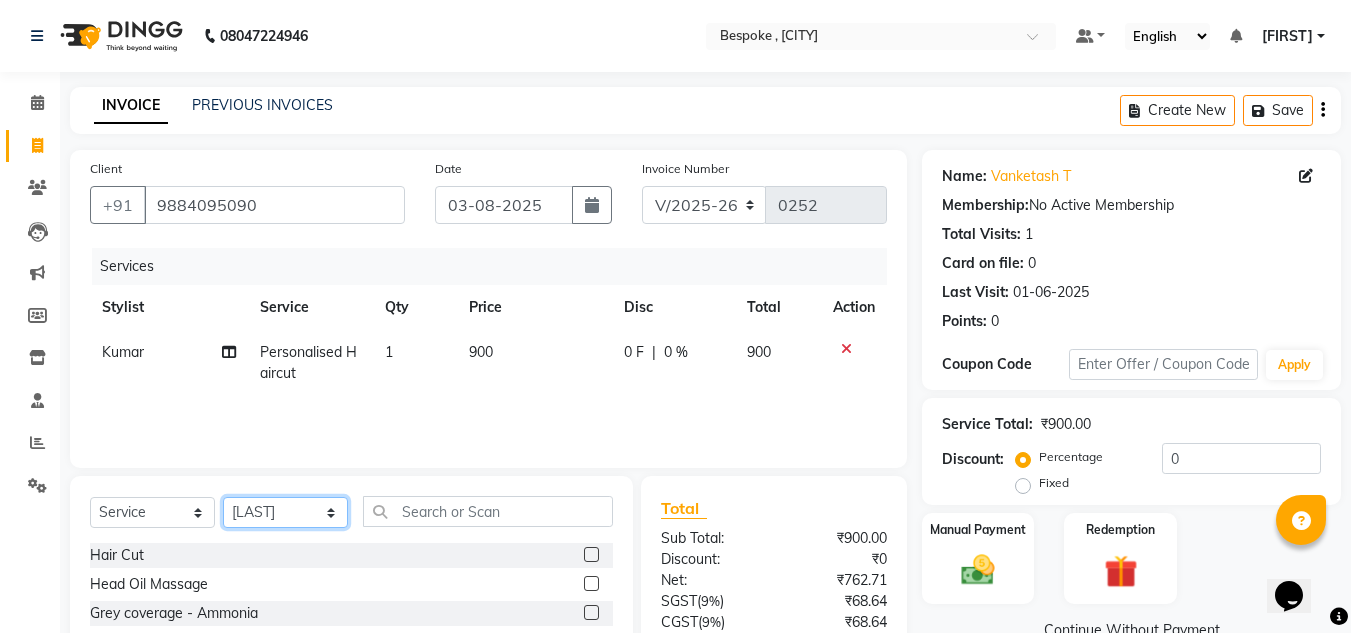 click on "Select Stylist Ching Dilipan Guru Jaan Karthi Khawlkim Kimte Kumar Mahesh Palani" 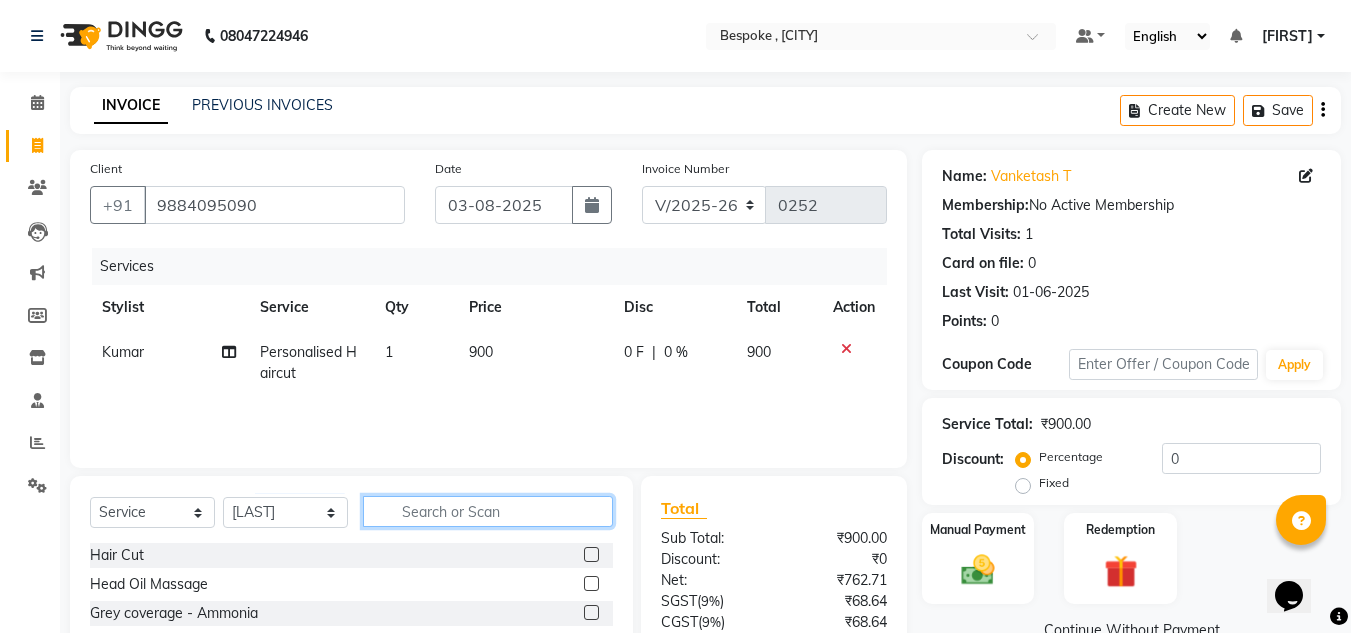 click 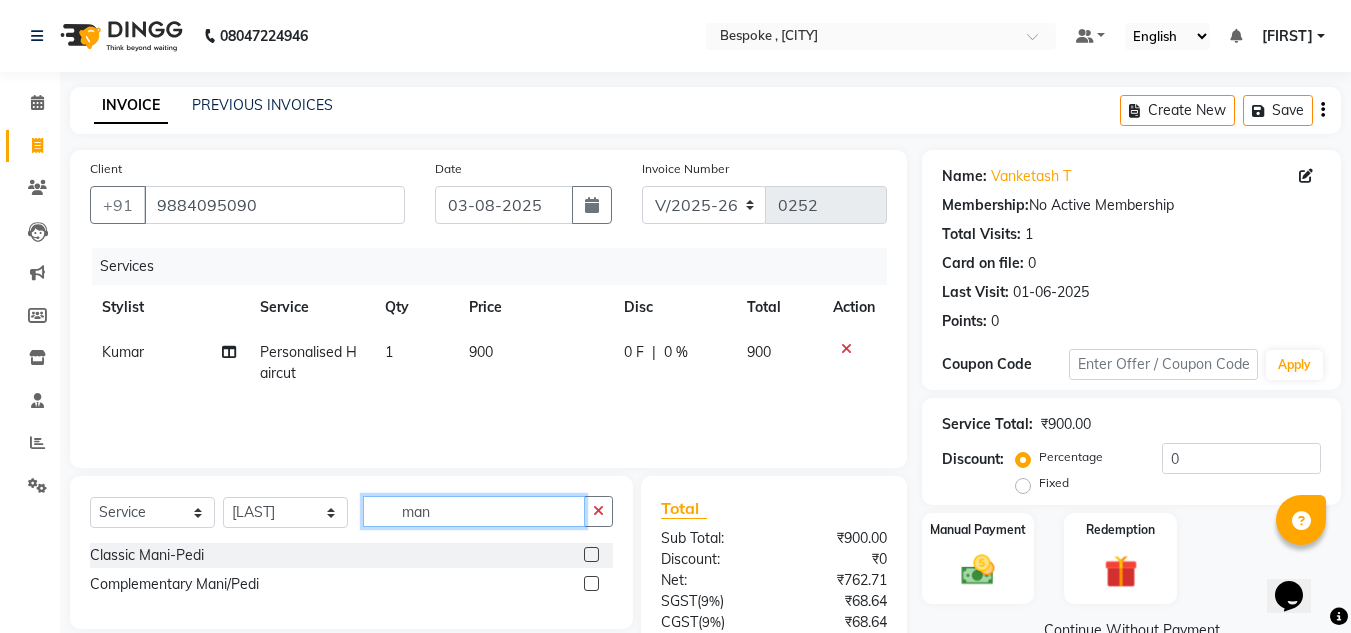 type on "man" 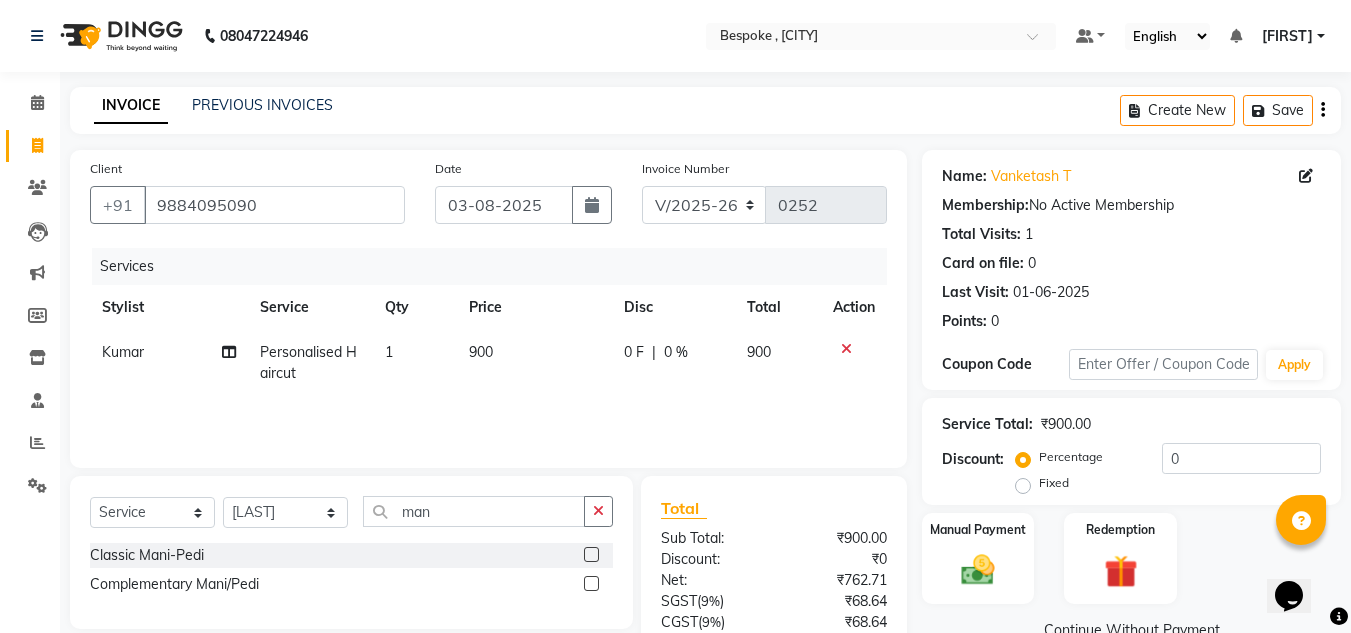 click 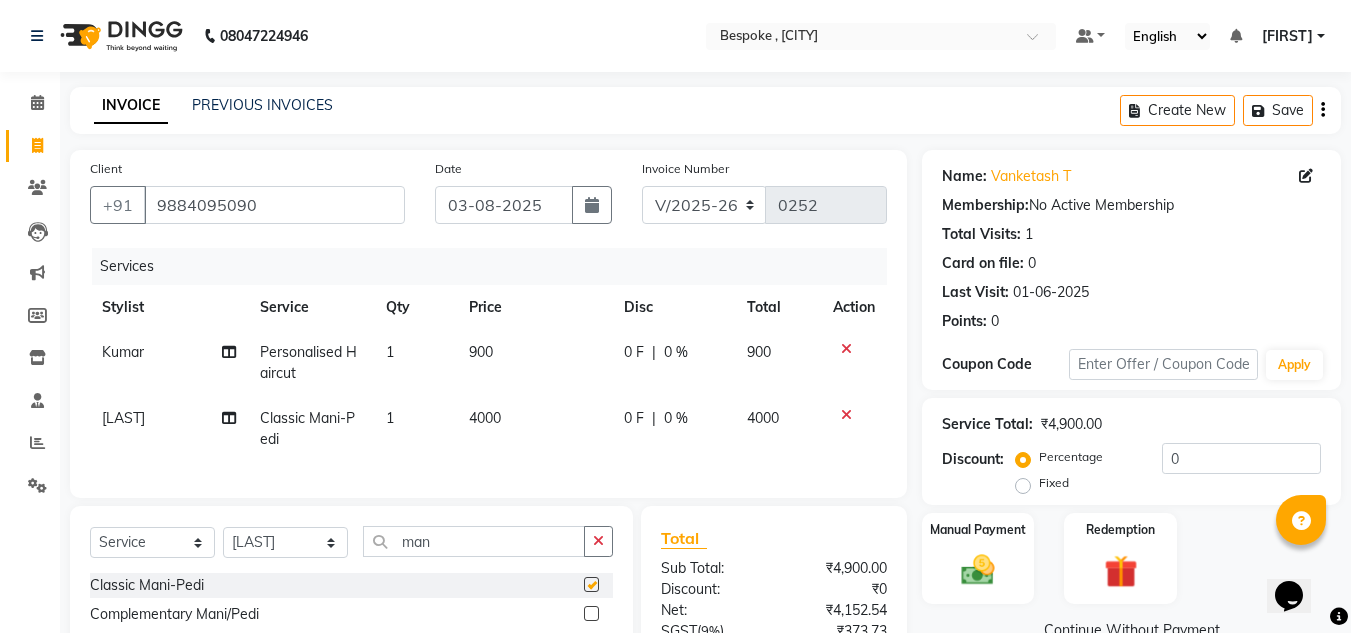 checkbox on "false" 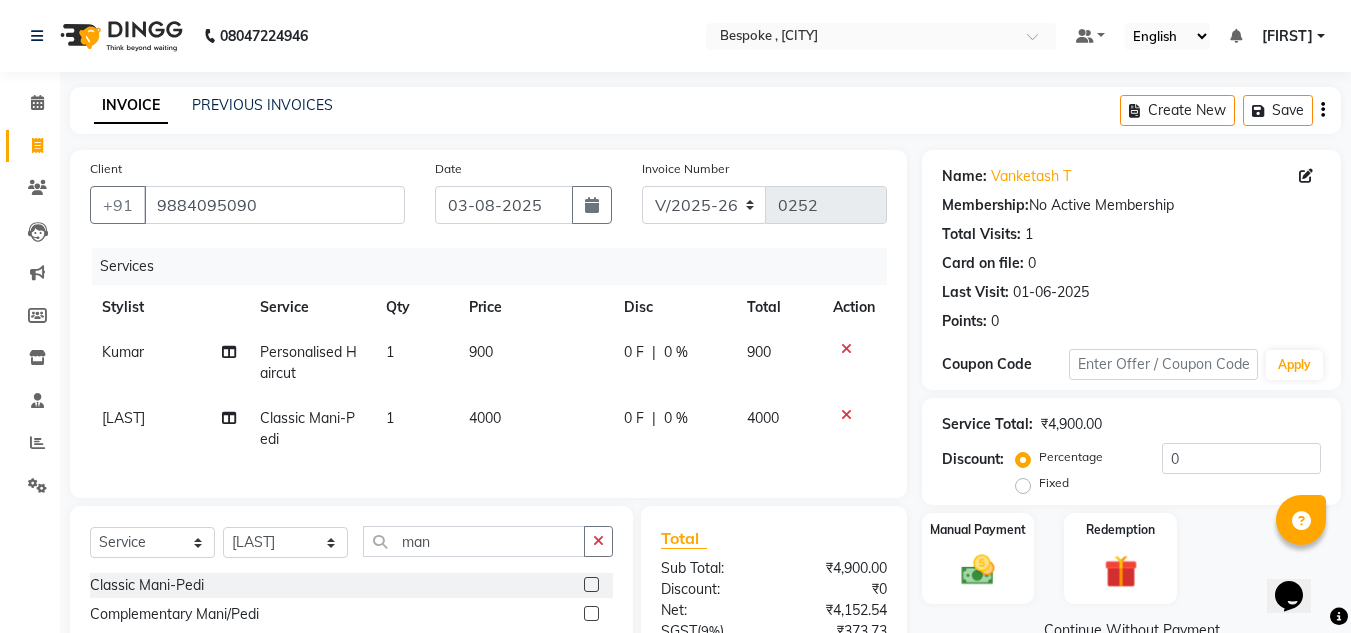 click on "4000" 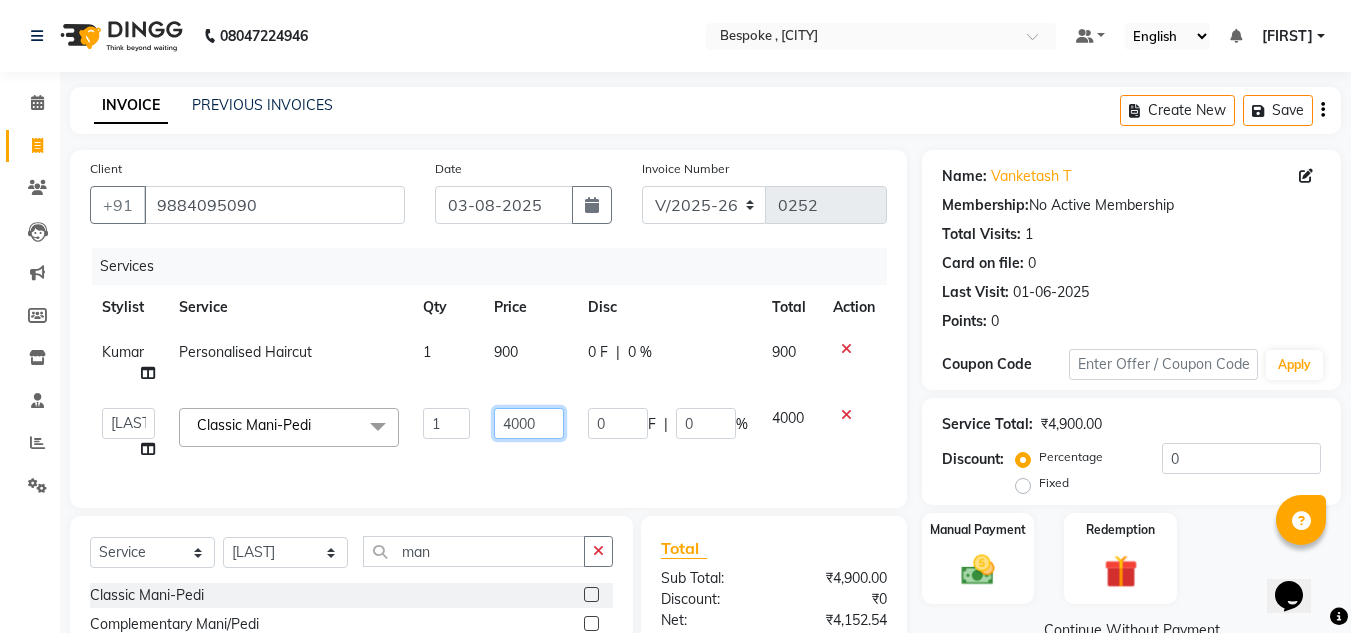 drag, startPoint x: 536, startPoint y: 424, endPoint x: 486, endPoint y: 433, distance: 50.803543 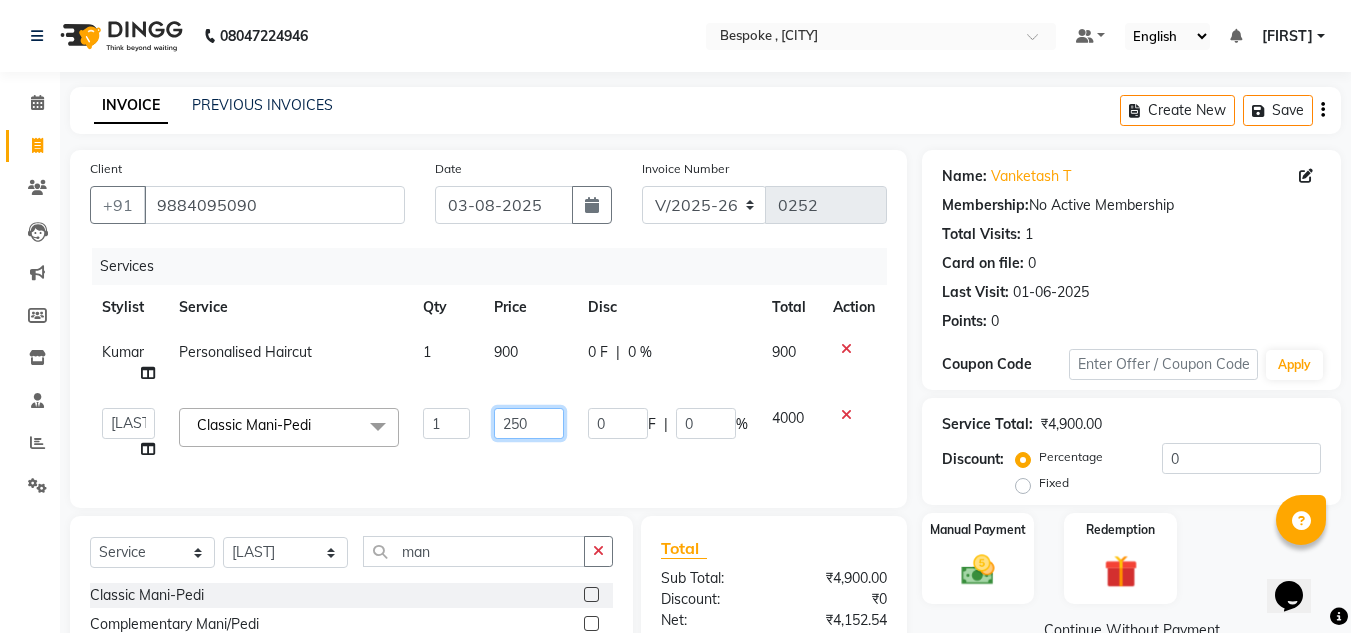 type on "2500" 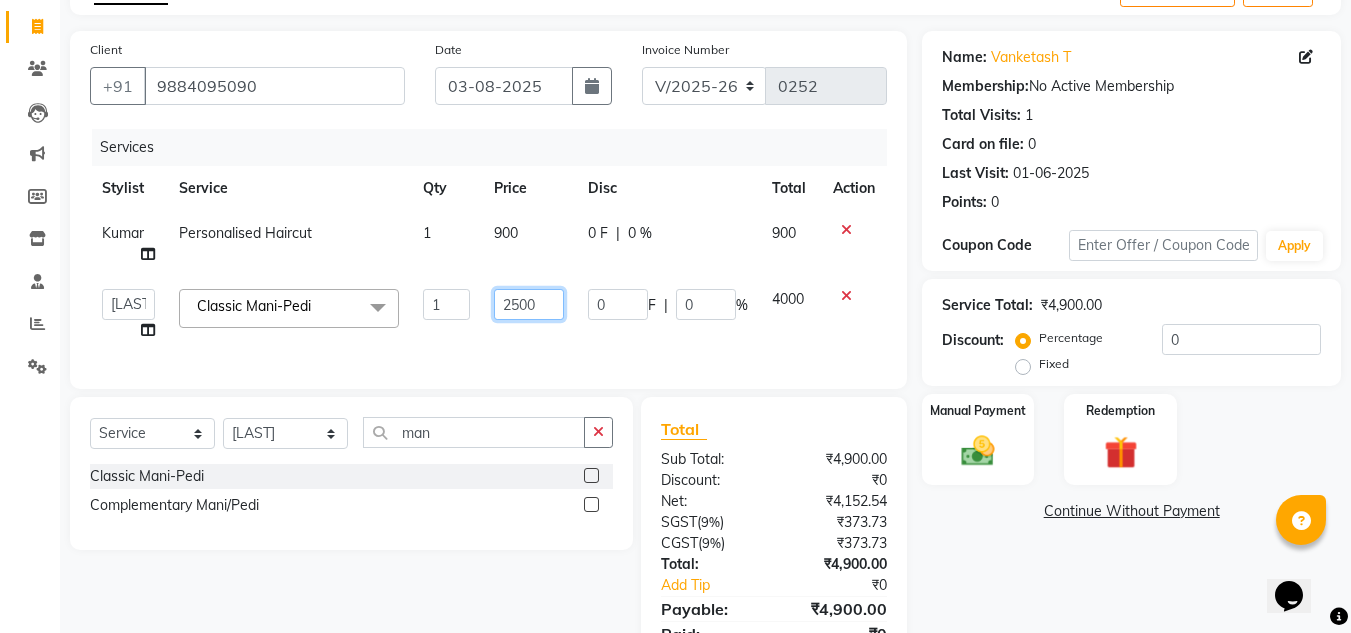 scroll, scrollTop: 193, scrollLeft: 0, axis: vertical 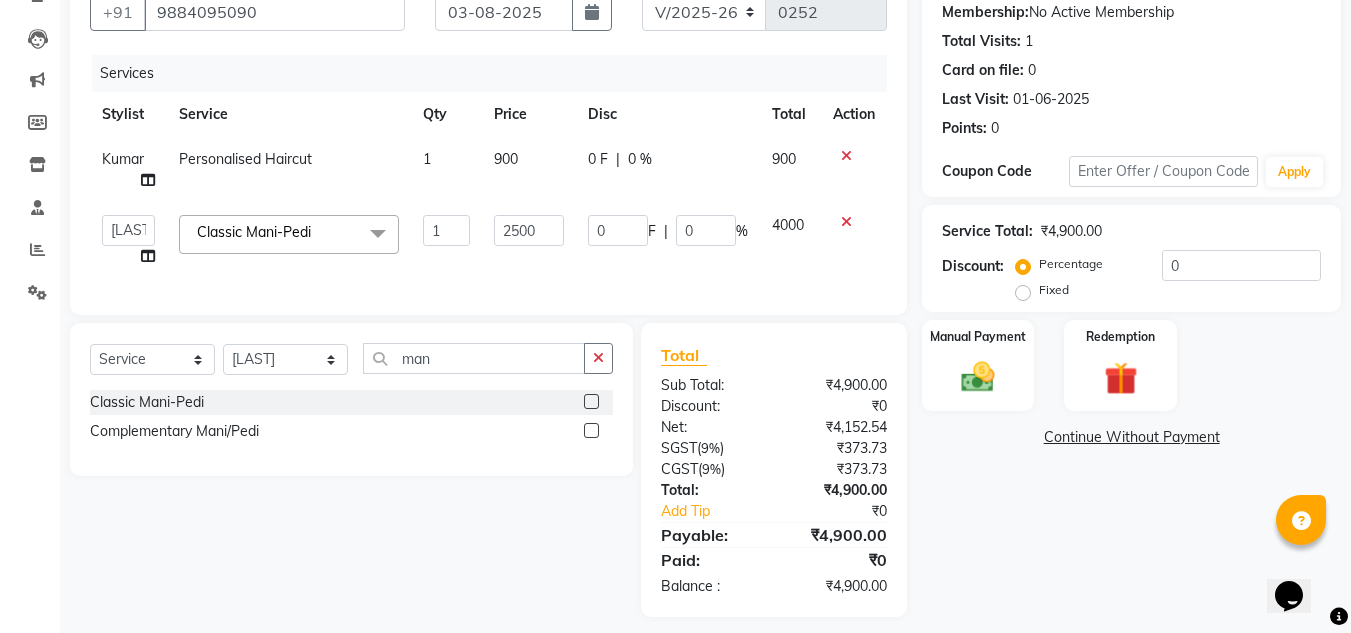click on "Name: Vanketash T Membership:  No Active Membership  Total Visits:  1 Card on file:  0 Last Visit:   01-06-2025 Points:   0  Coupon Code Apply Service Total:  ₹4,900.00  Discount:  Percentage   Fixed  0 Manual Payment Redemption  Continue Without Payment" 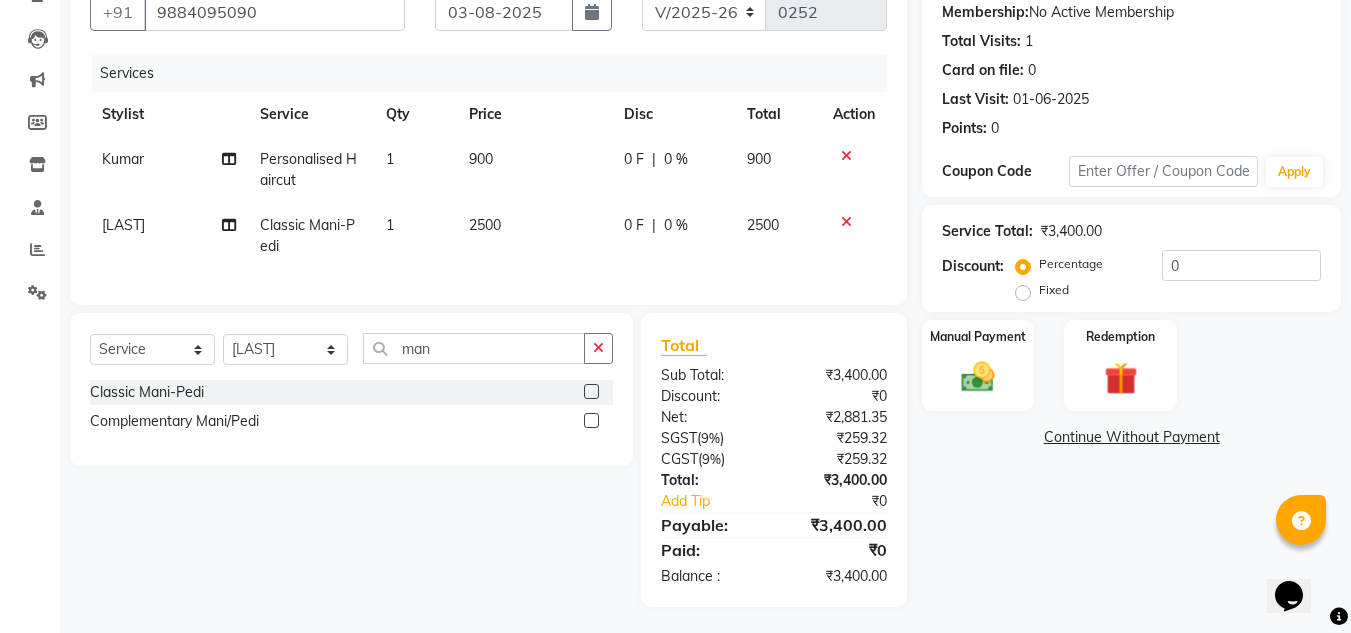 scroll, scrollTop: 212, scrollLeft: 0, axis: vertical 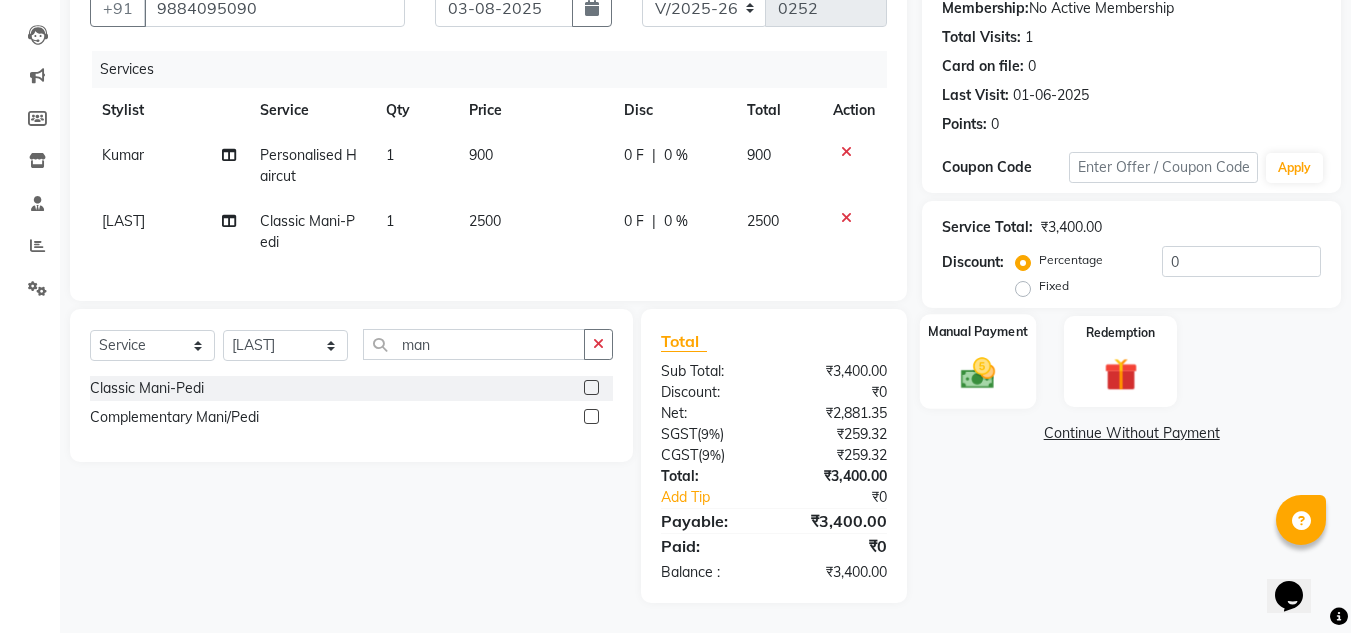 click 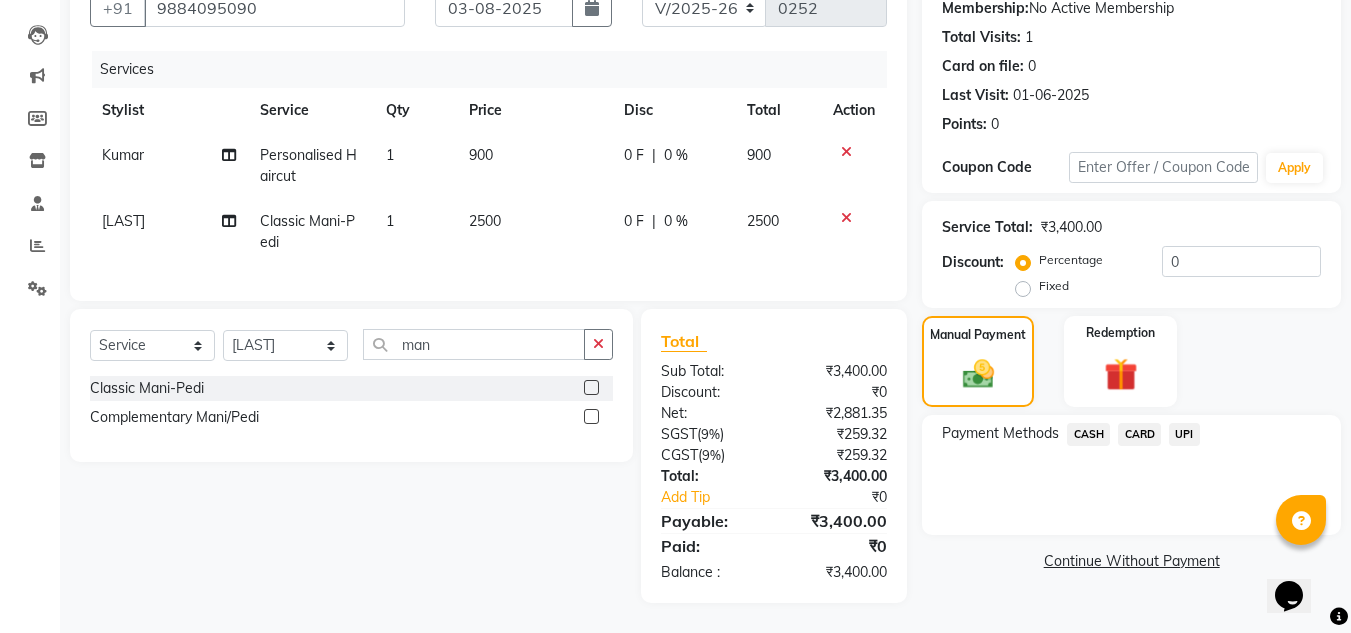 click on "CARD" 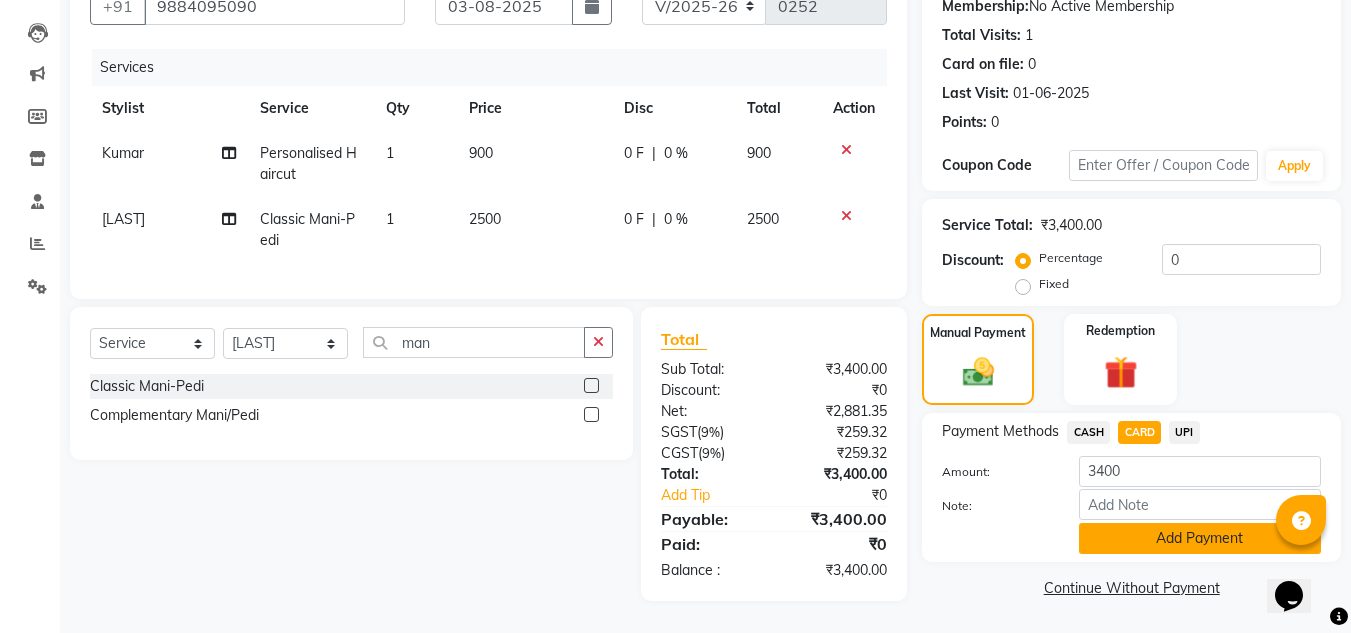 click on "Add Payment" 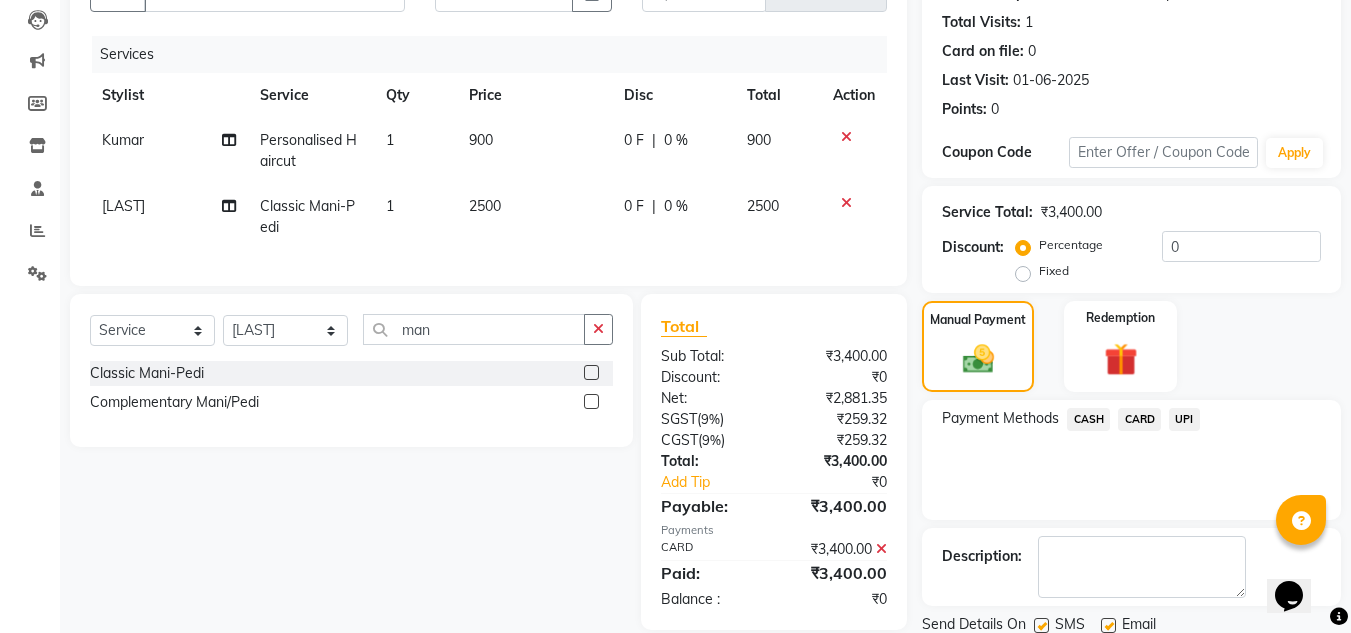 scroll, scrollTop: 283, scrollLeft: 0, axis: vertical 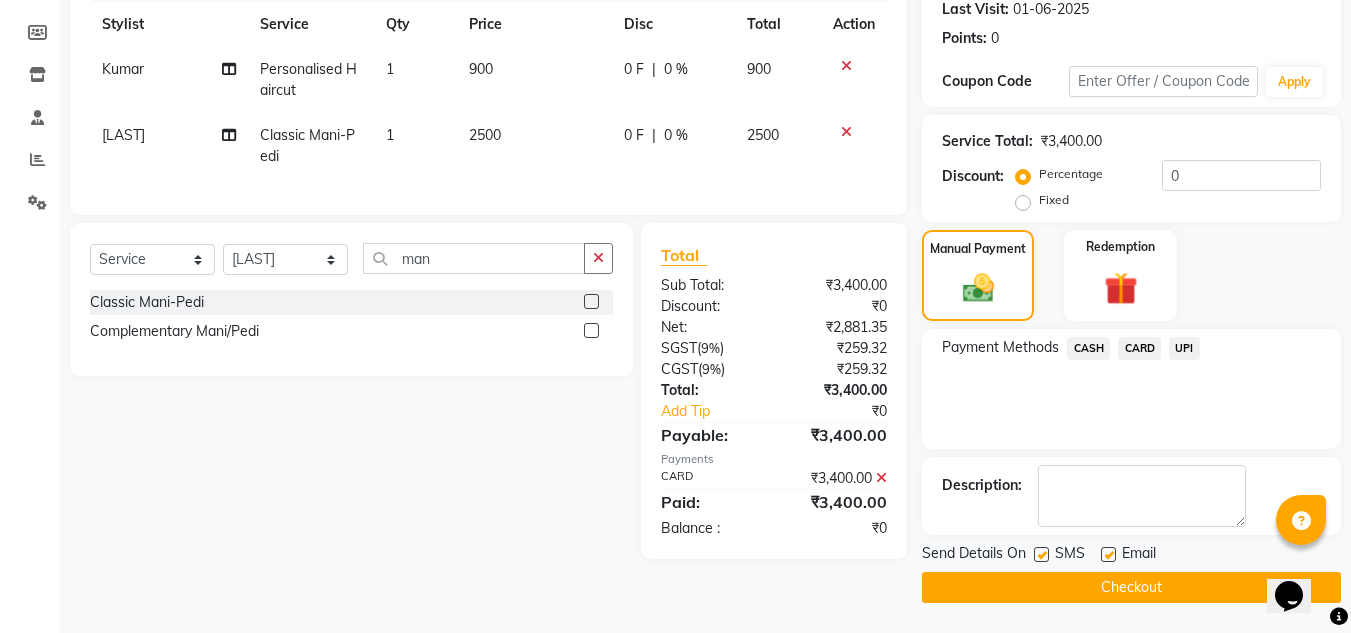 click on "Checkout" 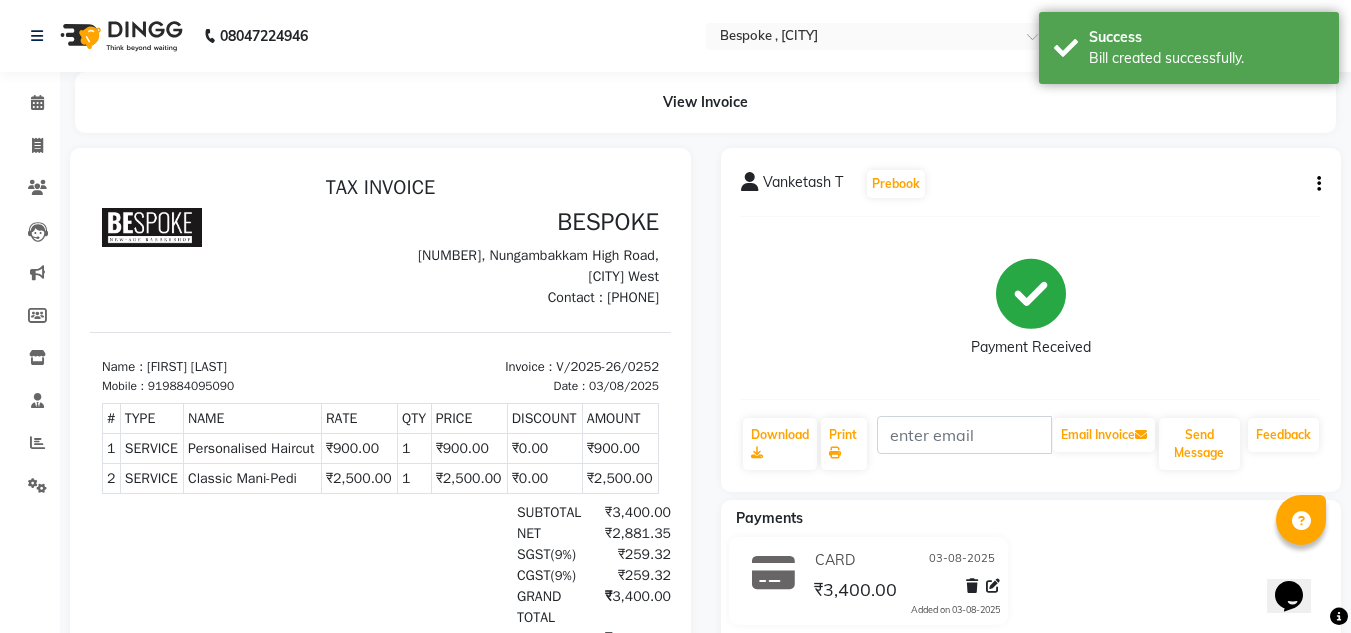 scroll, scrollTop: 0, scrollLeft: 0, axis: both 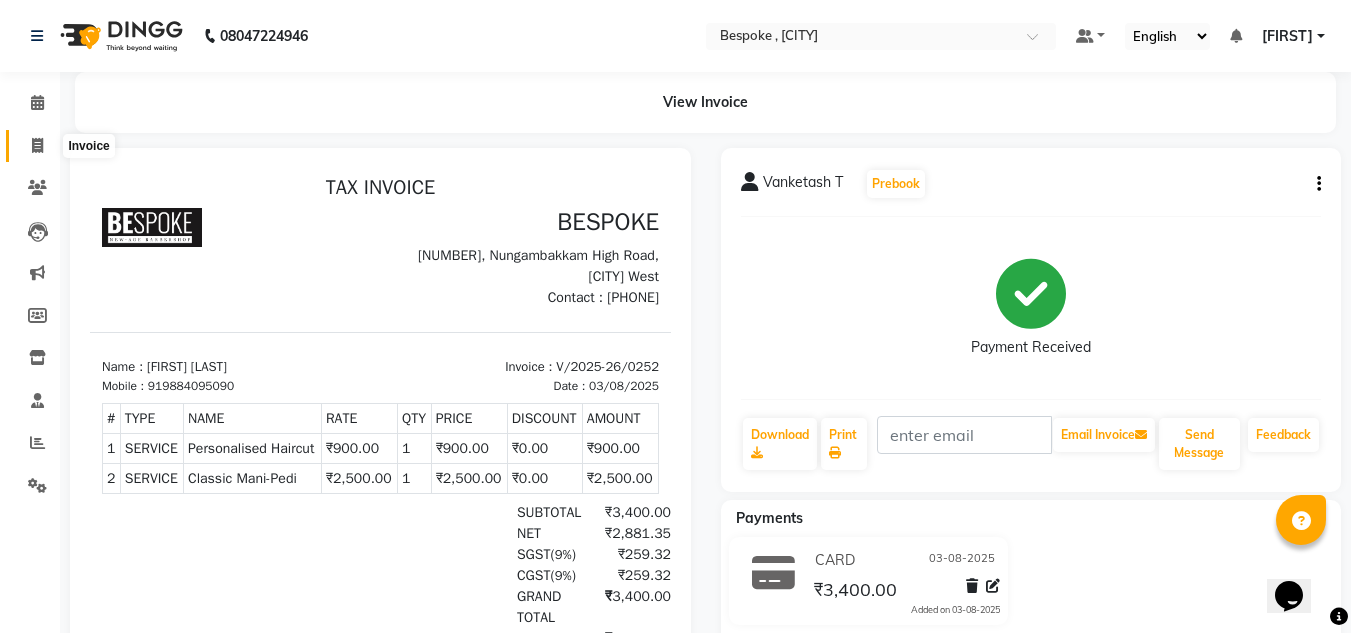 click 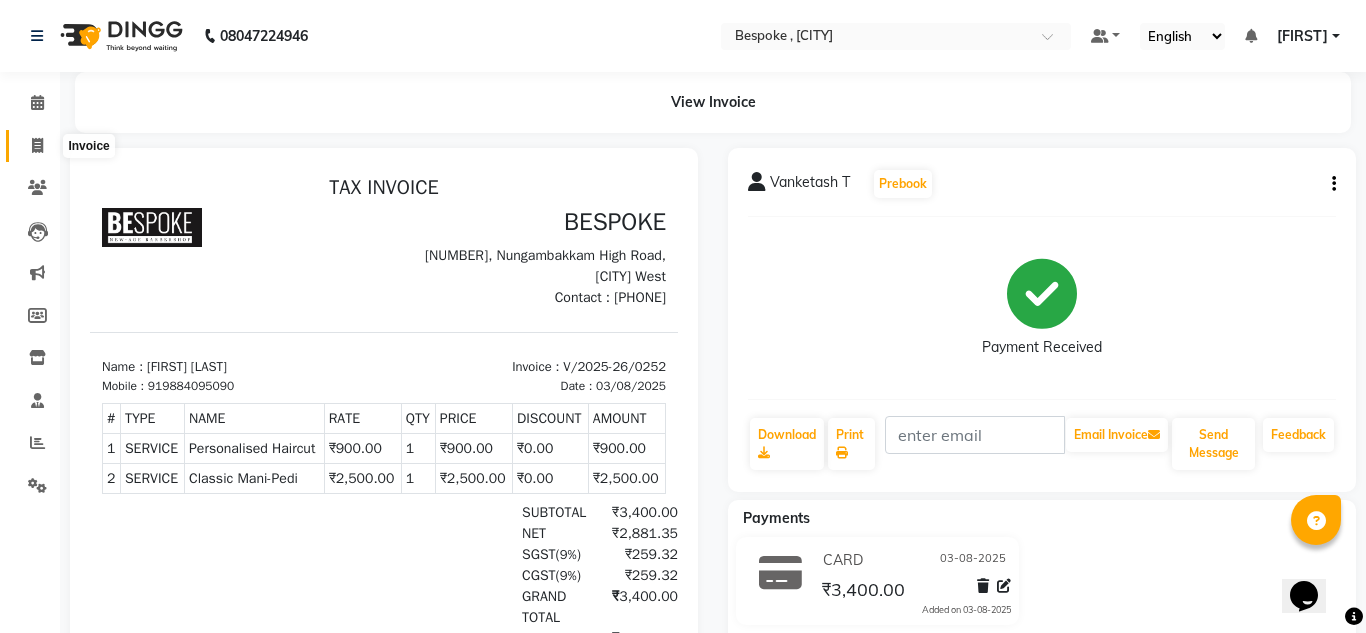 select on "8177" 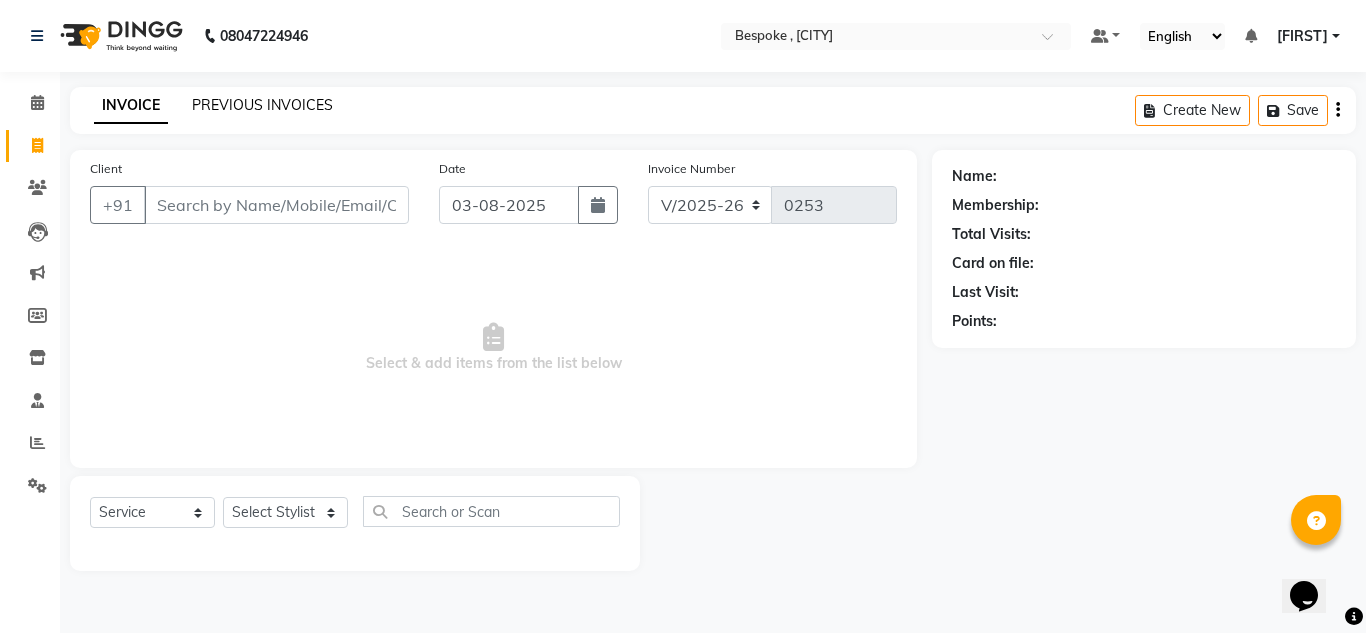 click on "PREVIOUS INVOICES" 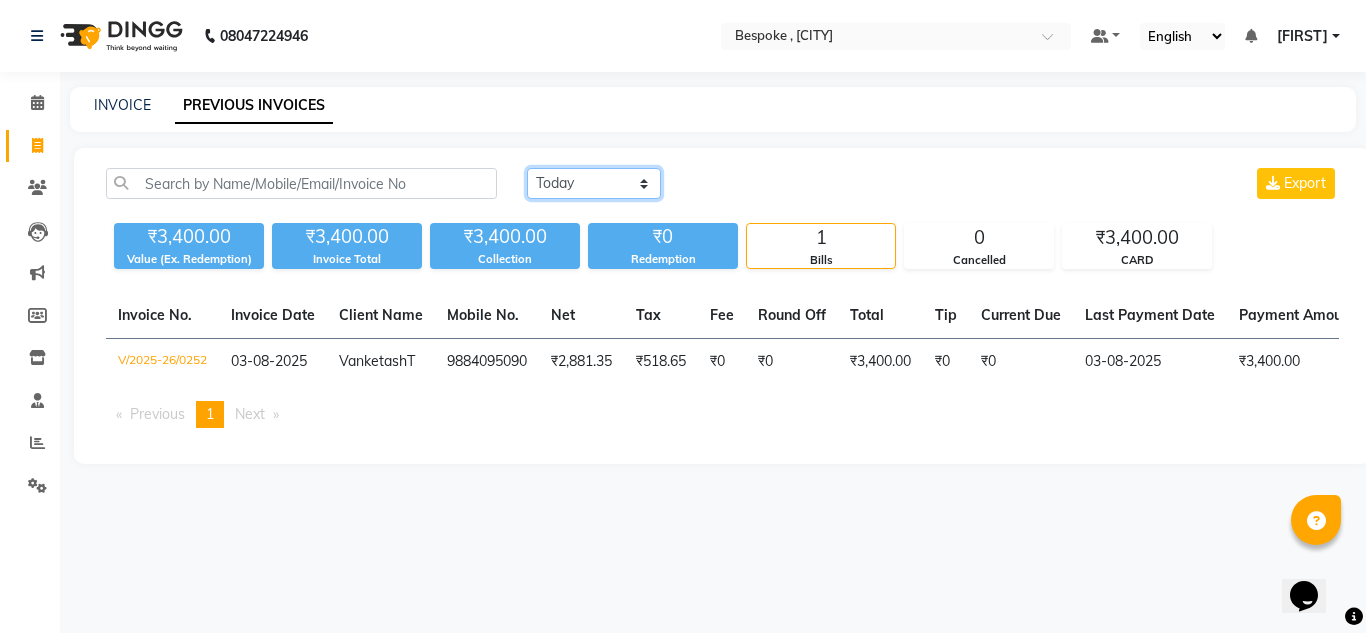 click on "Today Yesterday Custom Range" 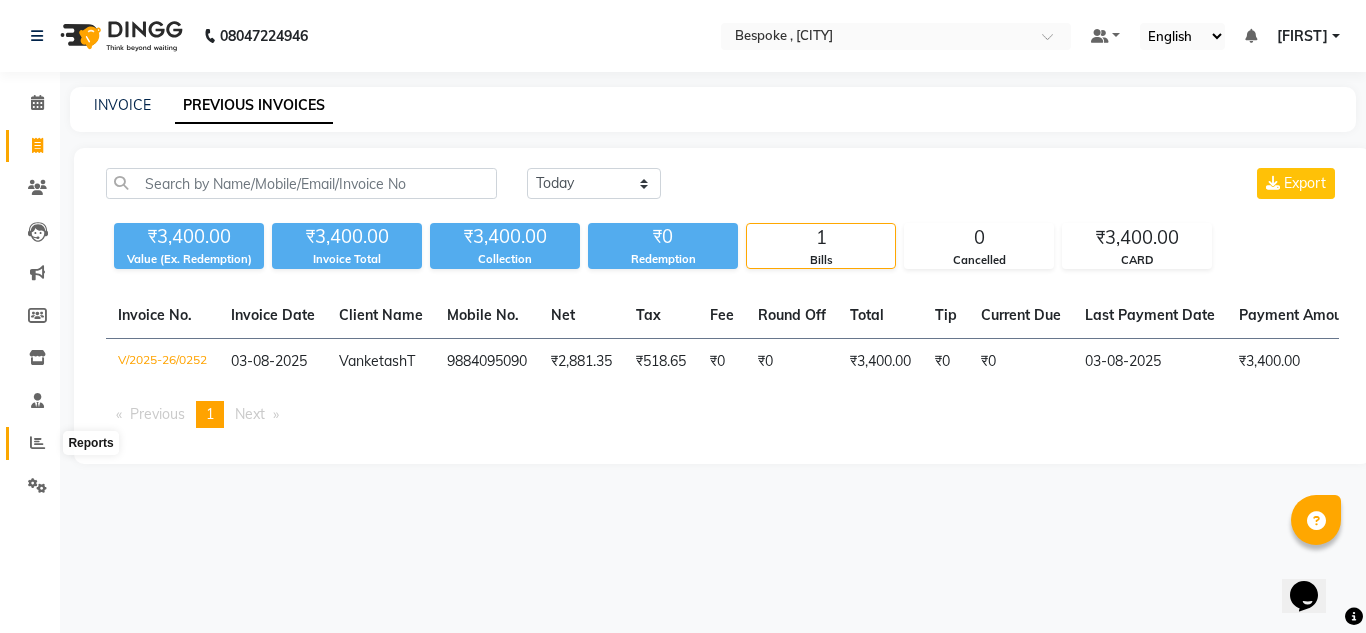 click 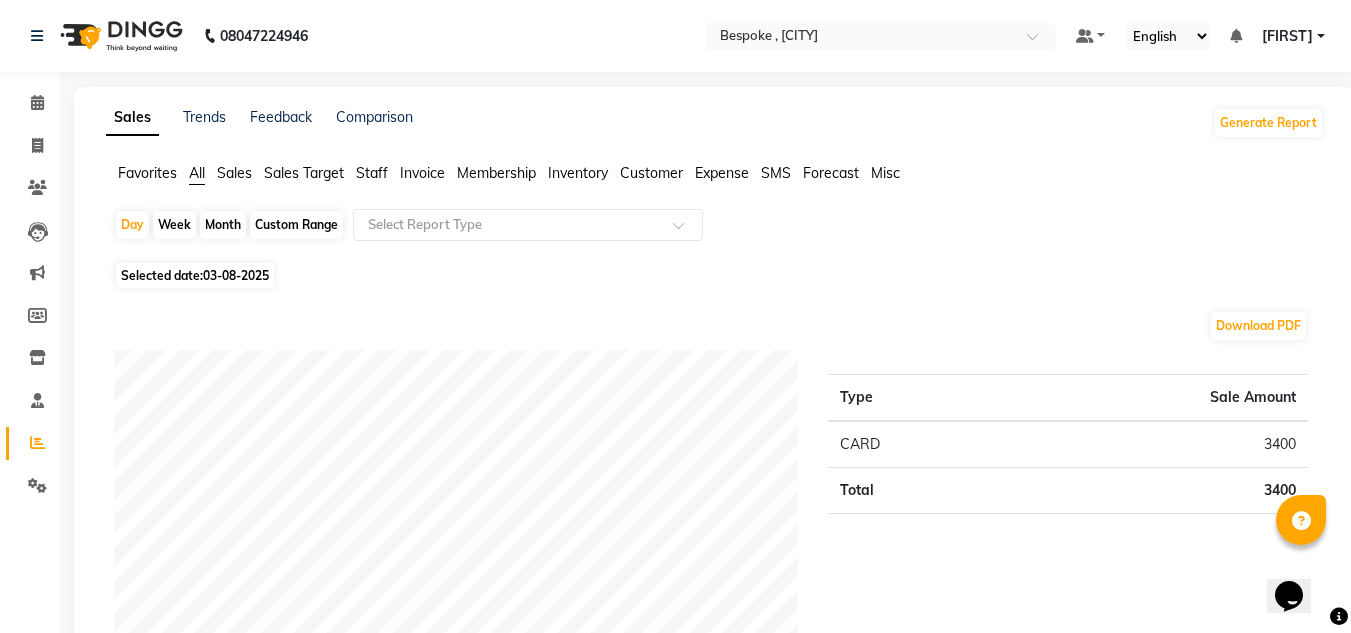 click on "Sales" 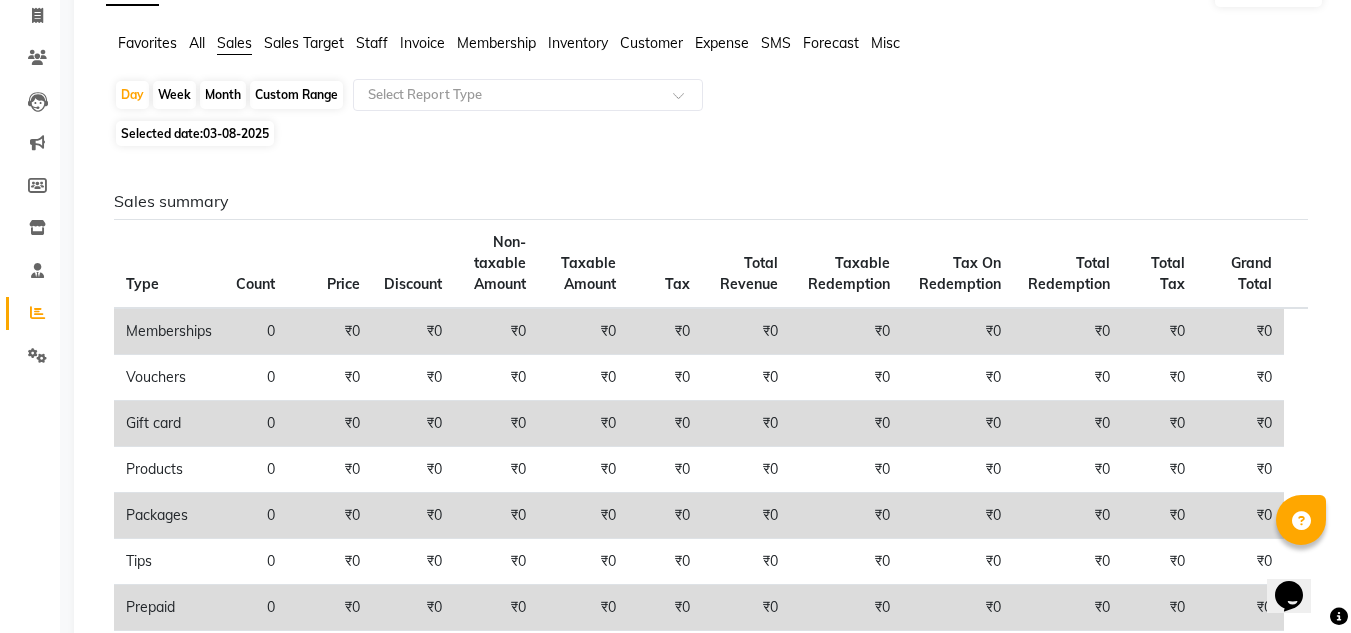 scroll, scrollTop: 131, scrollLeft: 0, axis: vertical 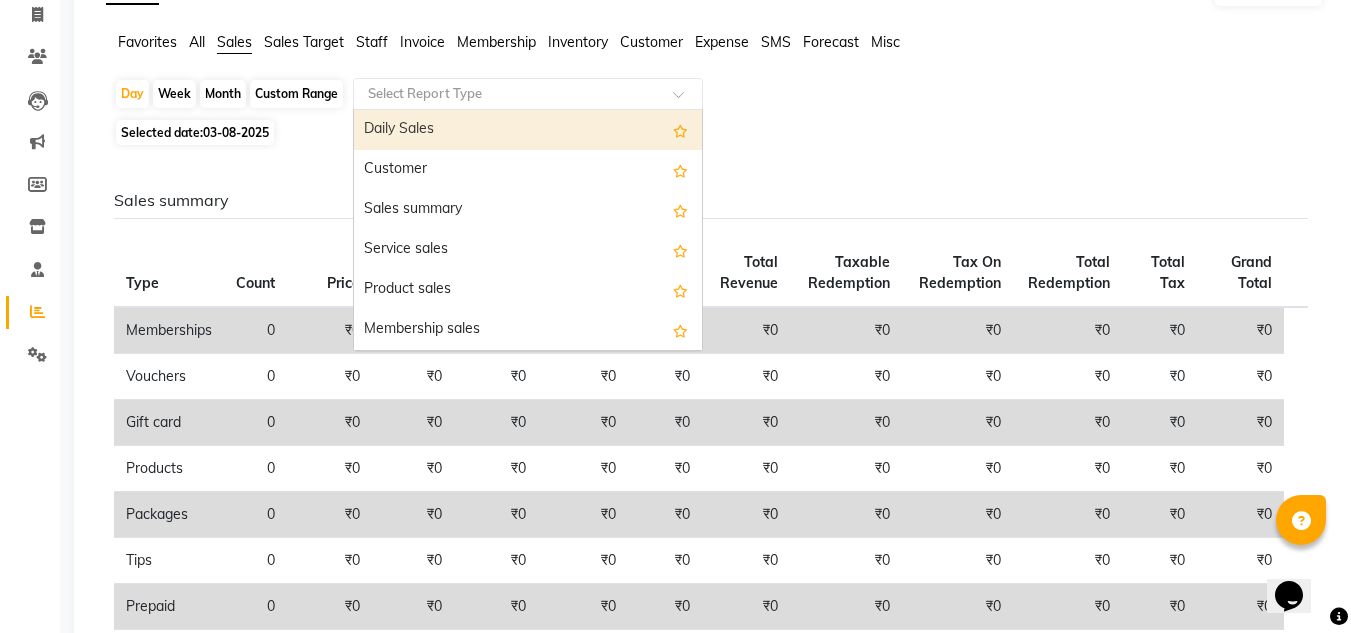 click 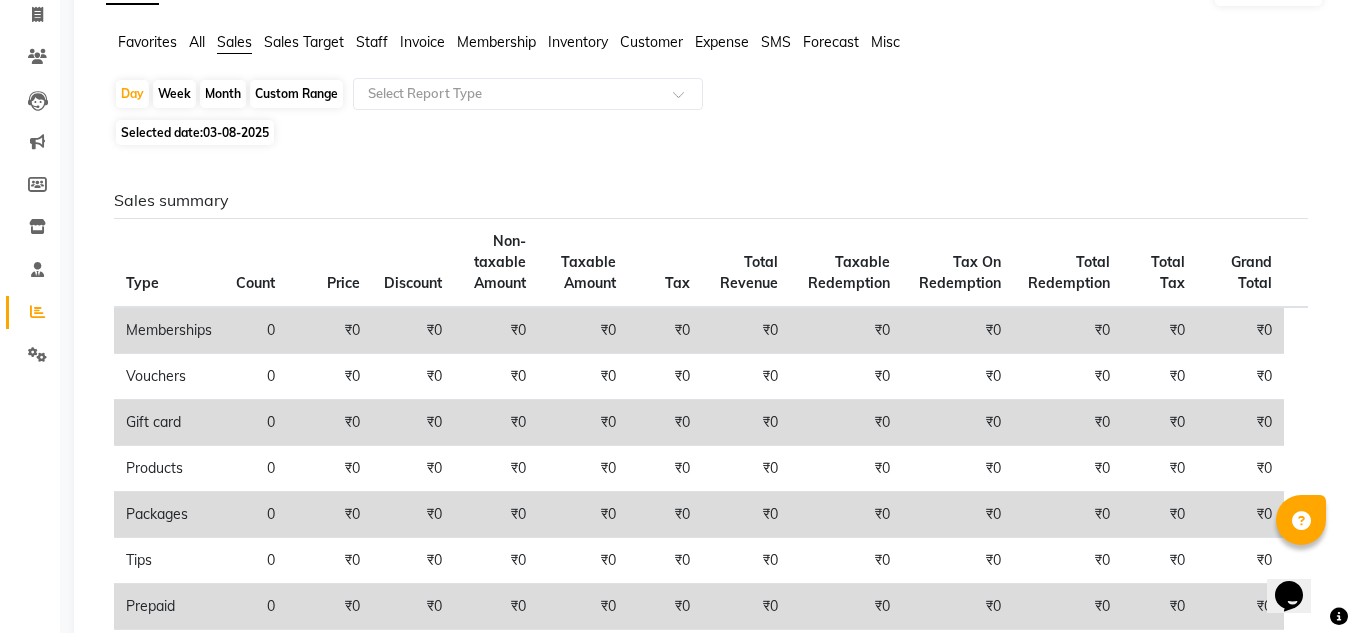 click on "Day   Week   Month   Custom Range  Select Report Type Selected date:  03-08-2025  Sales summary Type Count Price Discount Non-taxable Amount Taxable Amount Tax Total Revenue Taxable Redemption Tax On Redemption Total Redemption Total Tax Grand Total  Memberships 0 ₹0 ₹0 ₹0 ₹0 ₹0 ₹0 ₹0 ₹0 ₹0 ₹0 ₹0  Vouchers 0 ₹0 ₹0 ₹0 ₹0 ₹0 ₹0 ₹0 ₹0 ₹0 ₹0 ₹0  Gift card 0 ₹0 ₹0 ₹0 ₹0 ₹0 ₹0 ₹0 ₹0 ₹0 ₹0 ₹0  Products 0 ₹0 ₹0 ₹0 ₹0 ₹0 ₹0 ₹0 ₹0 ₹0 ₹0 ₹0  Packages 0 ₹0 ₹0 ₹0 ₹0 ₹0 ₹0 ₹0 ₹0 ₹0 ₹0 ₹0  Tips 0 ₹0 ₹0 ₹0 ₹0 ₹0 ₹0 ₹0 ₹0 ₹0 ₹0 ₹0  Prepaid 0 ₹0 ₹0 ₹0 ₹0 ₹0 ₹0 ₹0 ₹0 ₹0 ₹0 ₹0  Services 2 ₹3,400.00 ₹0 ₹0 ₹2,881.39 ₹518.65 ₹3,400.00 ₹0 ₹0 ₹0 ₹518.65 ₹3,400.00  Fee 0 ₹0 ₹0 ₹0 ₹0 ₹0 ₹0 ₹0 ₹0 ₹0 ₹0 ₹0 Payment mode Payment Mode Count Total Redemption Tip Fee Advance Amount Invoice Amount  CARD 1 ₹3,400.00 ₹0 ₹0 ₹0 ₹0 ₹3,400.00" 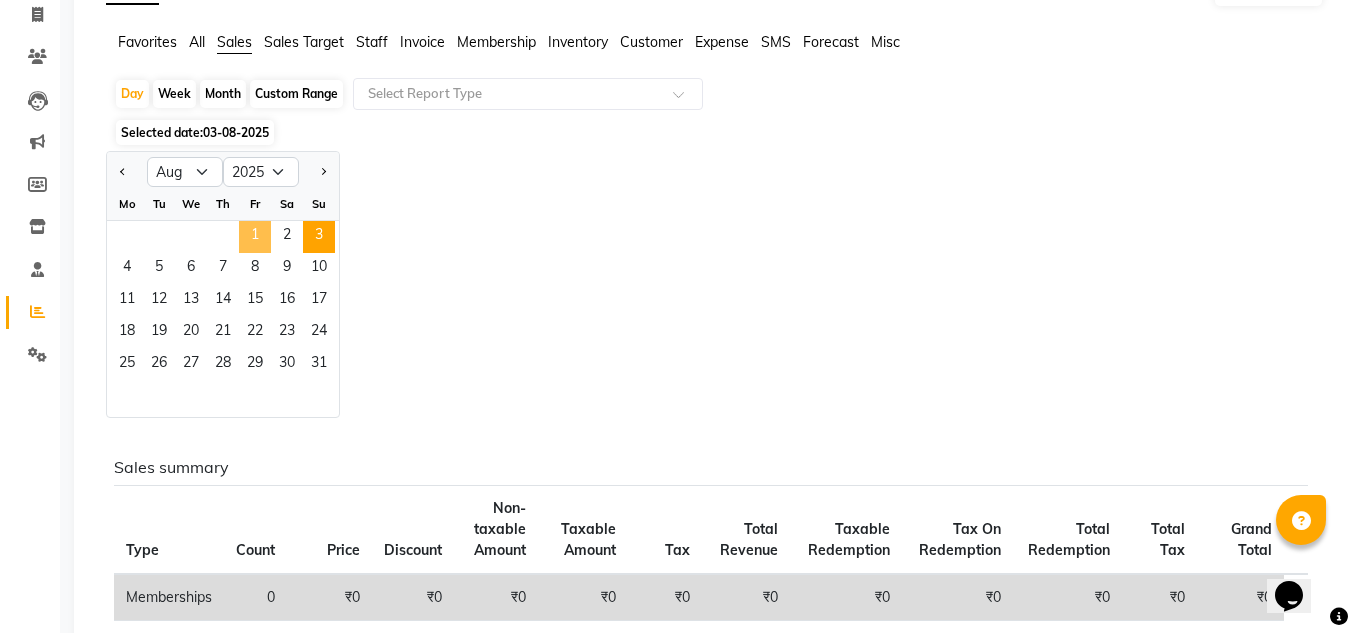 click on "1" 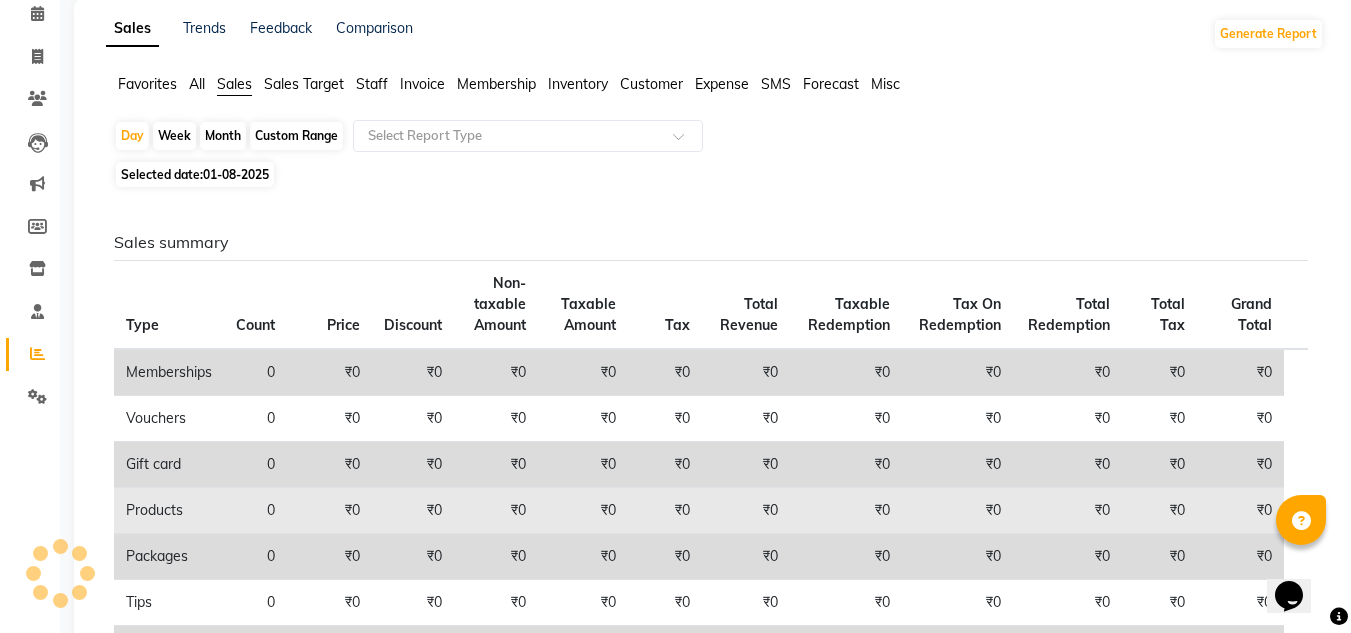scroll, scrollTop: 0, scrollLeft: 0, axis: both 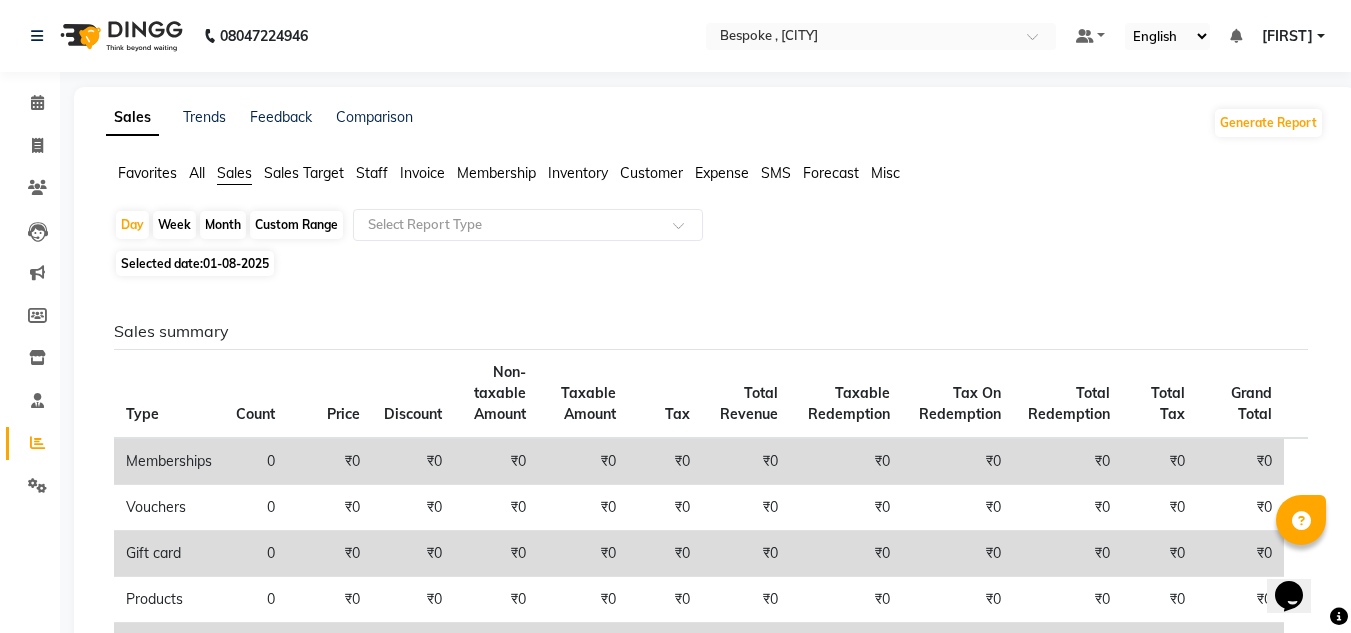 click on "01-08-2025" 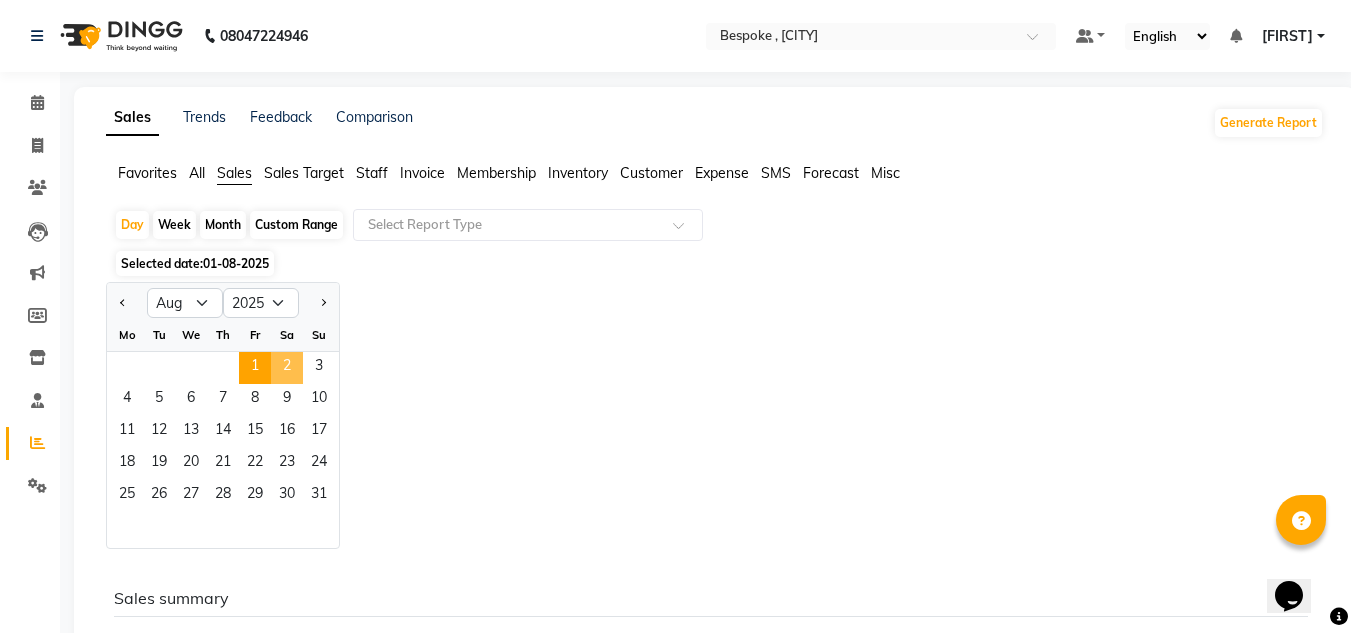 click on "2" 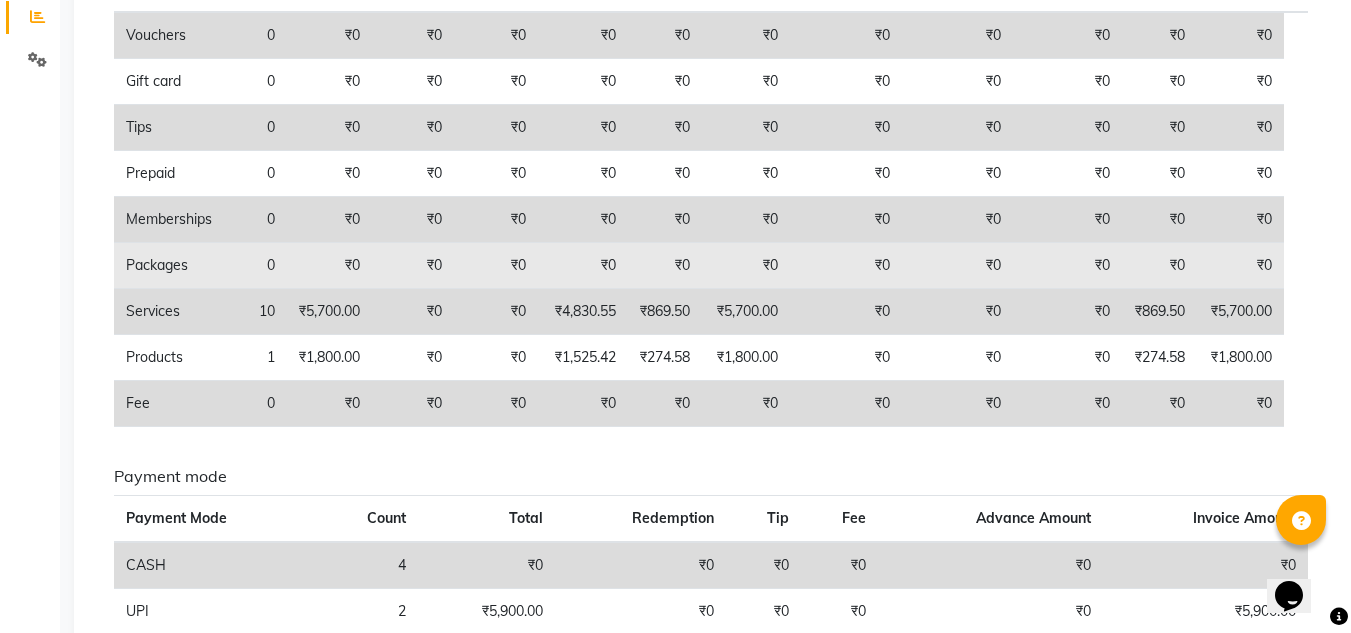 scroll, scrollTop: 0, scrollLeft: 0, axis: both 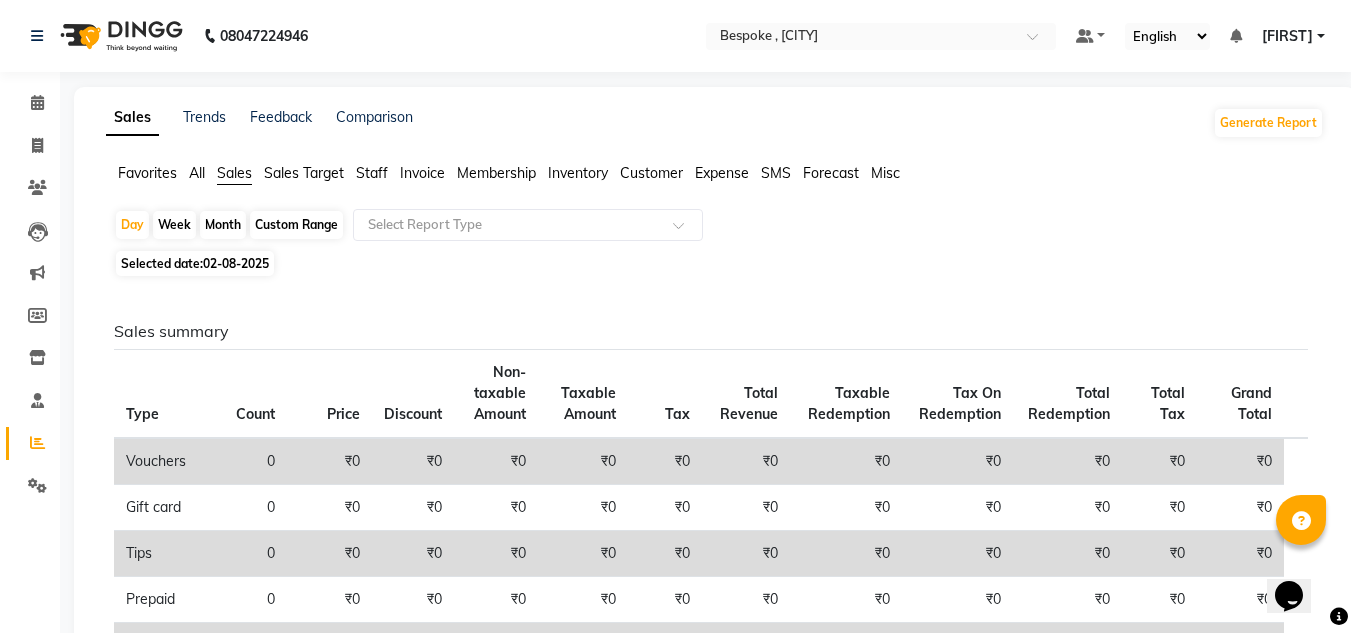 click on "02-08-2025" 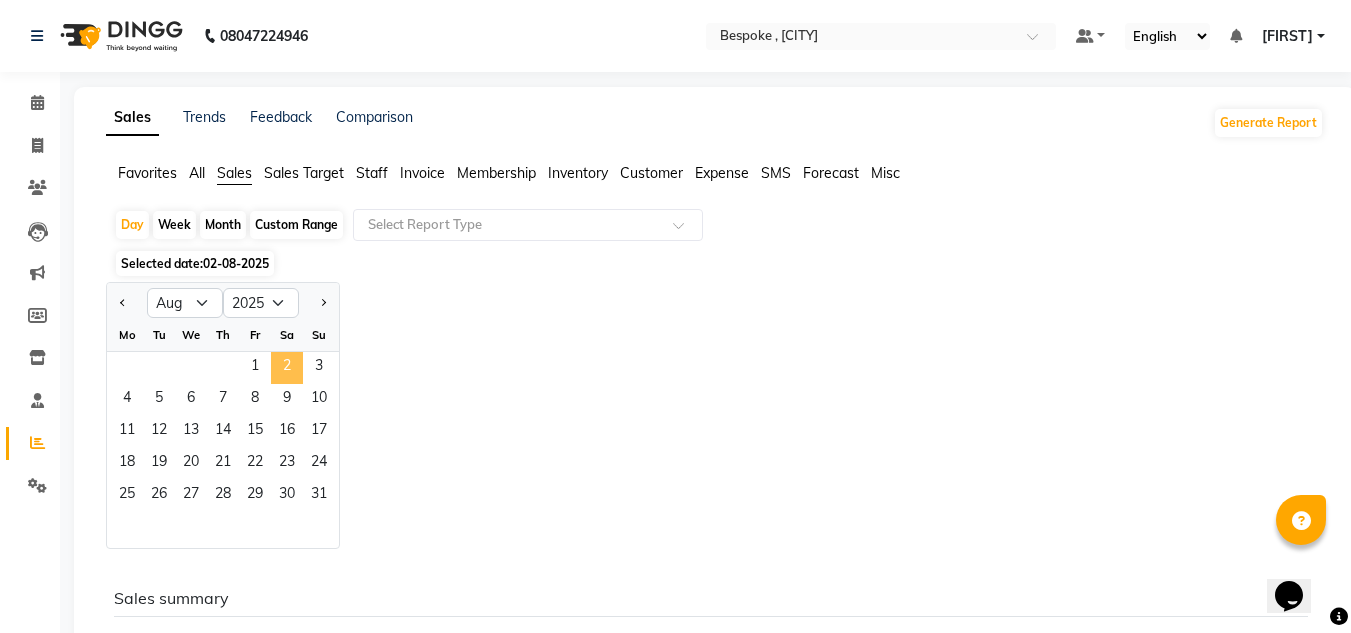 click on "2" 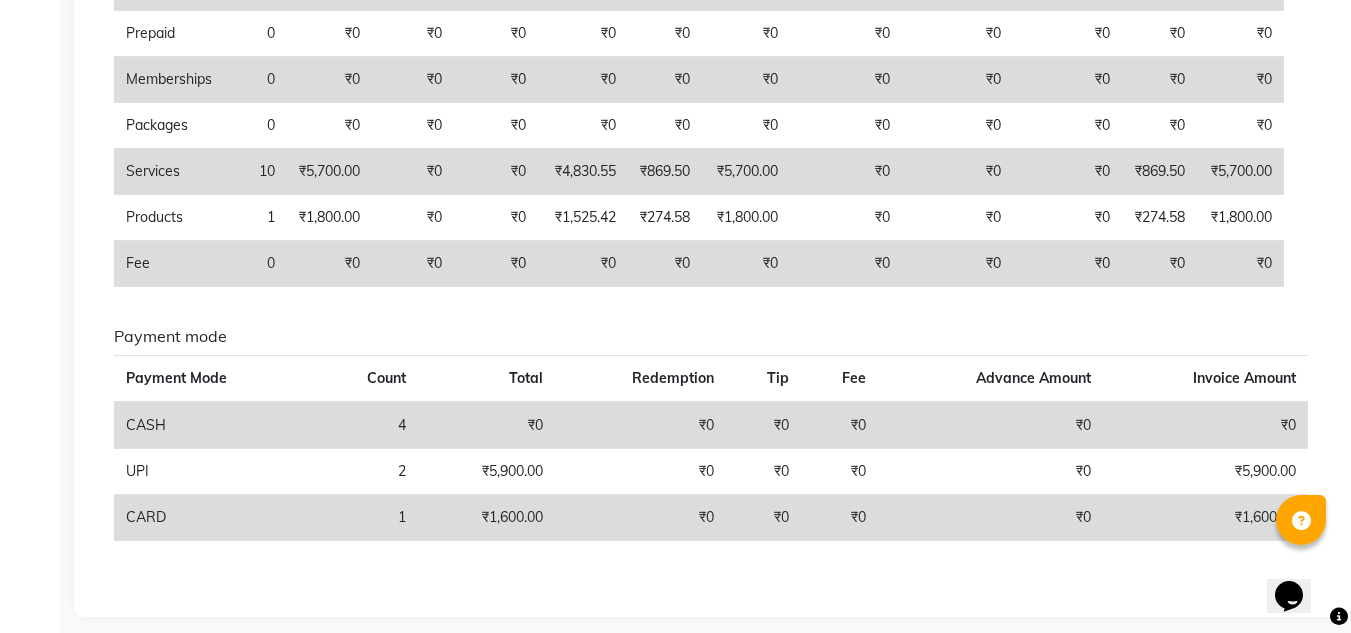 scroll, scrollTop: 580, scrollLeft: 0, axis: vertical 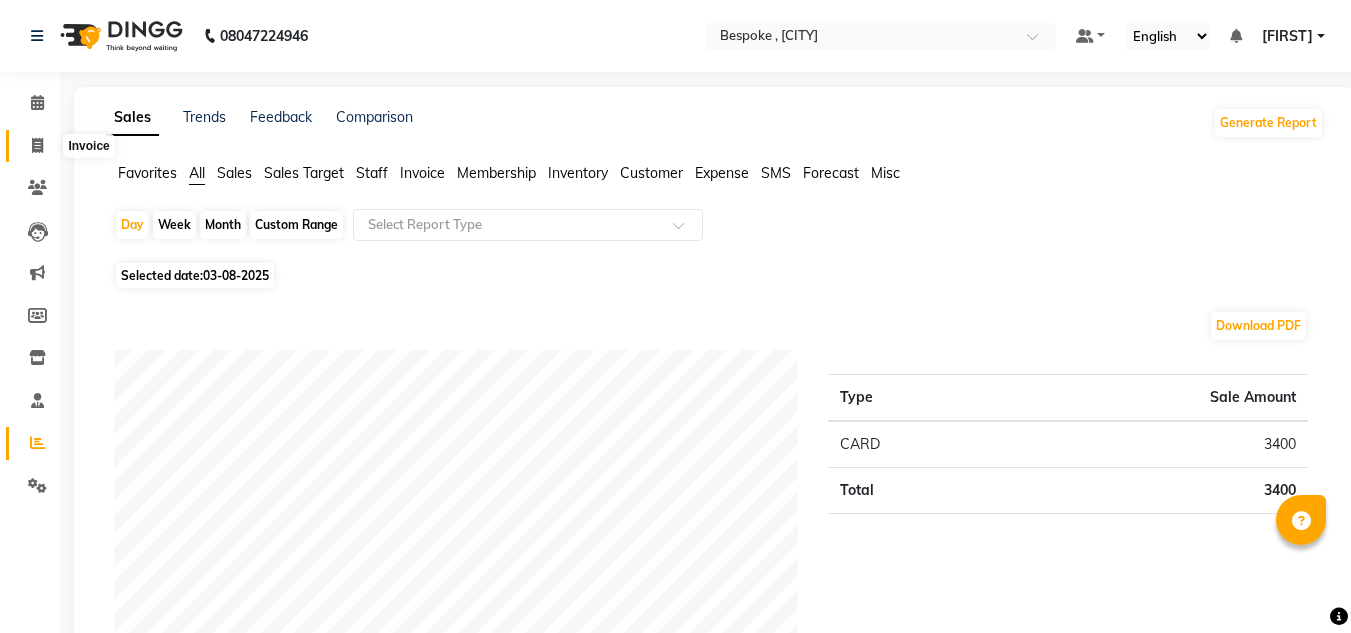click 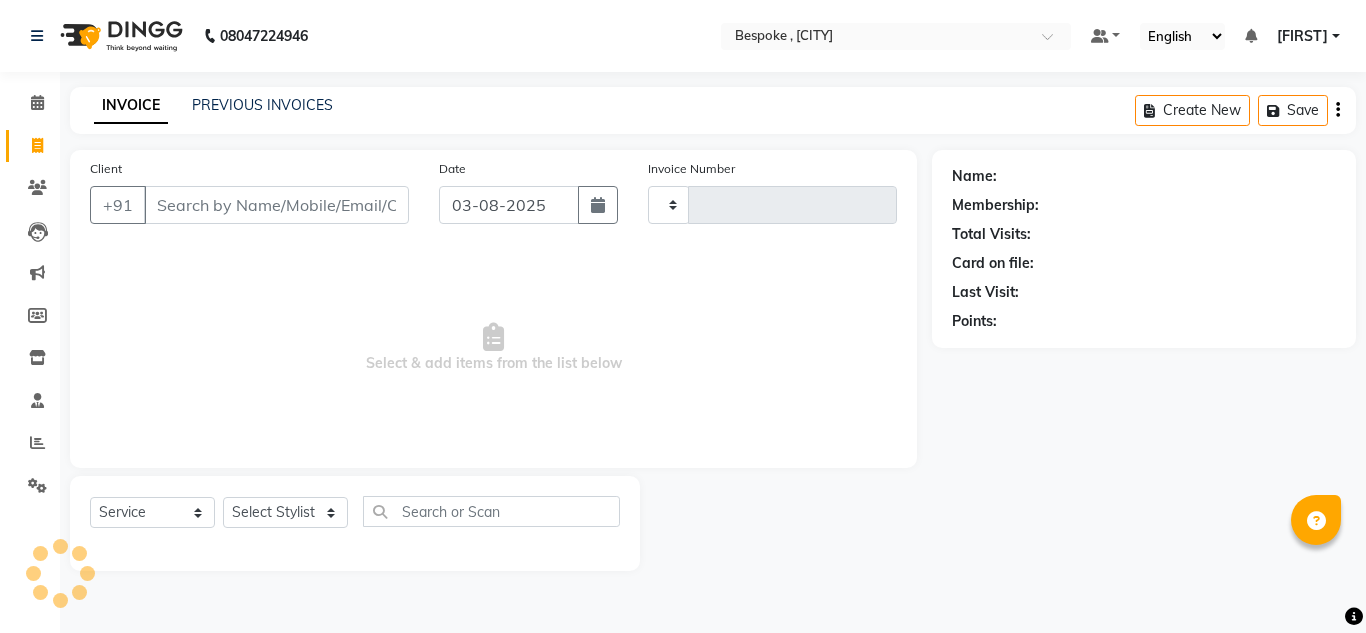 type on "0253" 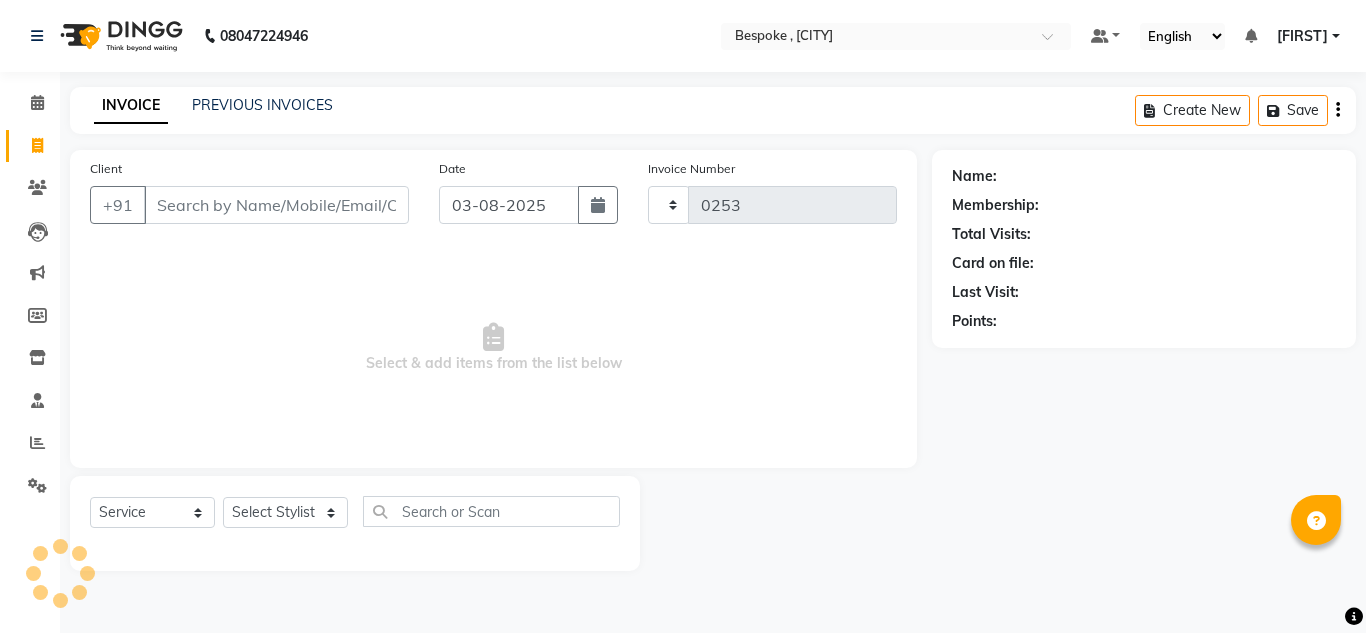select on "8177" 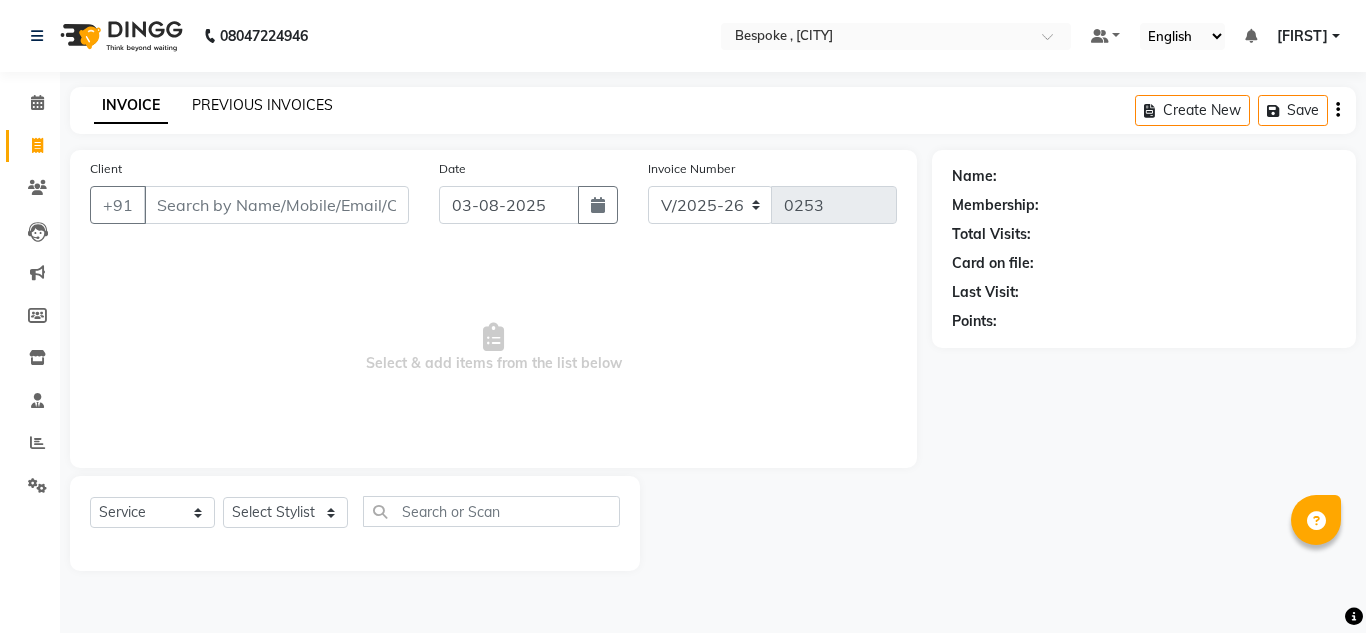 click on "PREVIOUS INVOICES" 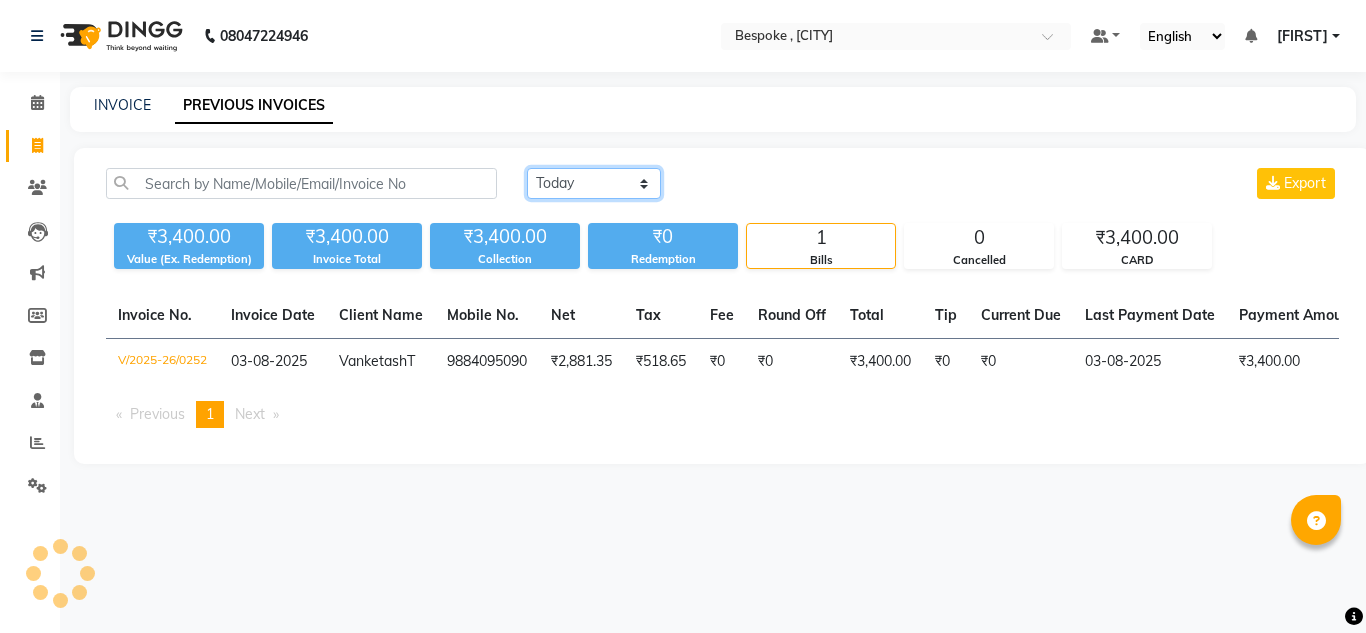click on "Today Yesterday Custom Range" 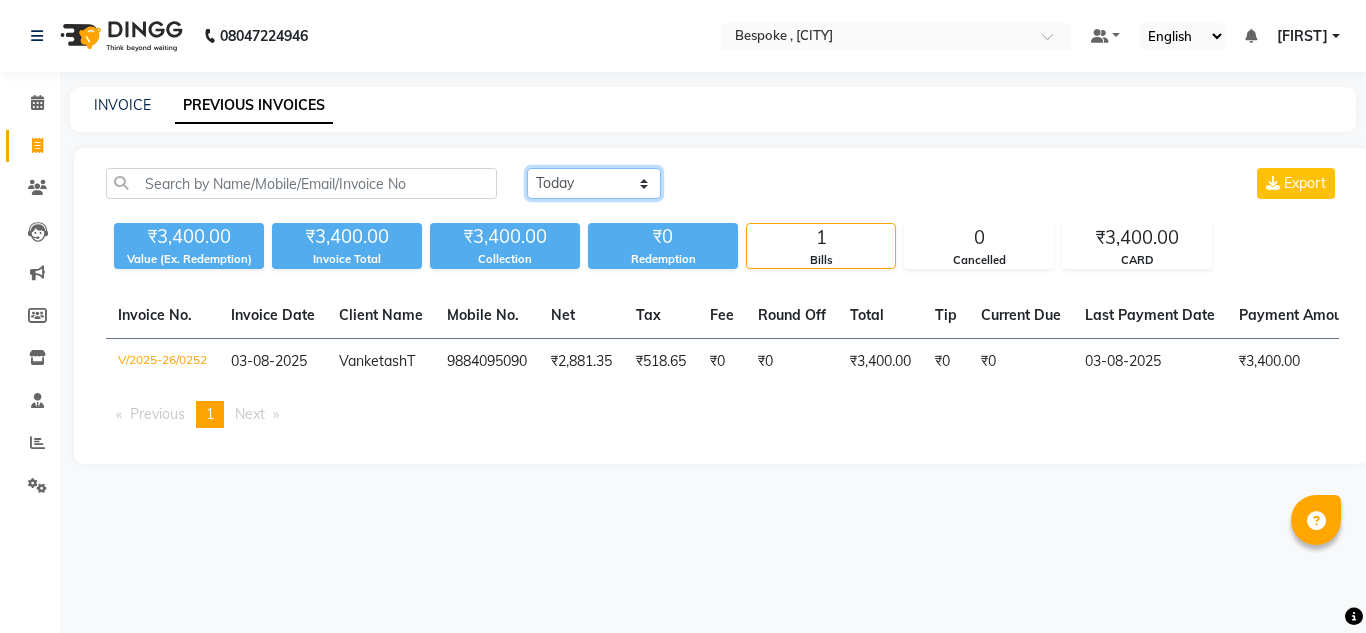 select on "range" 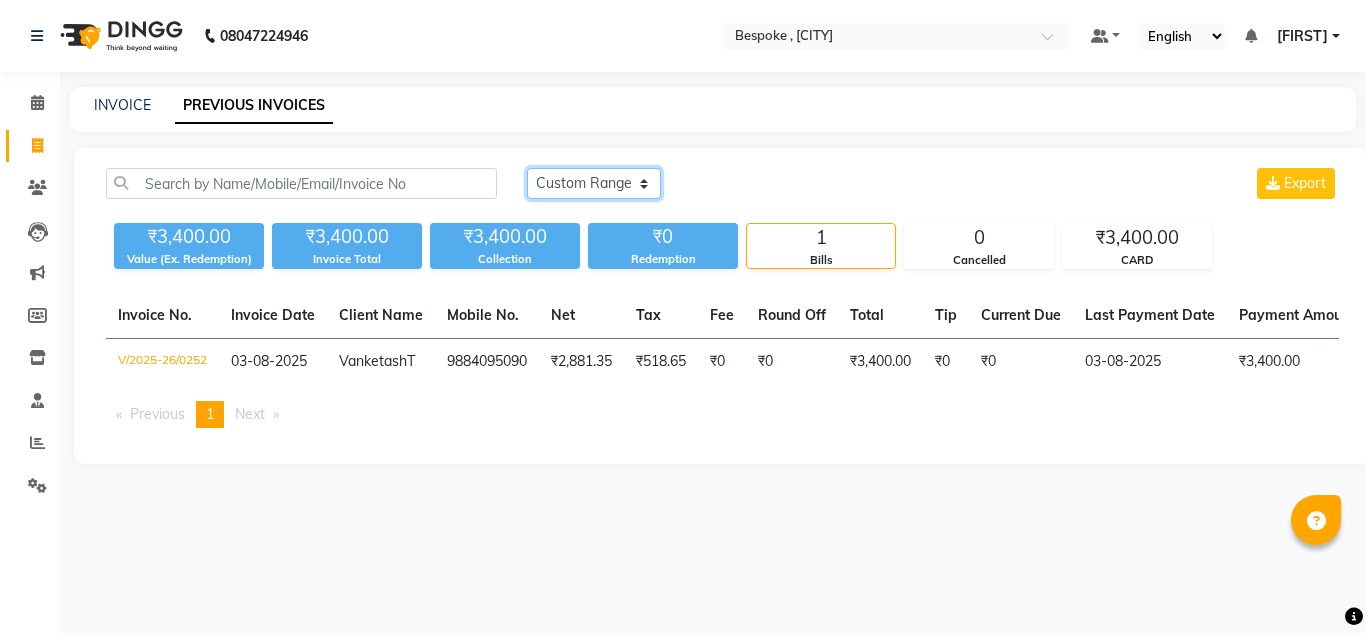 click on "Today Yesterday Custom Range" 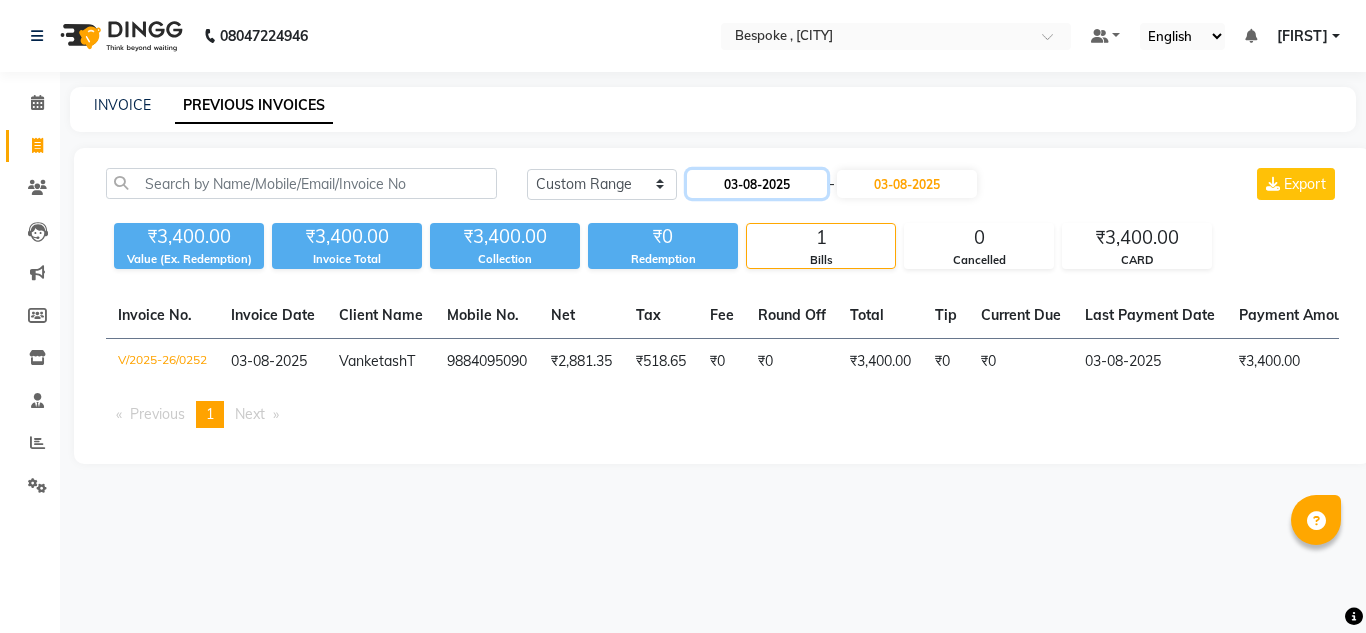 click on "03-08-2025" 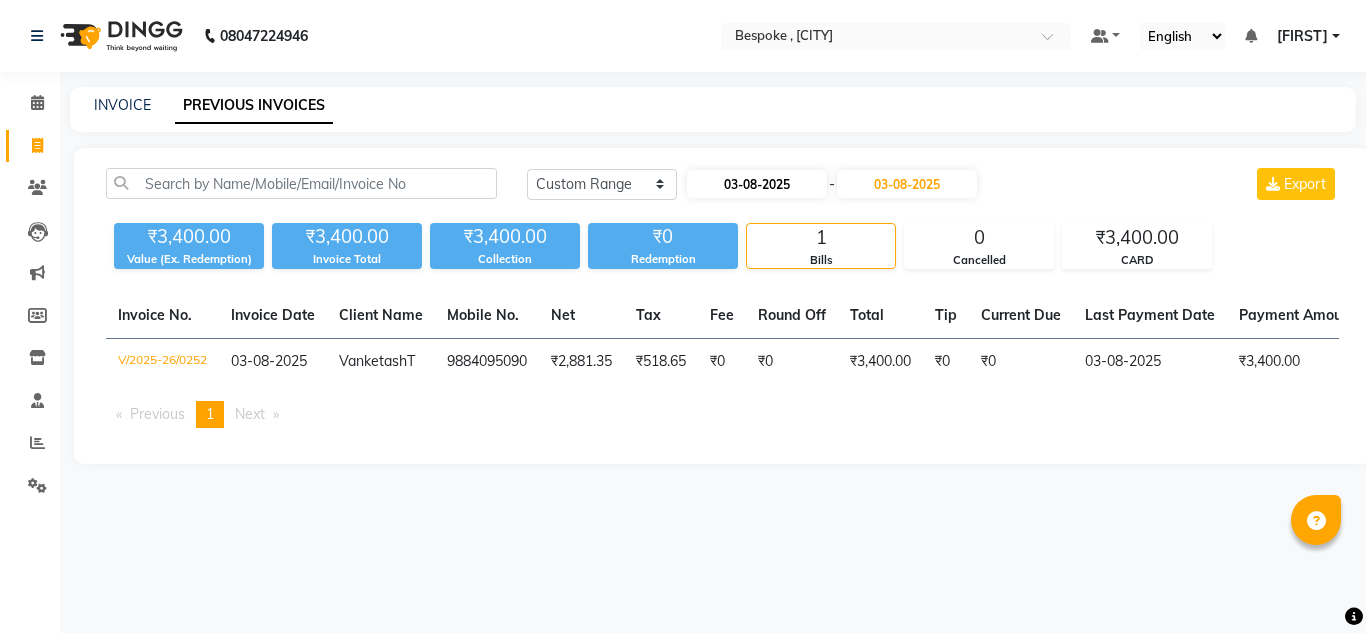 select on "8" 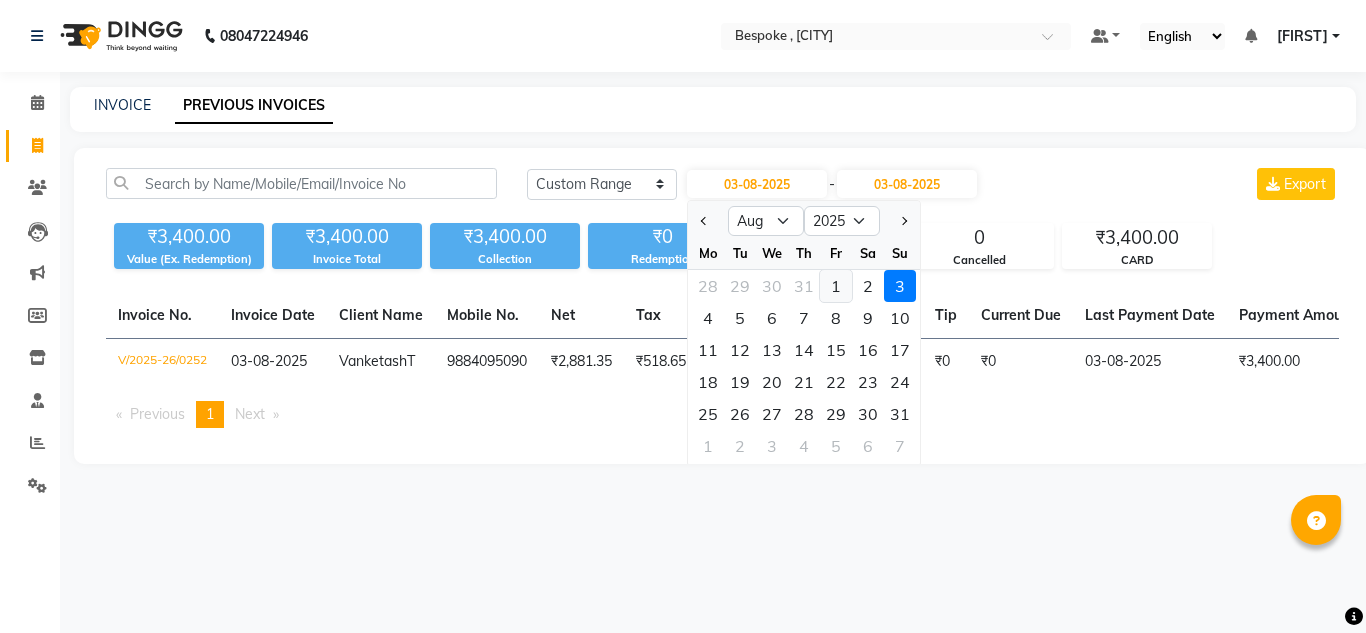 click on "1" 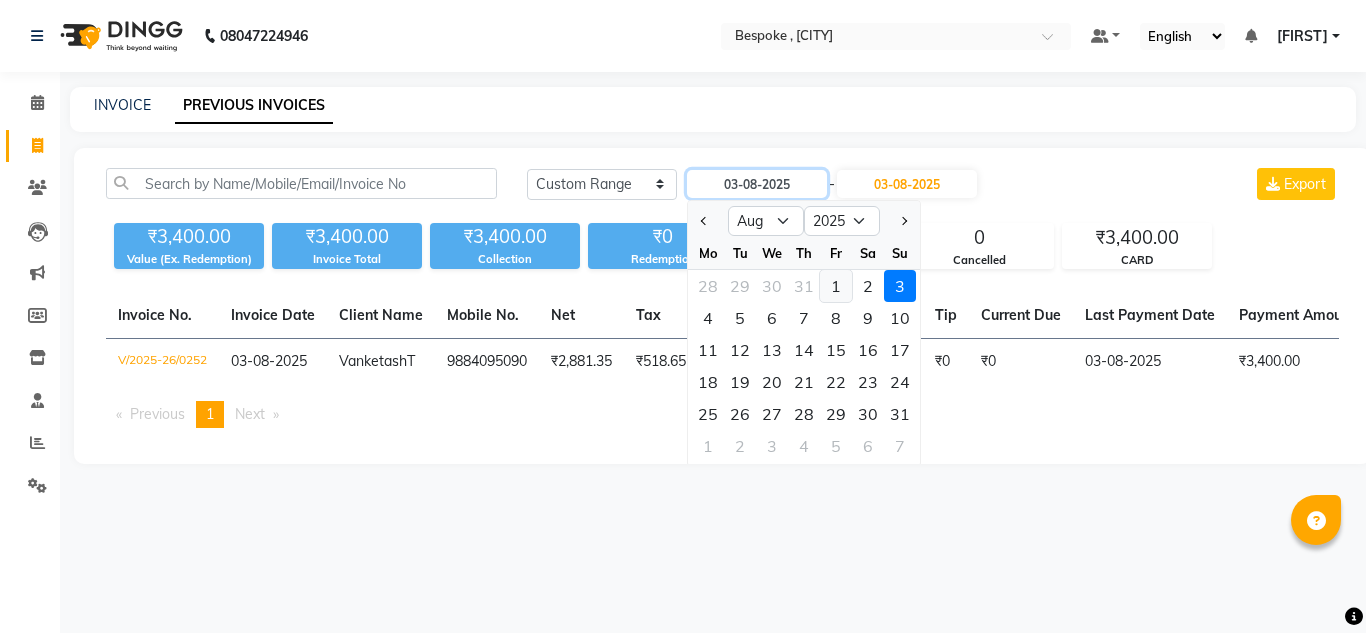 type on "01-08-2025" 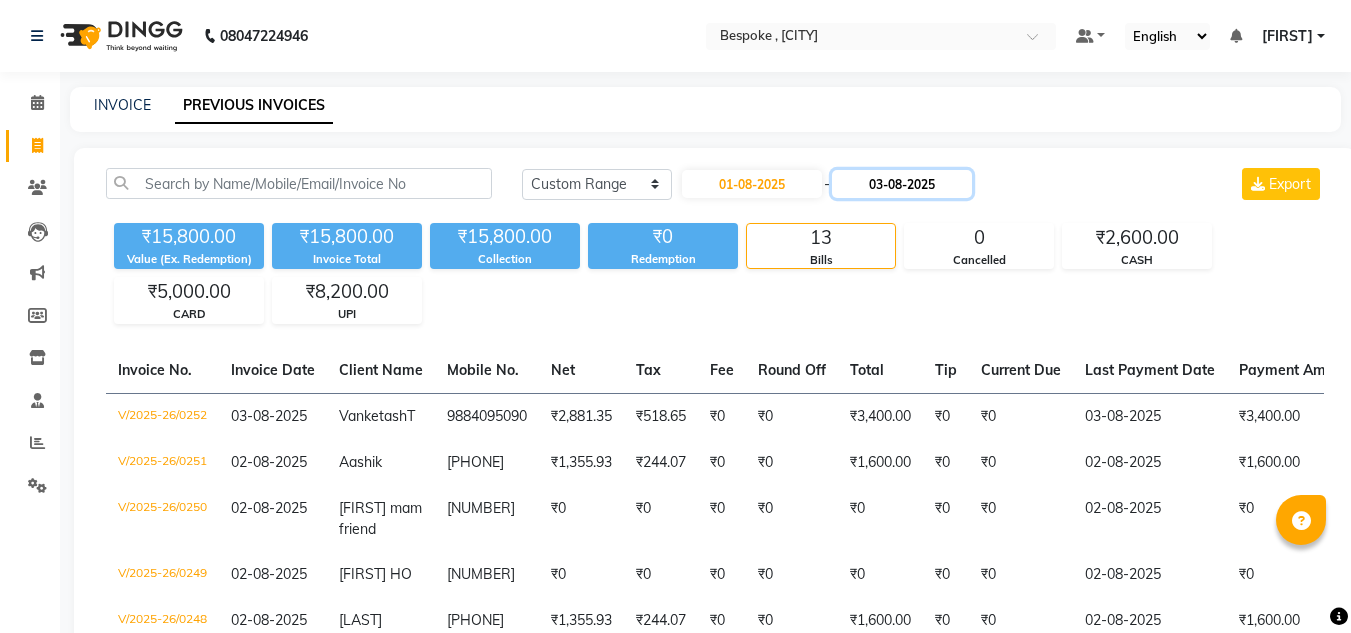click on "03-08-2025" 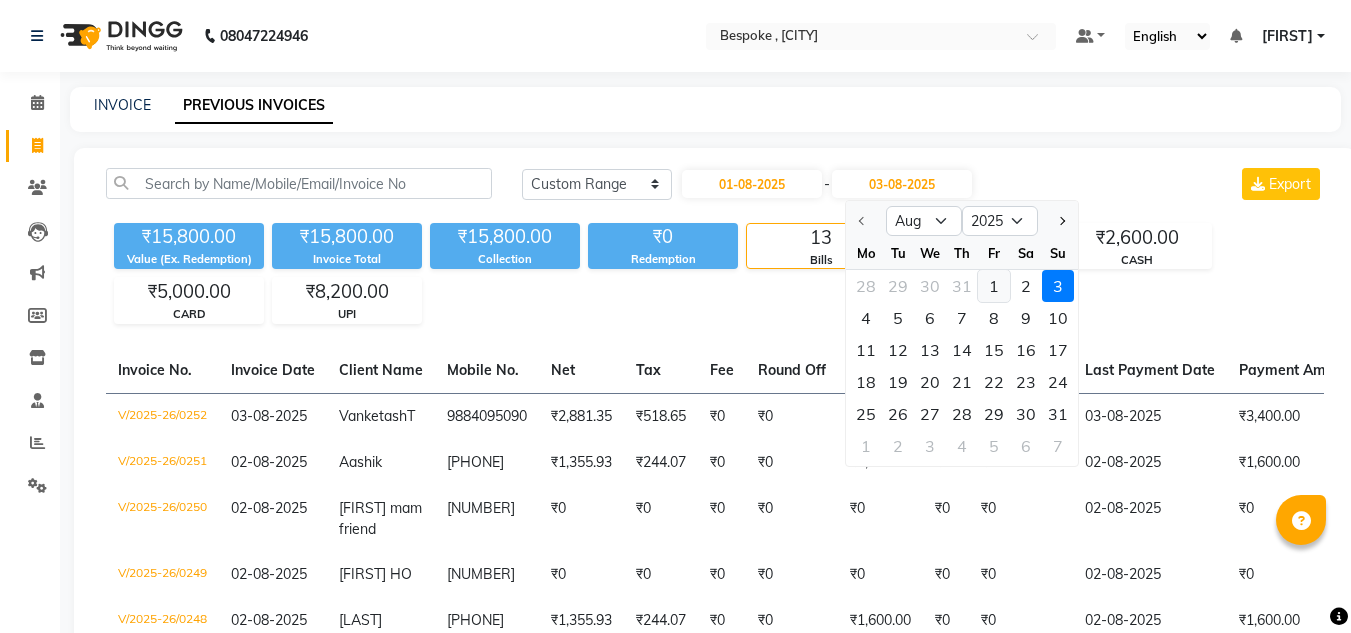 click on "1" 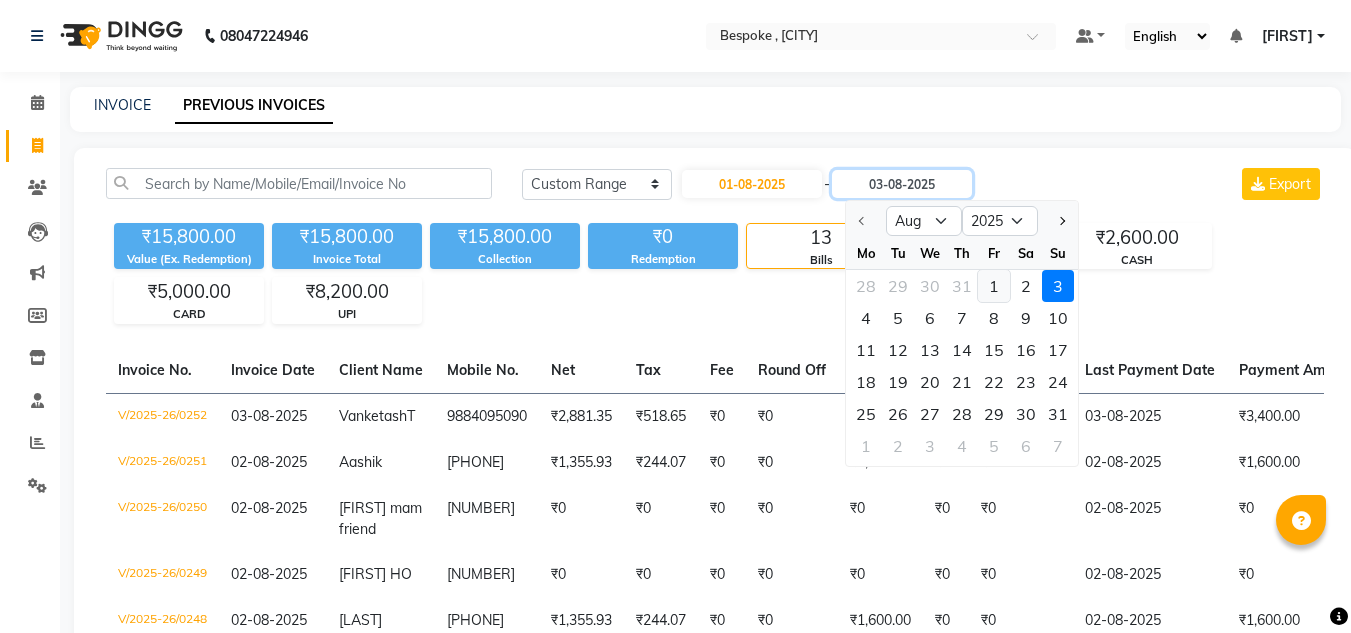 type on "01-08-2025" 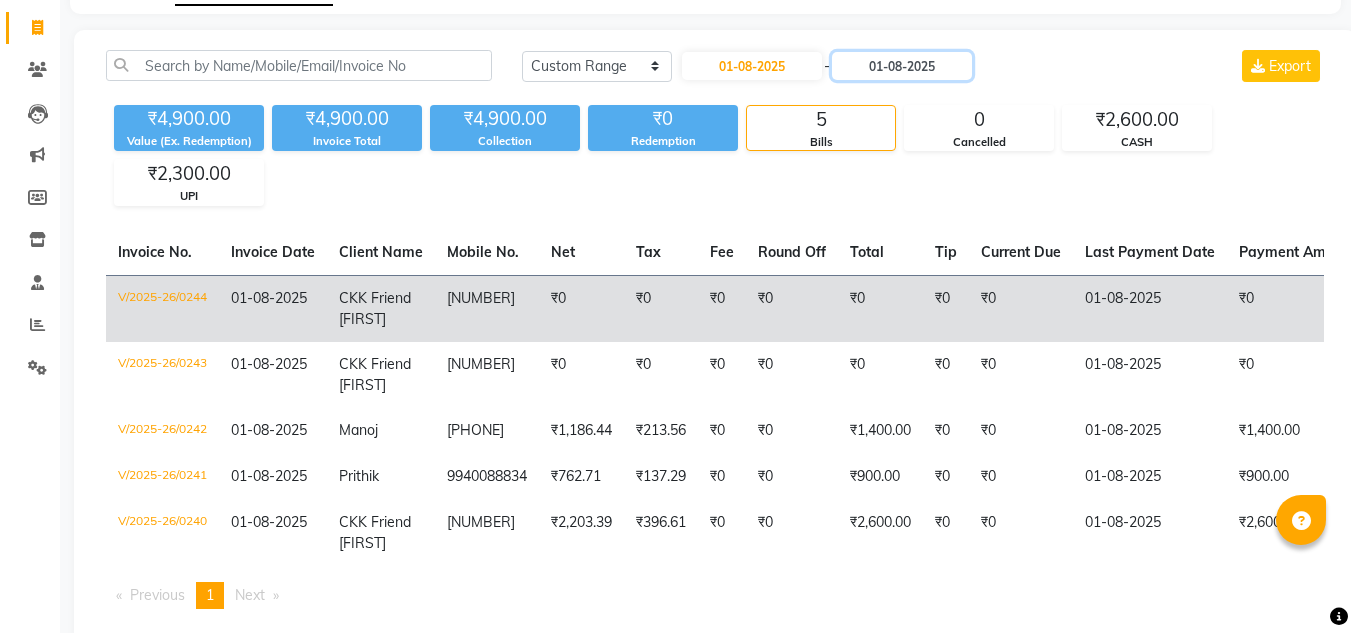 scroll, scrollTop: 175, scrollLeft: 0, axis: vertical 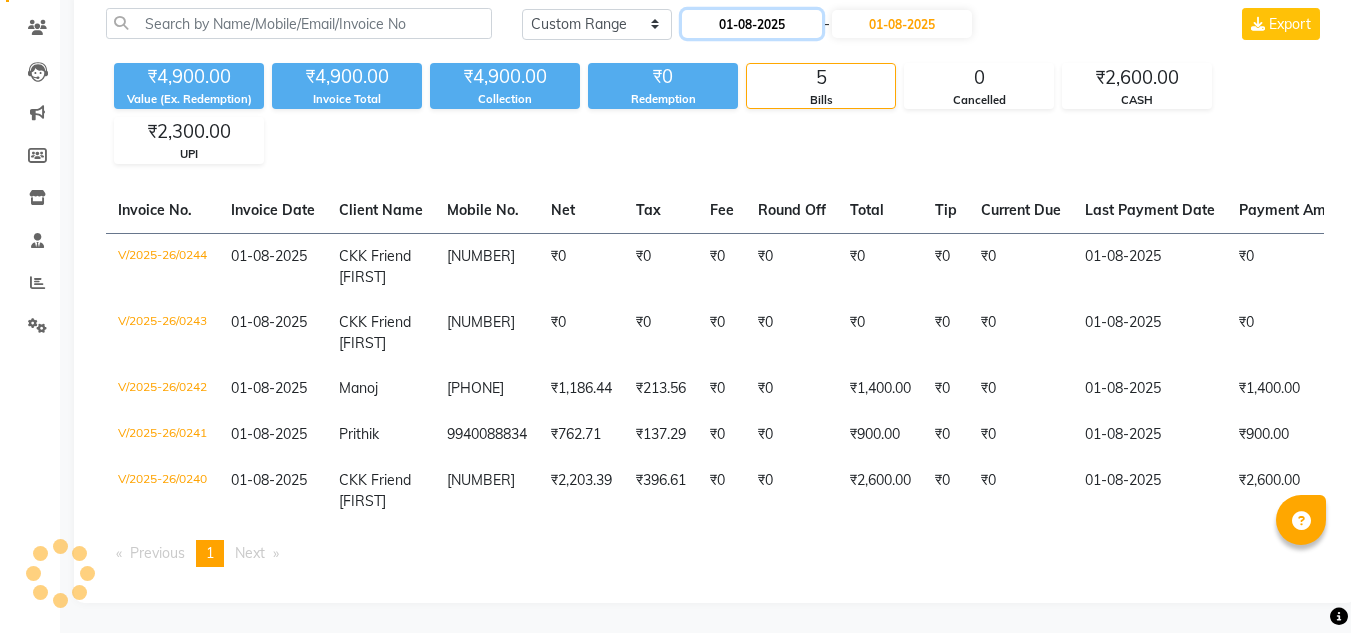 click on "01-08-2025" 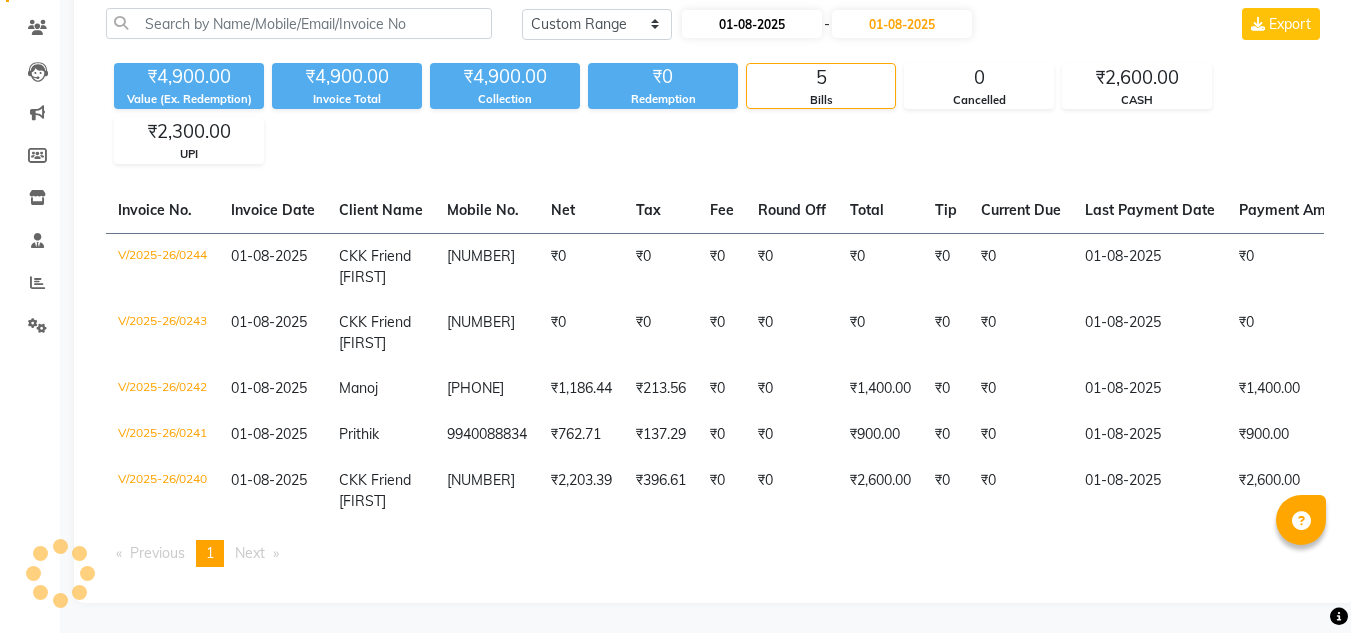 select on "8" 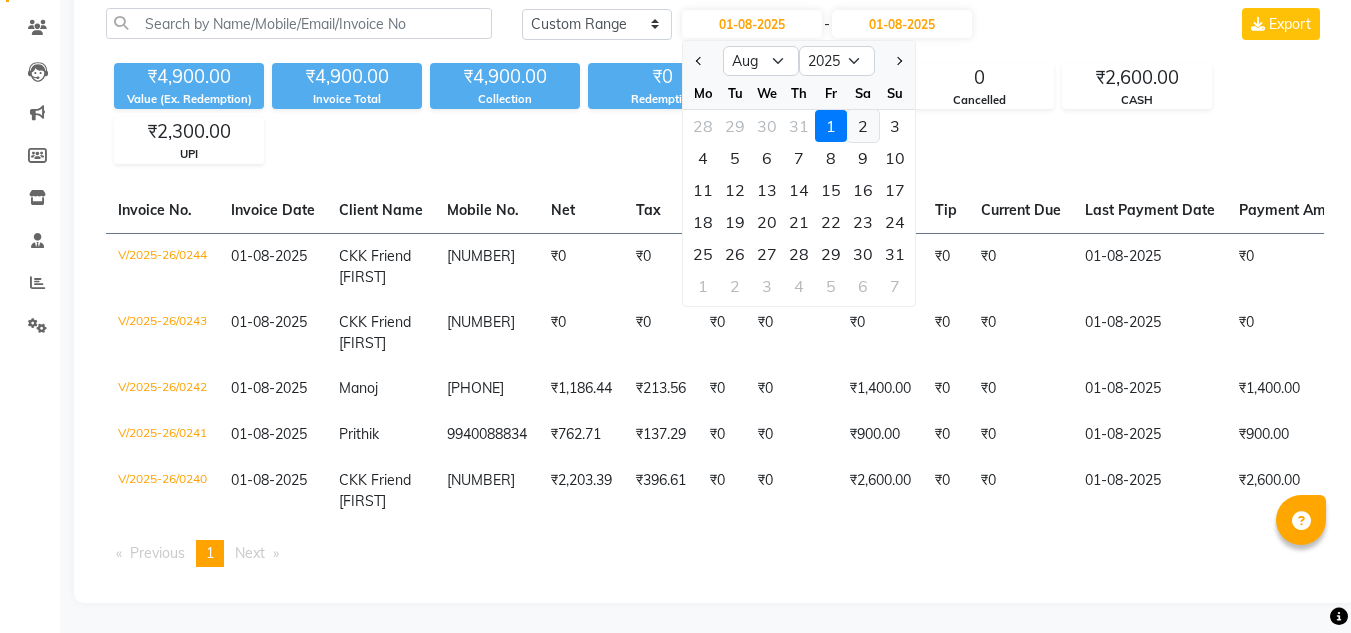 click on "2" 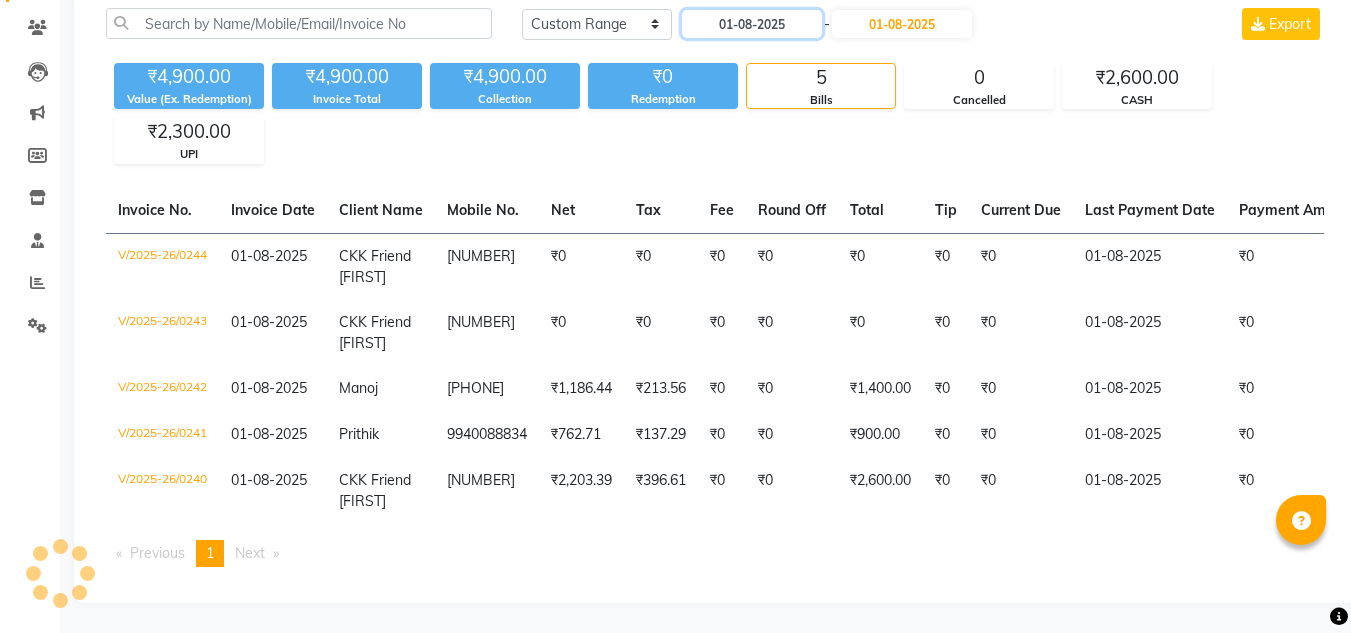 type on "02-08-2025" 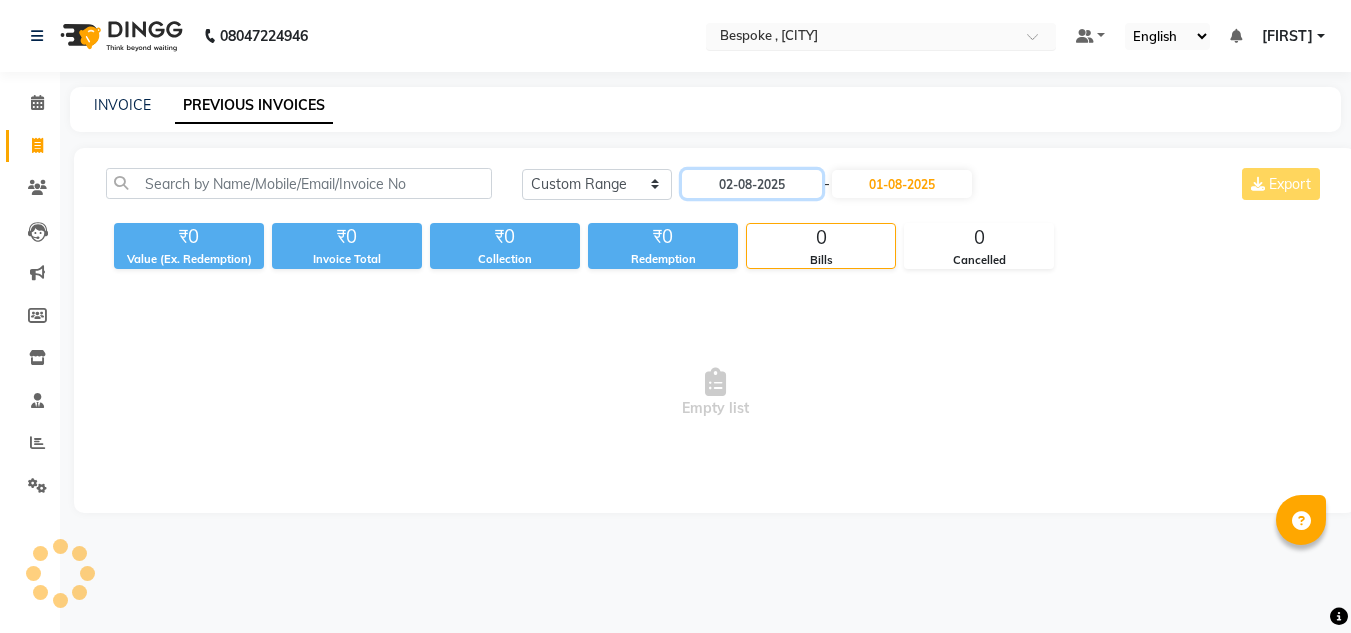 scroll, scrollTop: 0, scrollLeft: 0, axis: both 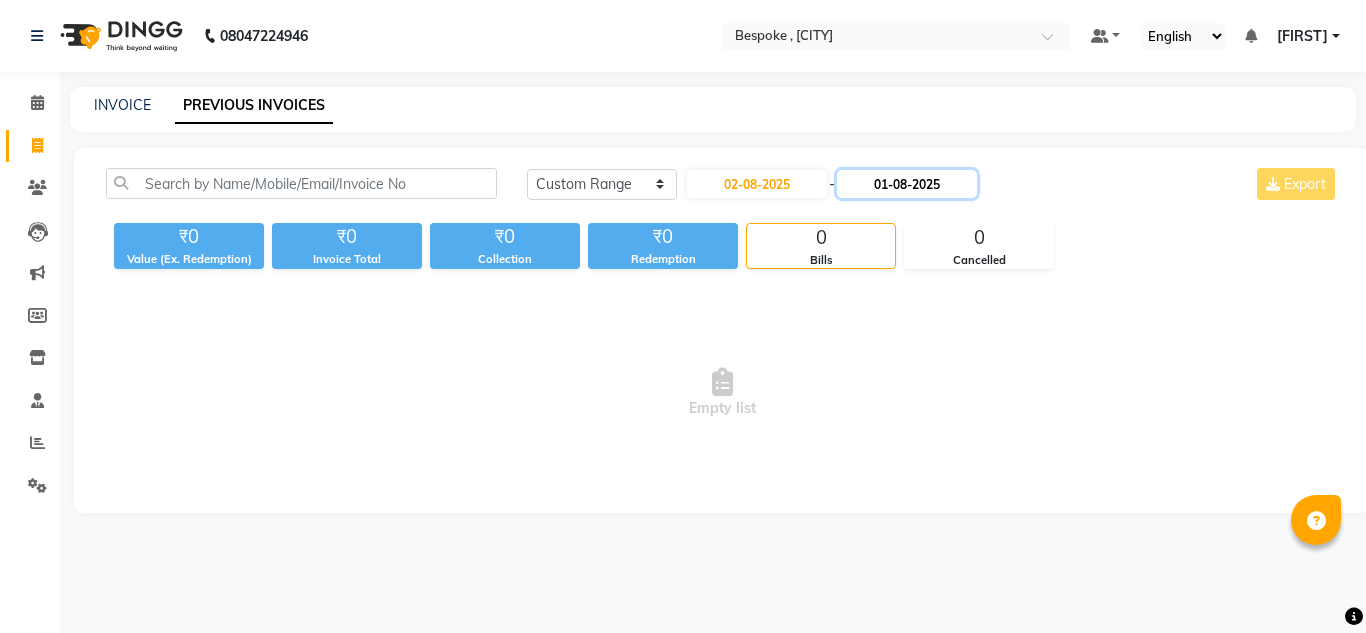 click on "01-08-2025" 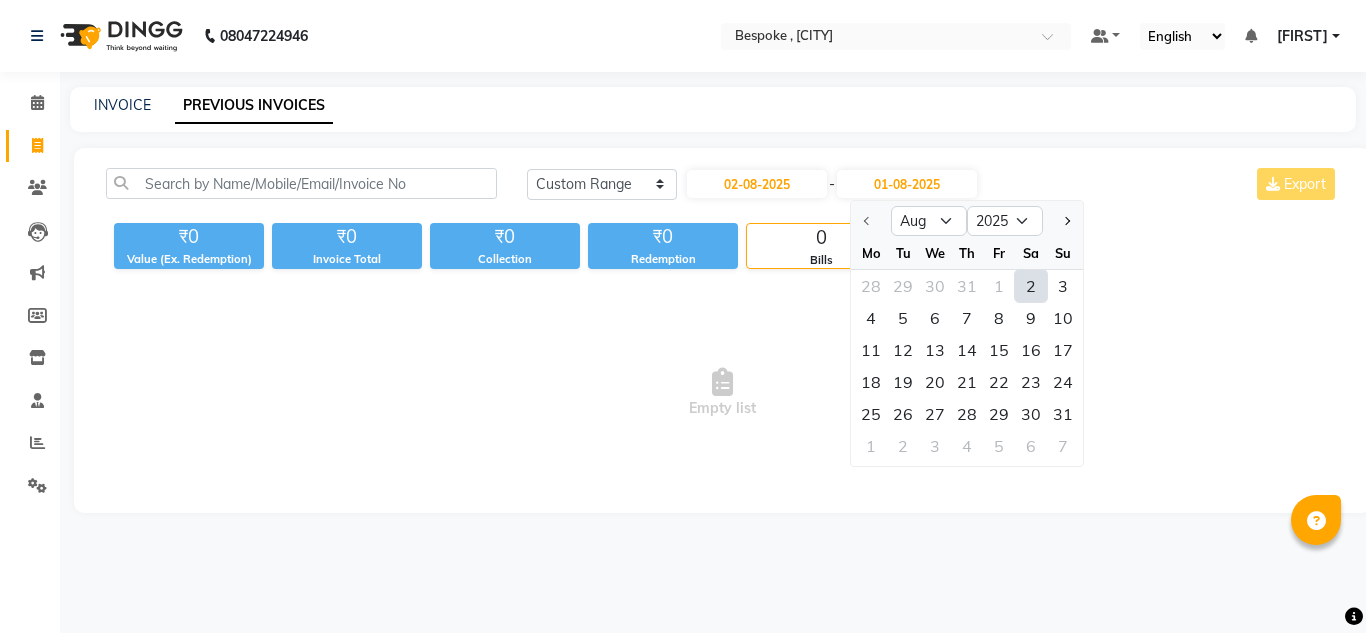 click on "2" 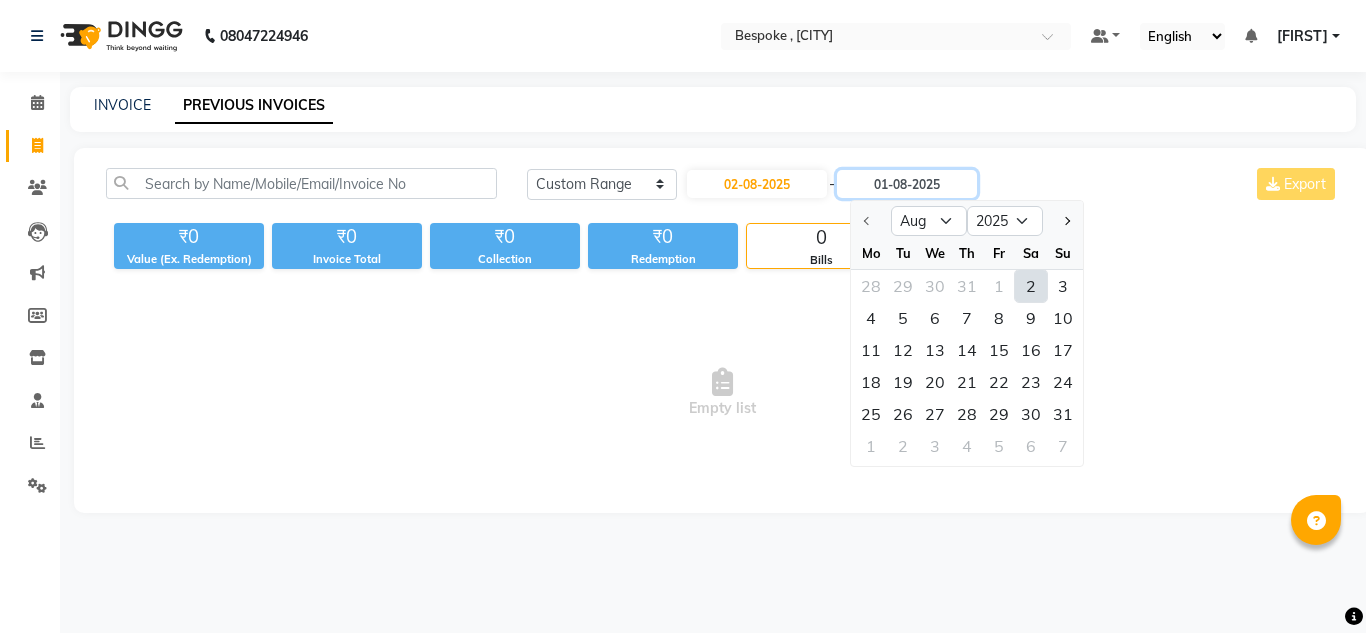 type on "02-08-2025" 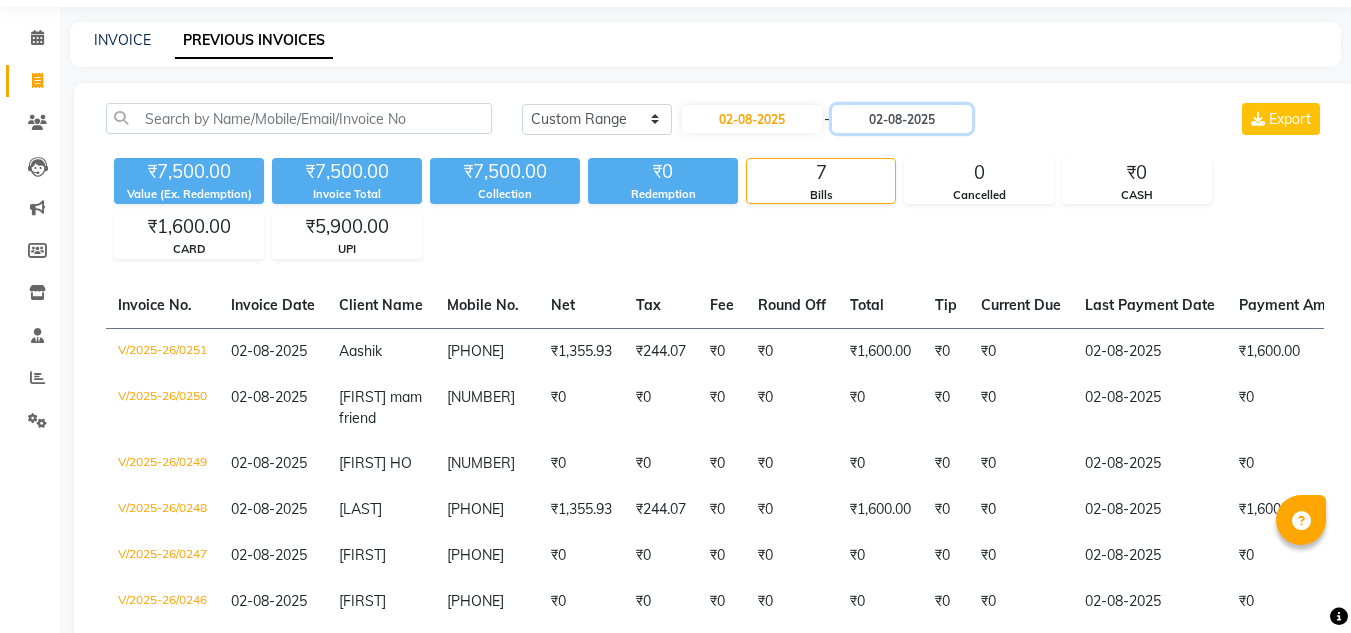 scroll, scrollTop: 247, scrollLeft: 0, axis: vertical 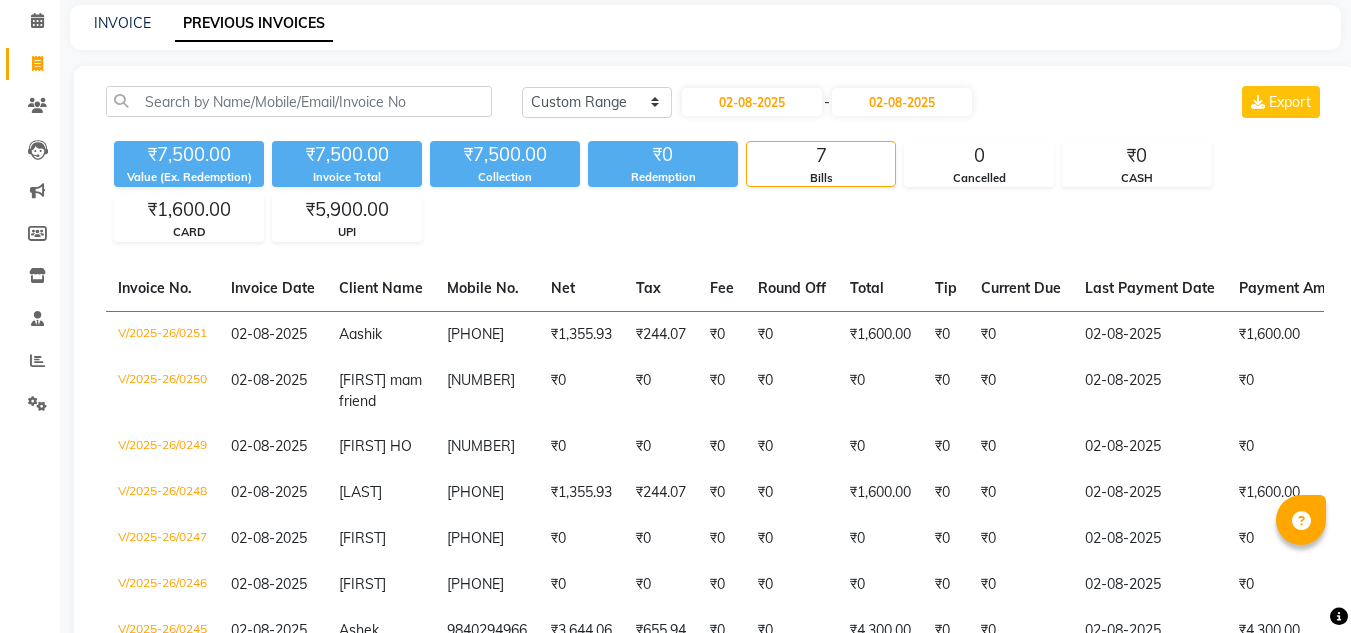 click on "₹7,500.00" 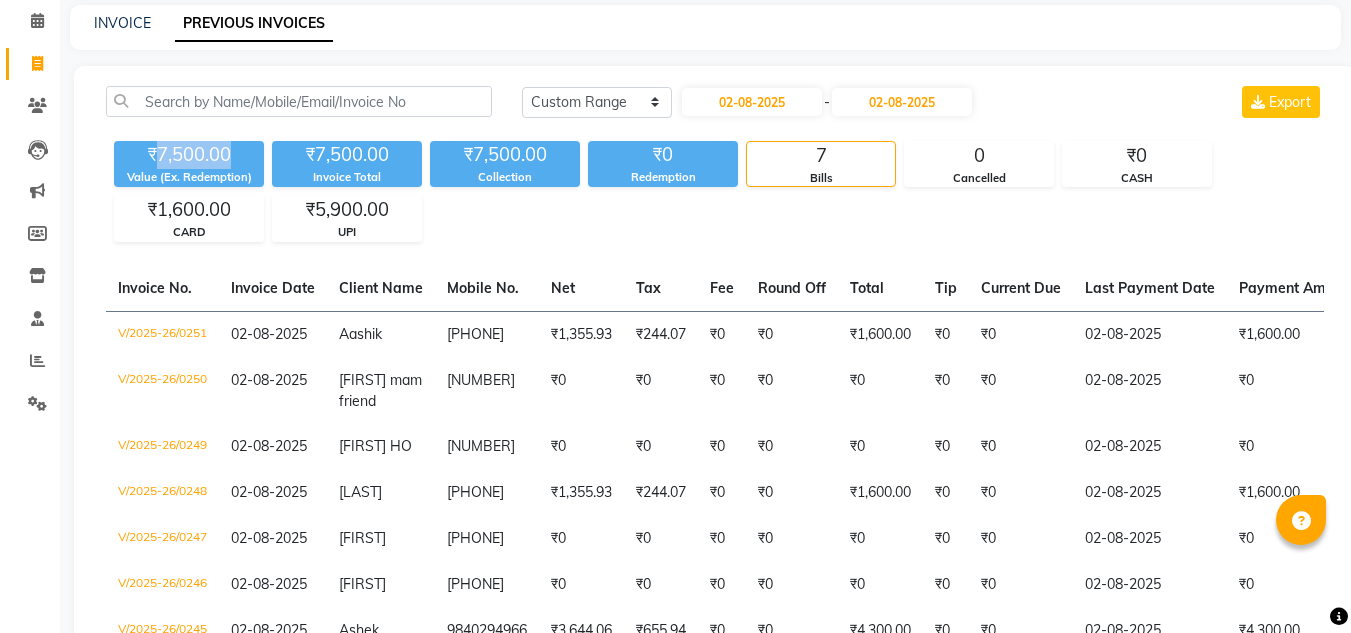 click on "₹7,500.00" 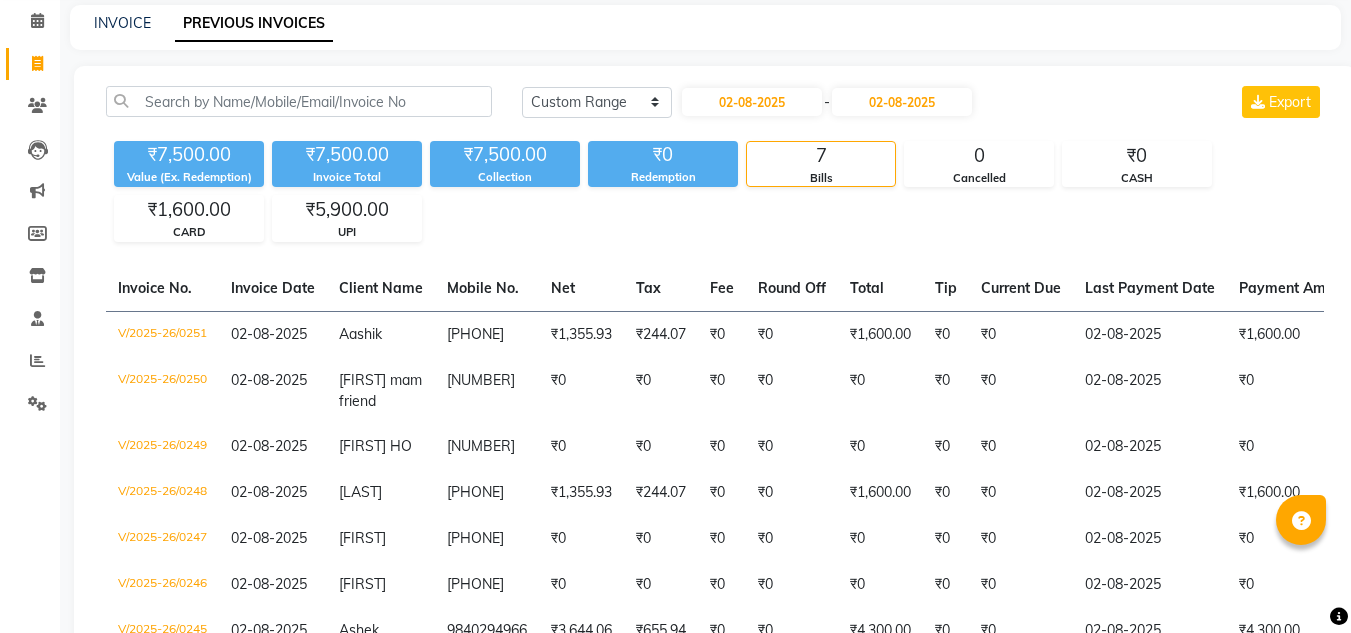 click on "₹7,500.00" 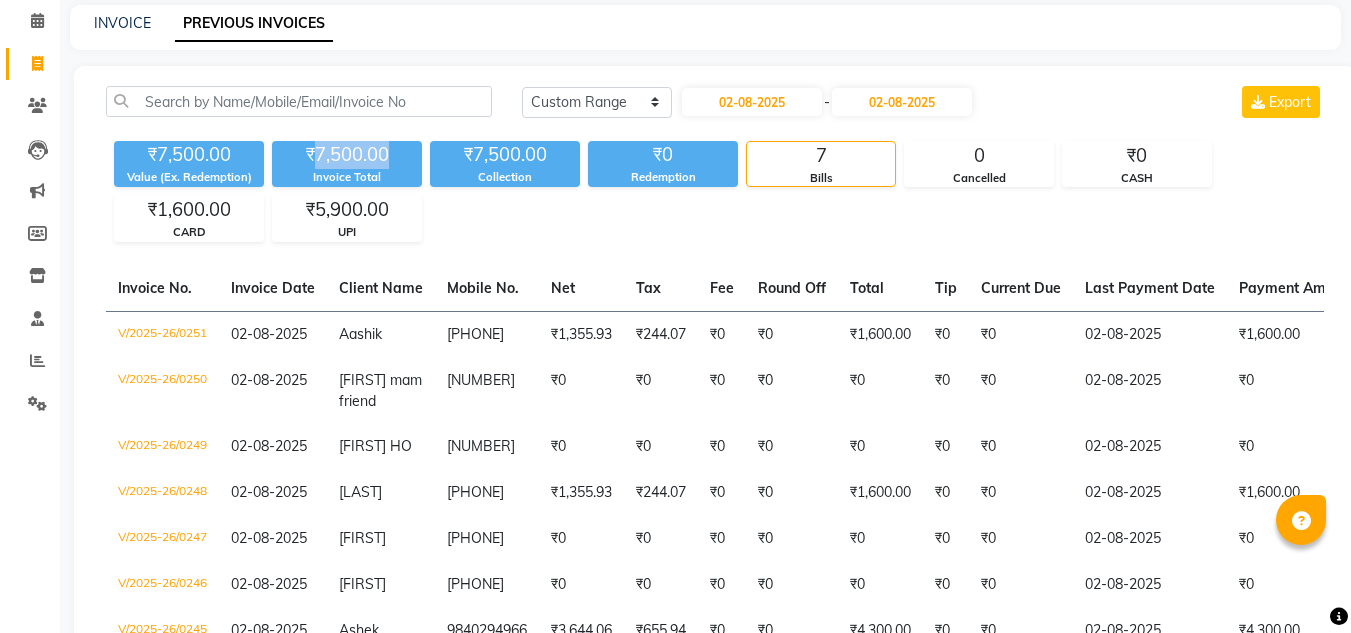 click on "₹7,500.00" 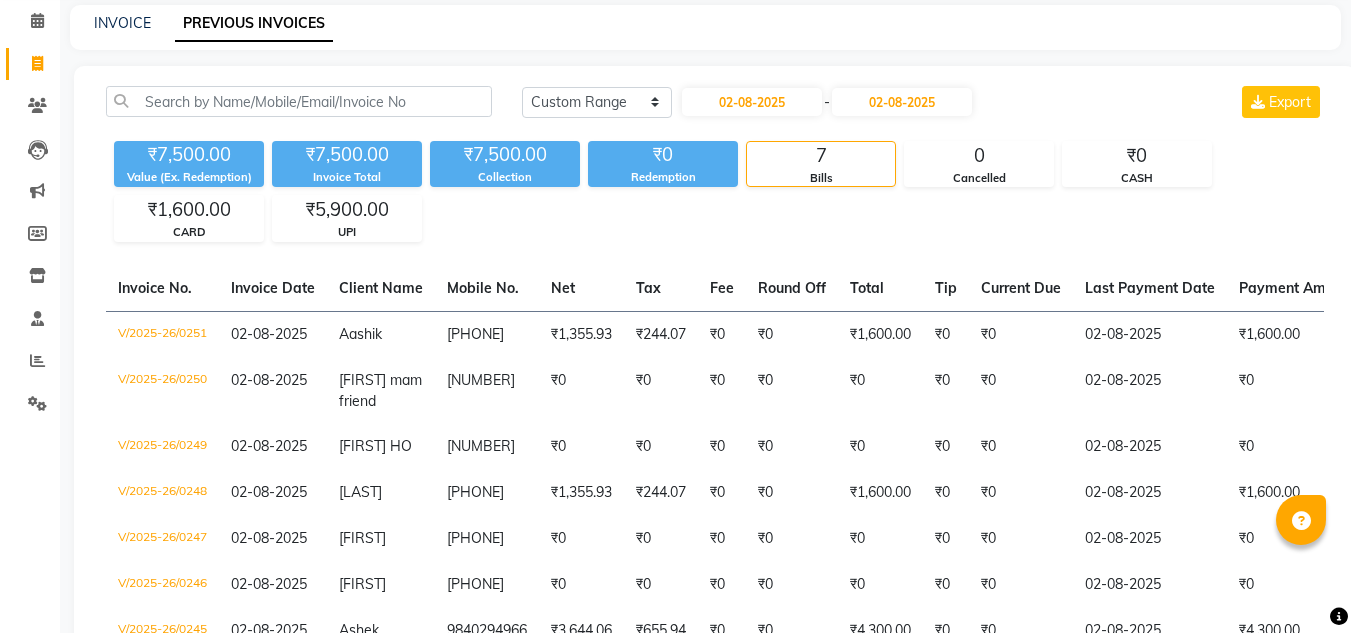 click on "₹7,500.00 Value (Ex. Redemption) ₹7,500.00 Invoice Total  ₹7,500.00 Collection ₹0 Redemption 7 Bills 0 Cancelled ₹0 CASH ₹1,600.00 CARD ₹5,900.00 UPI" 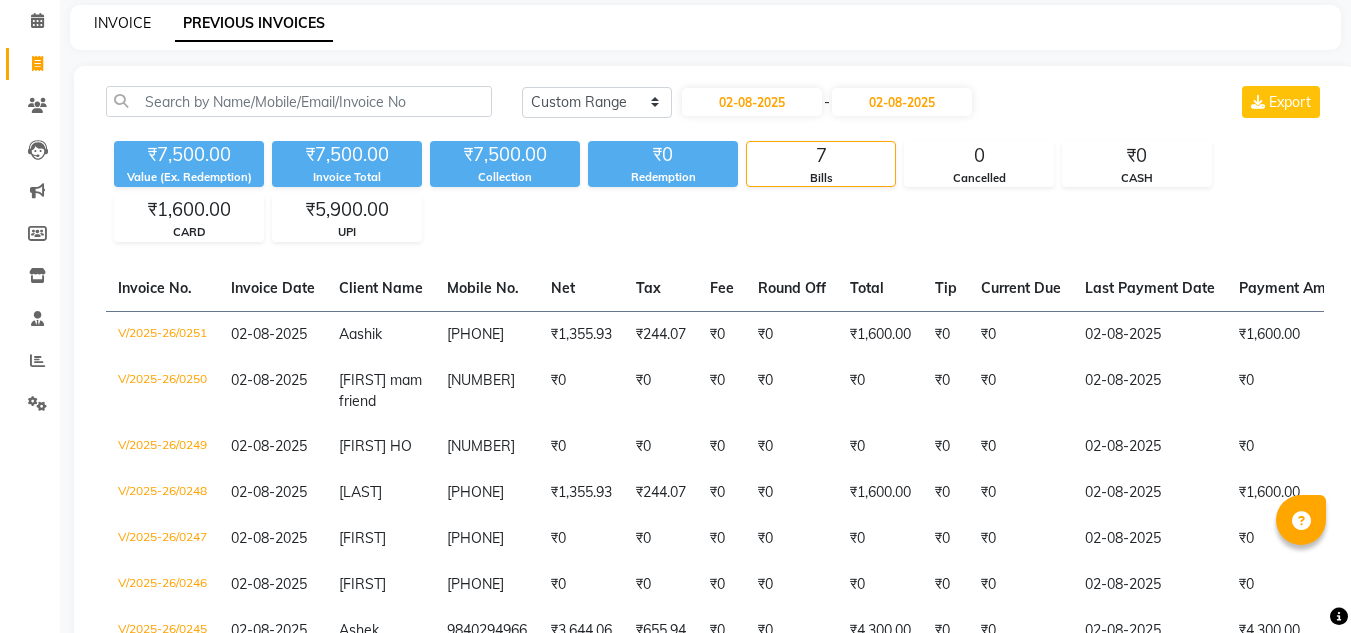 click on "INVOICE" 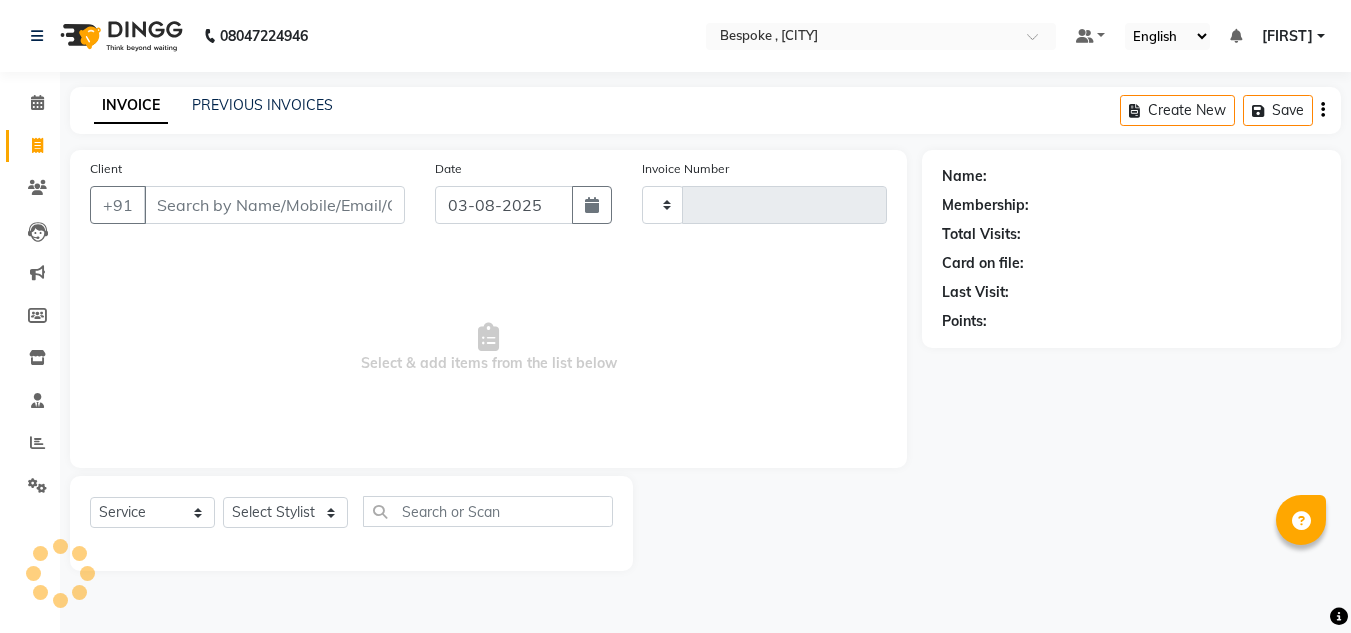 scroll, scrollTop: 0, scrollLeft: 0, axis: both 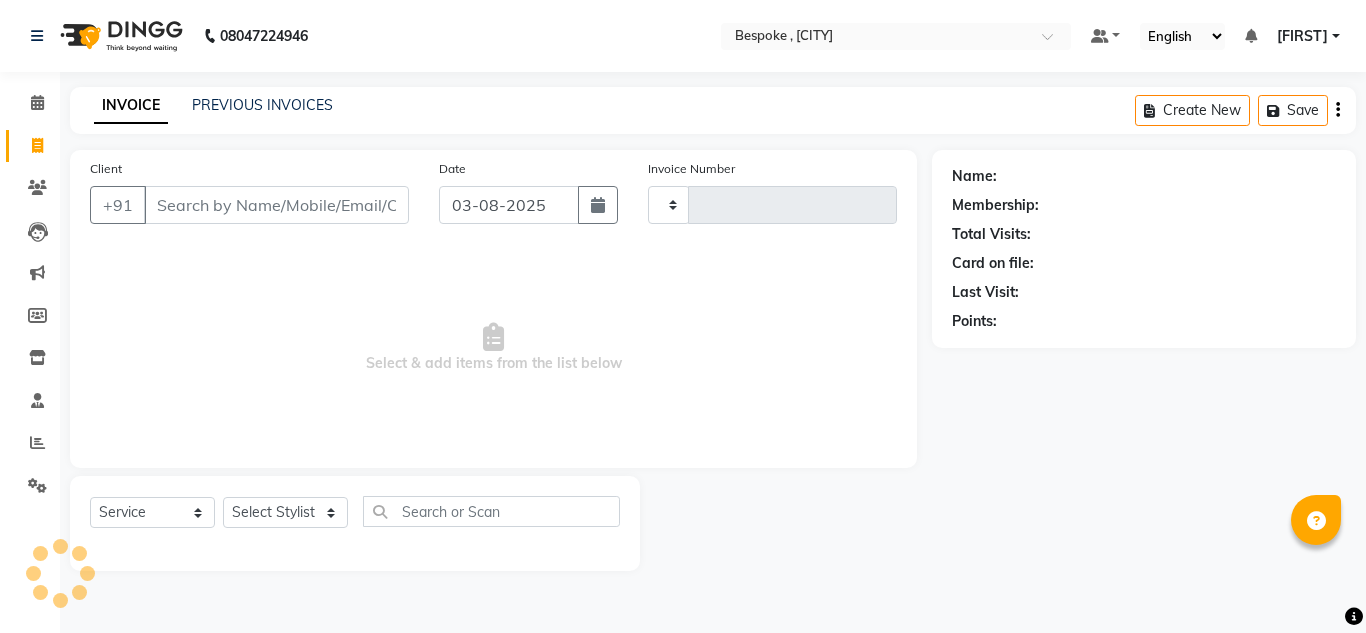 type on "0253" 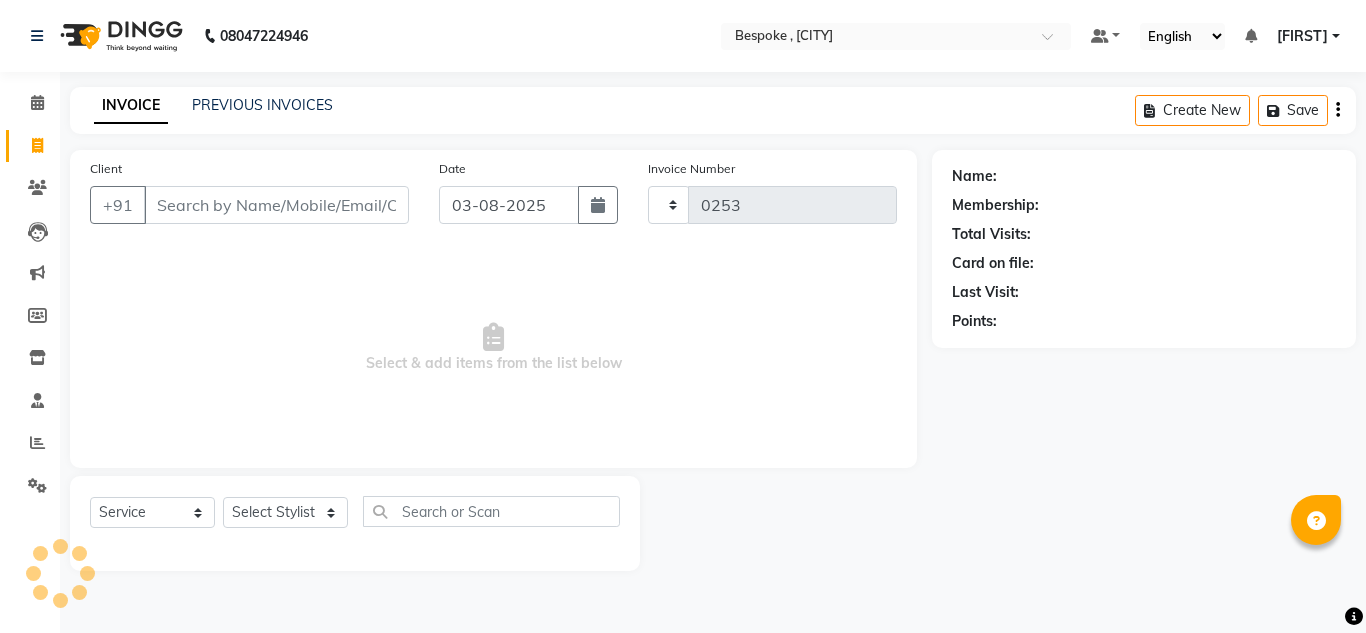 select on "8177" 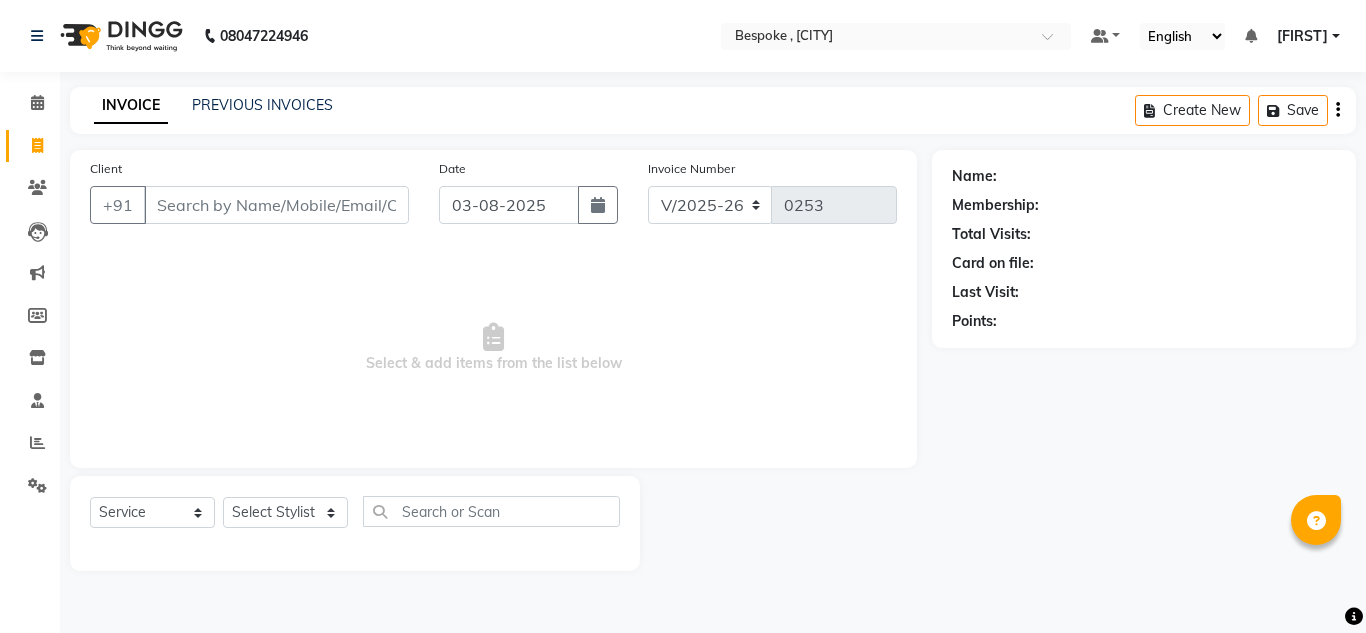 click on "Select & add items from the list below" at bounding box center [493, 348] 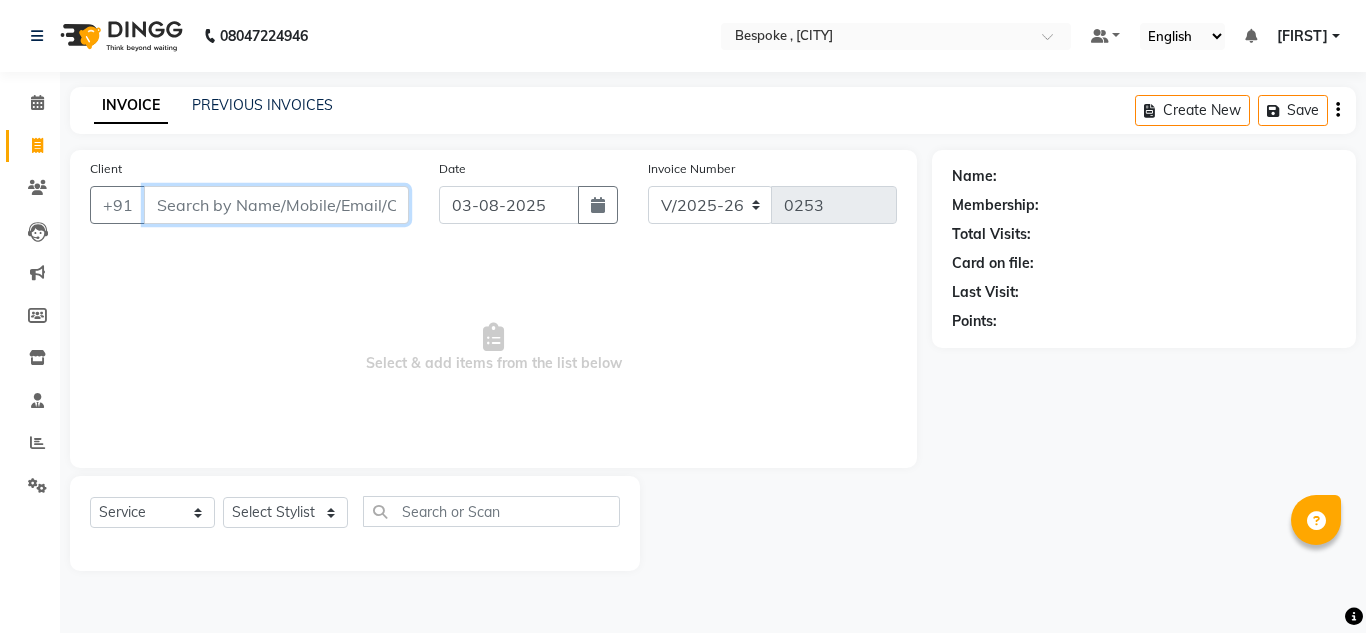 click on "Client" at bounding box center (276, 205) 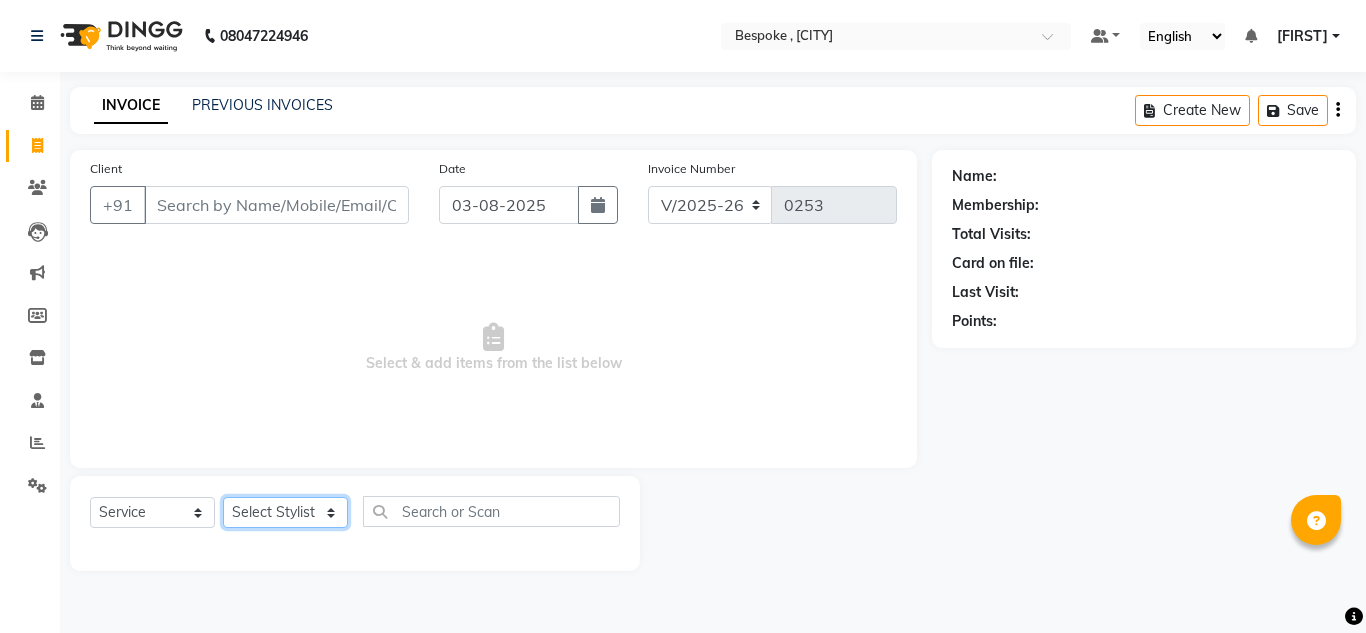 click on "Select Stylist Ching Dilipan Guru Jaan Karthi Khawlkim Kimte Kumar Mahesh Palani" 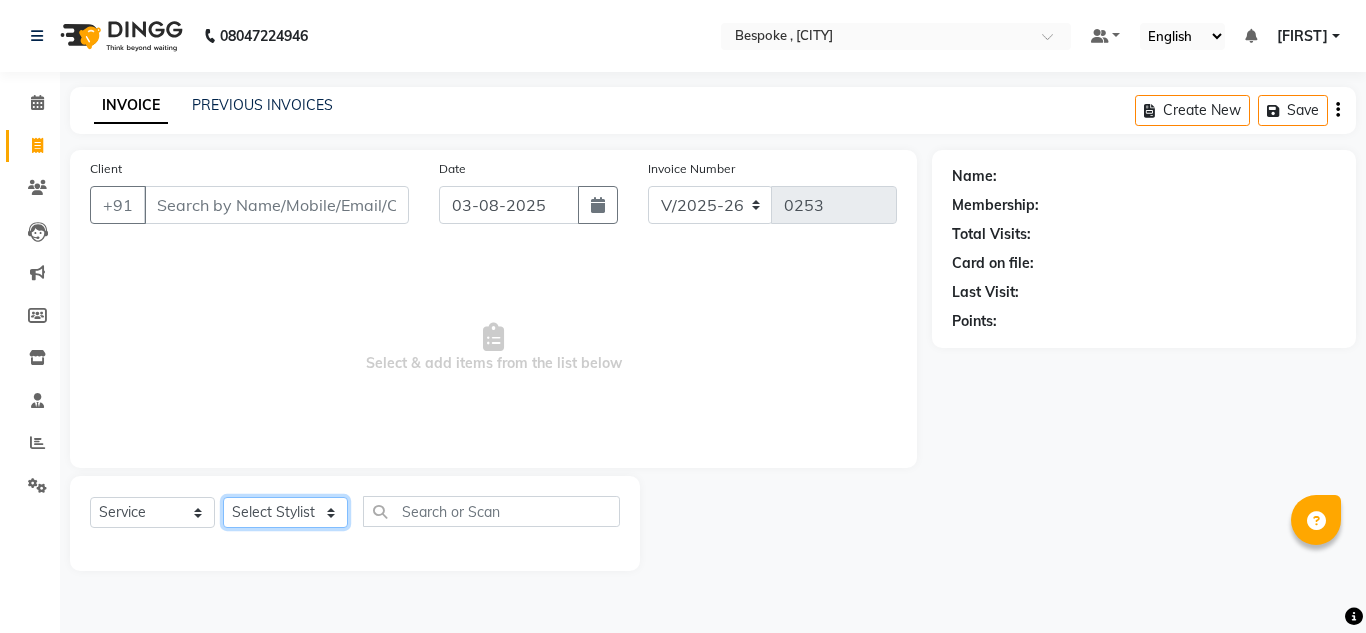 select on "78477" 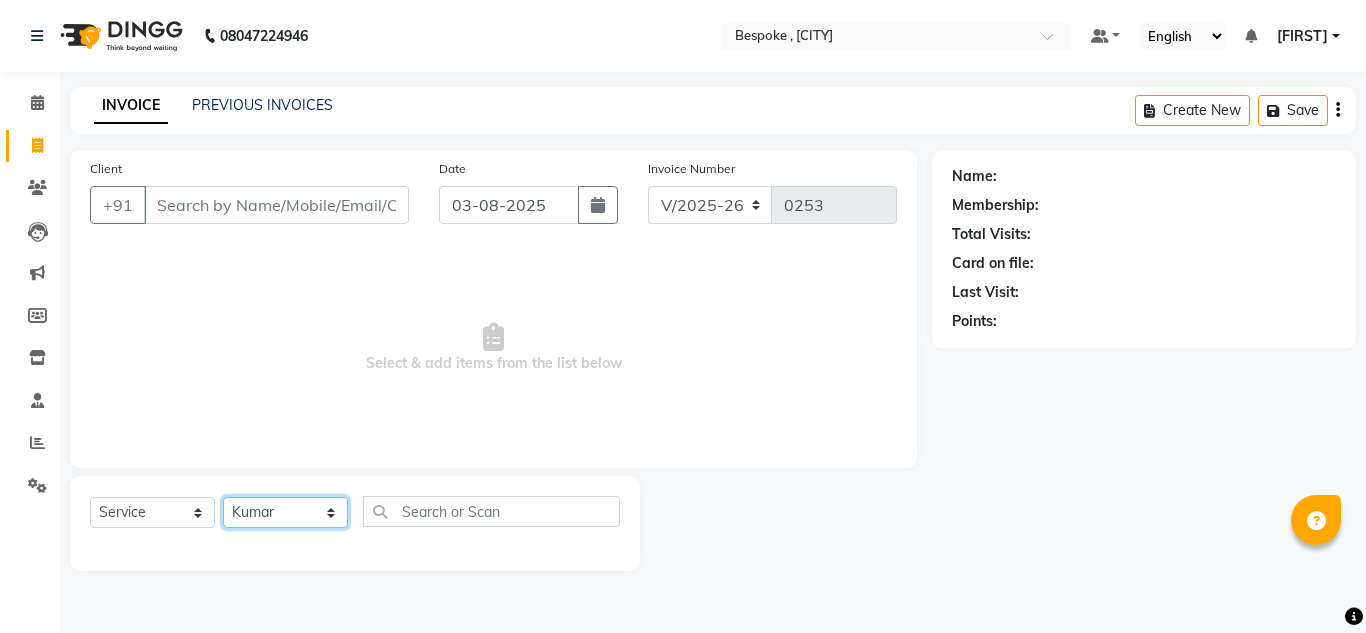 click on "Select Stylist Ching Dilipan Guru Jaan Karthi Khawlkim Kimte Kumar Mahesh Palani" 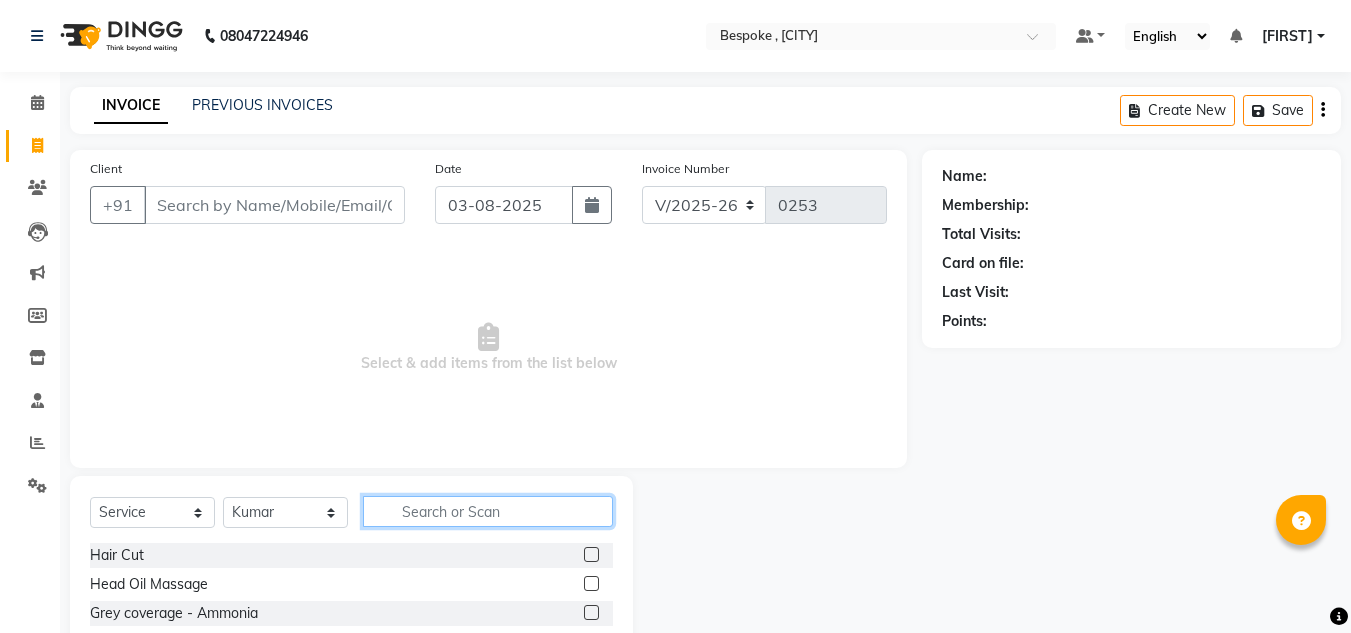 click 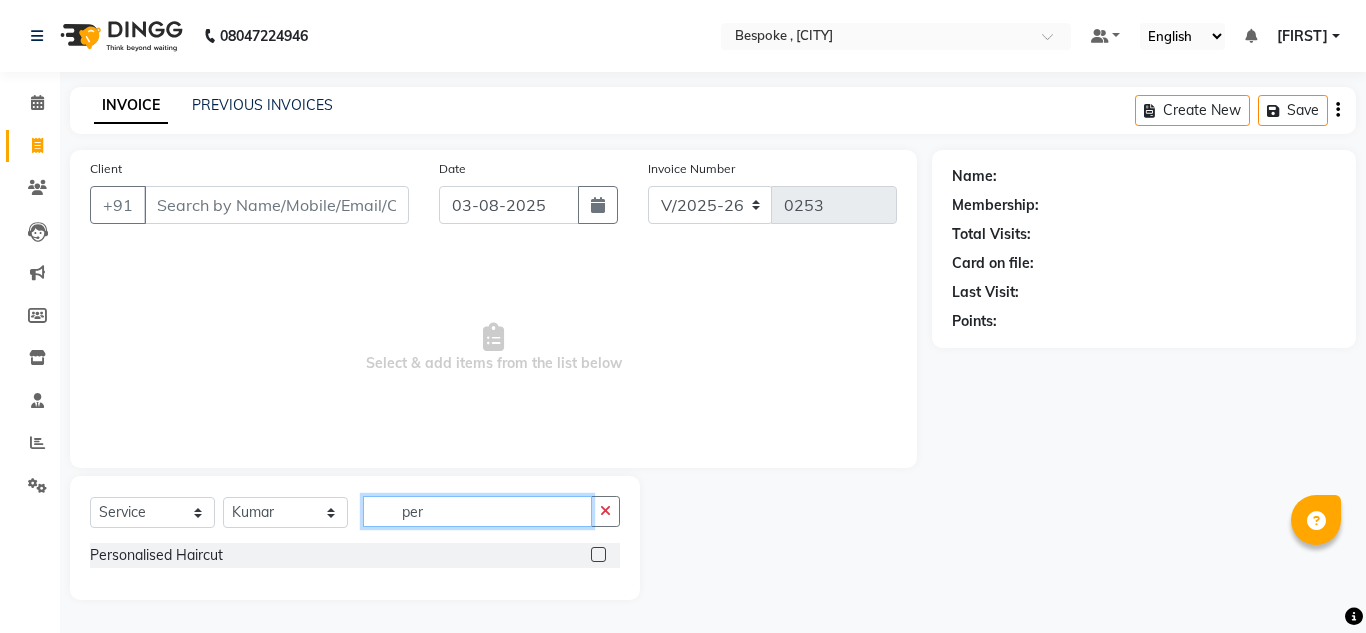 type on "per" 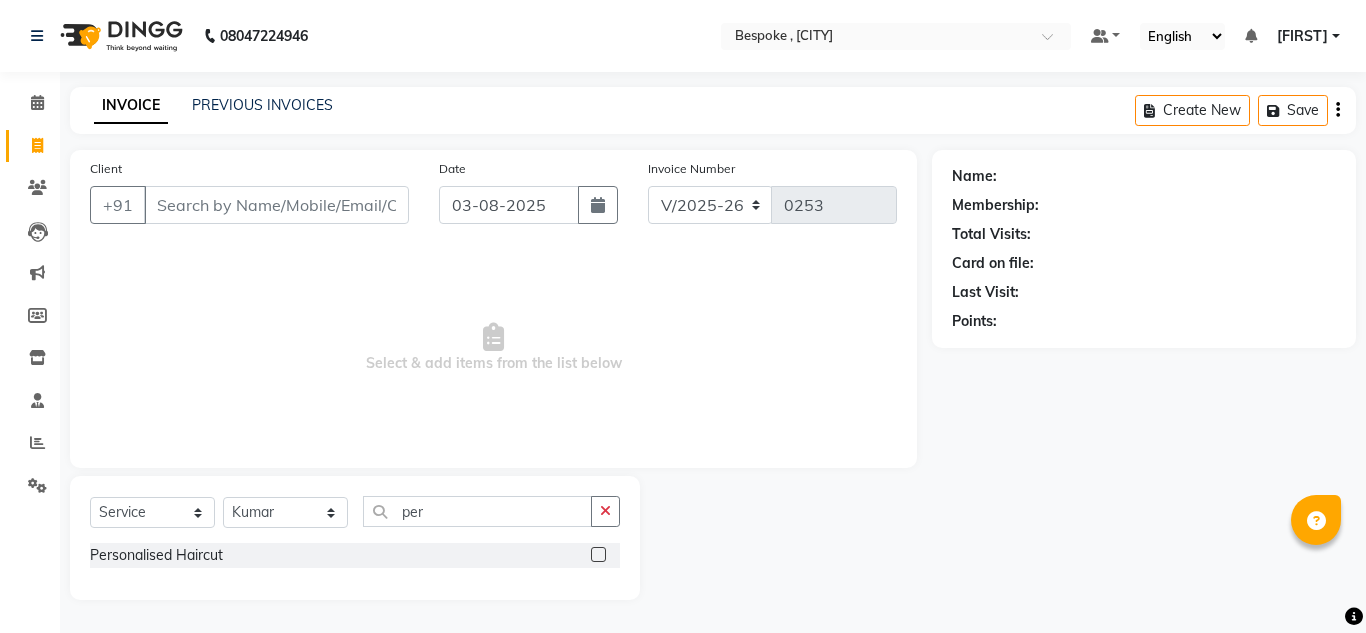 click 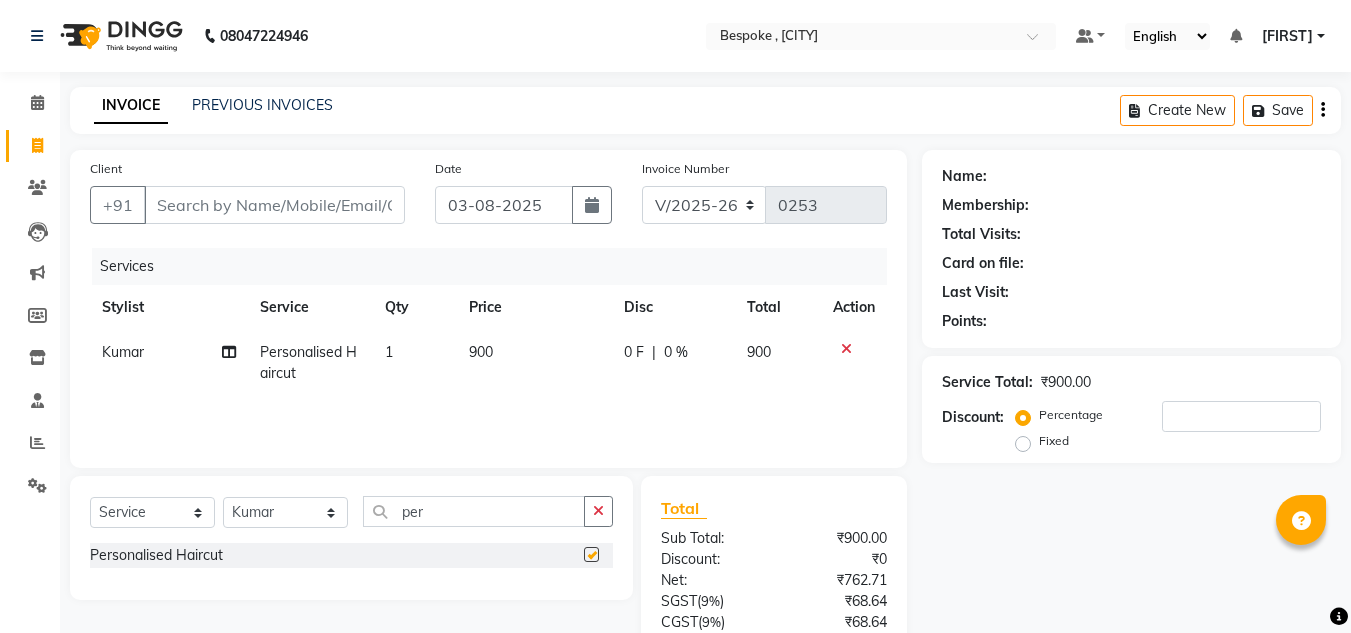 checkbox on "false" 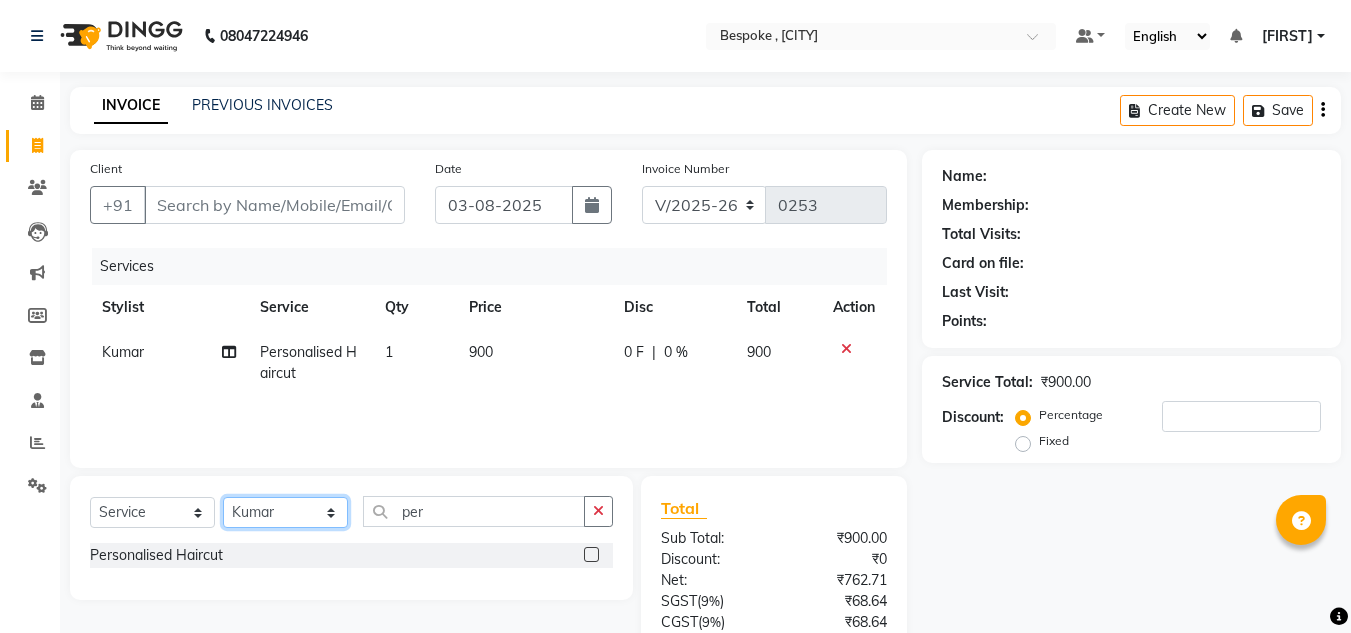 click on "Select Stylist Ching Dilipan Guru Jaan Karthi Khawlkim Kimte Kumar Mahesh Palani" 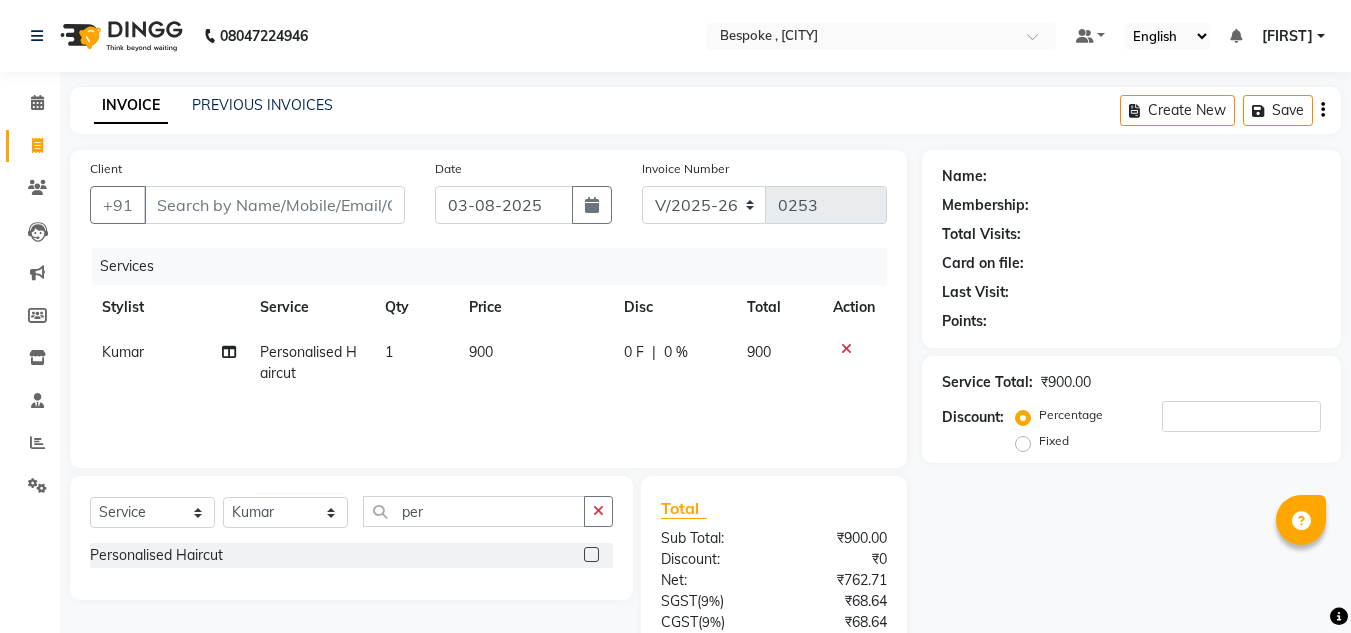 click on "Client +91 Date 03-08-2025 Invoice Number V/2025 V/2025-26 0253 Services Stylist Service Qty Price Disc Total Action Kumar Personalised Haircut 1 900 0 F | 0 % 900" 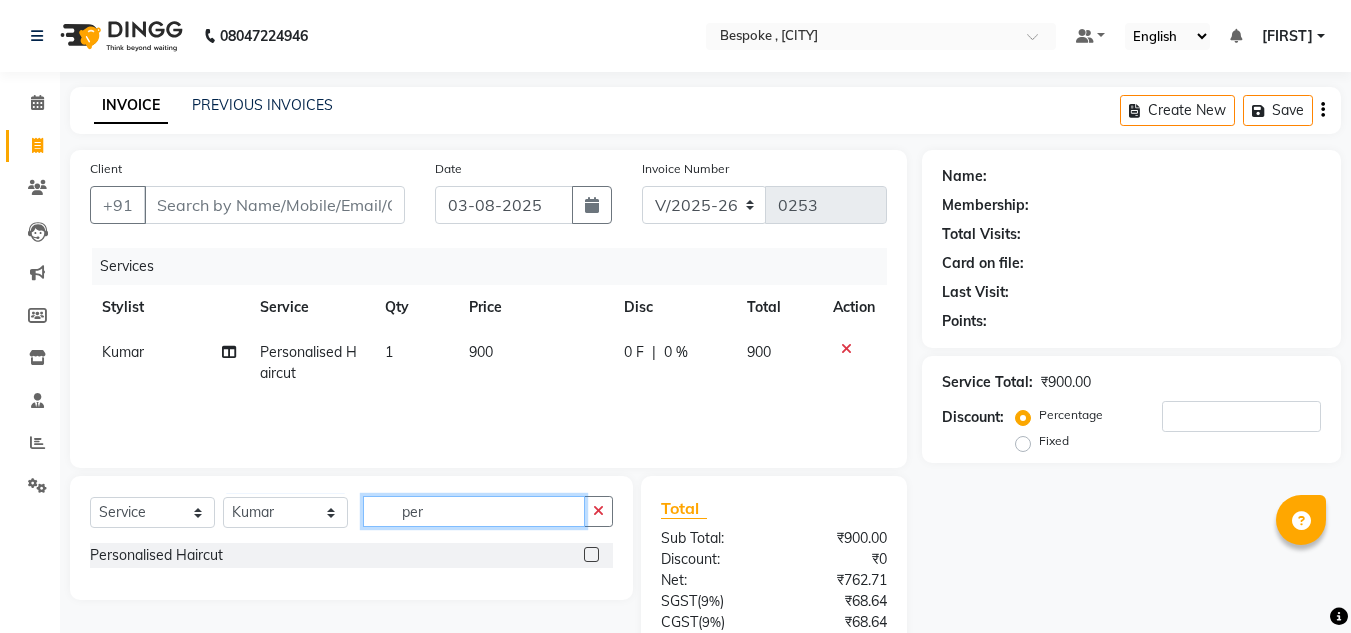 drag, startPoint x: 449, startPoint y: 514, endPoint x: 344, endPoint y: 538, distance: 107.70794 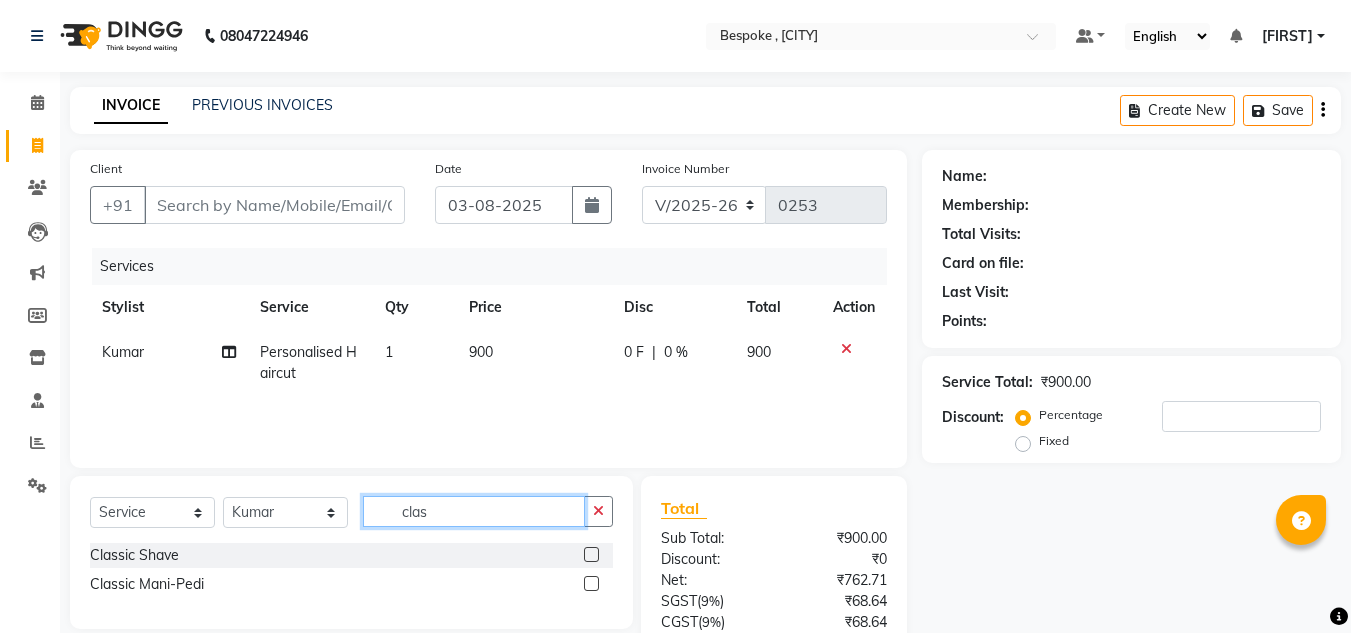 type on "clas" 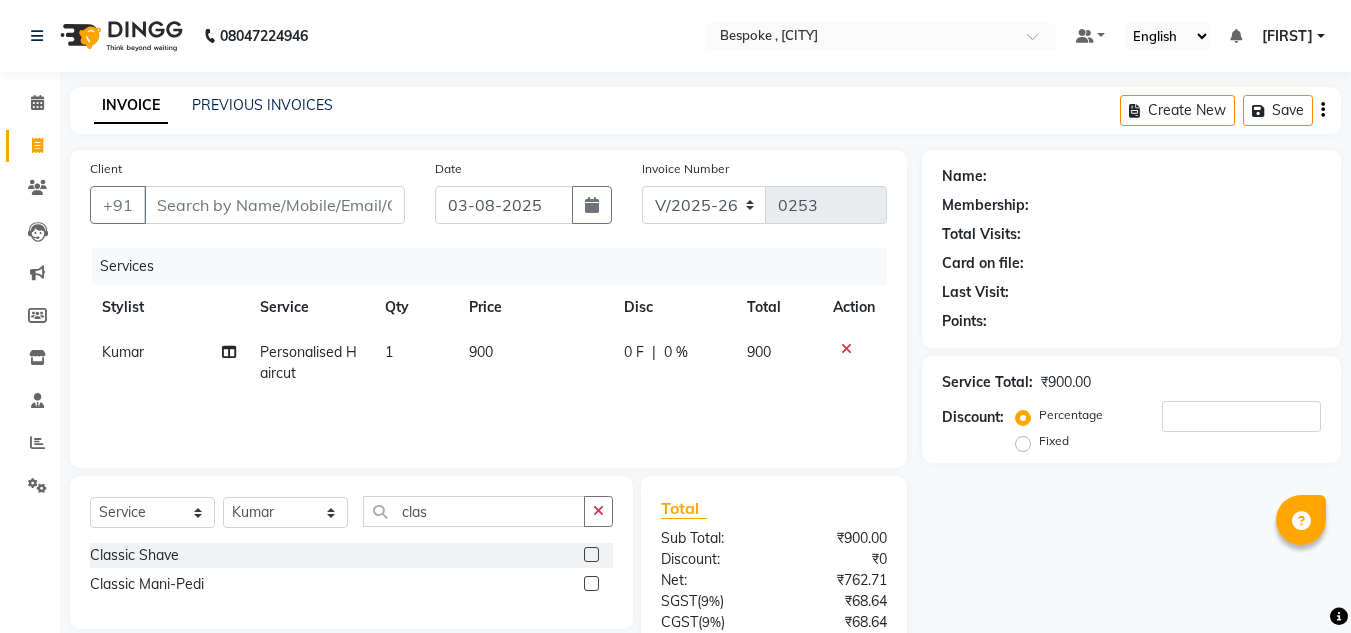 click 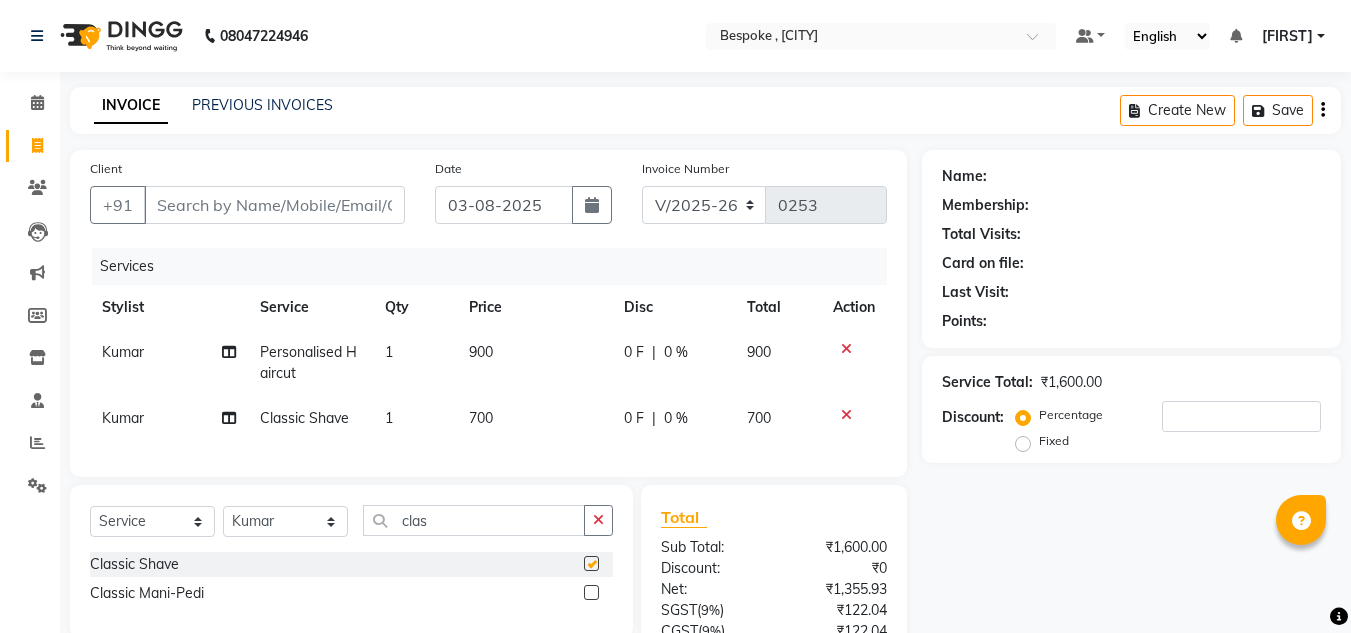 checkbox on "false" 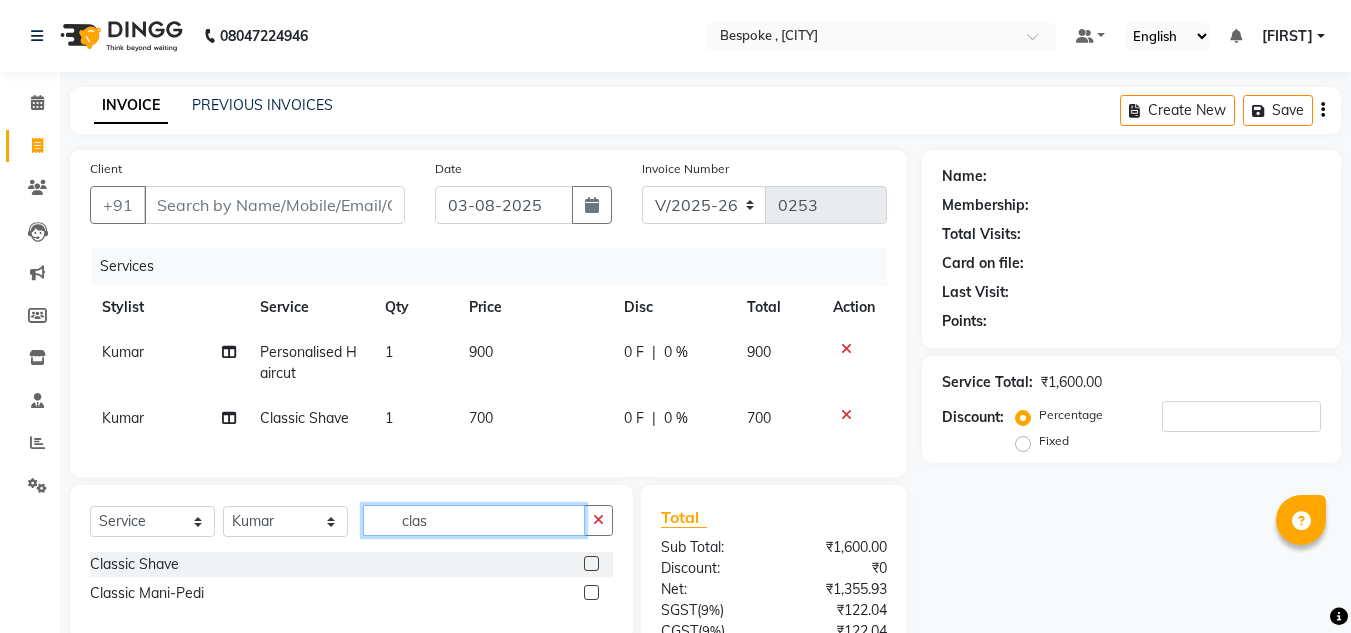 drag, startPoint x: 448, startPoint y: 538, endPoint x: 317, endPoint y: 544, distance: 131.13733 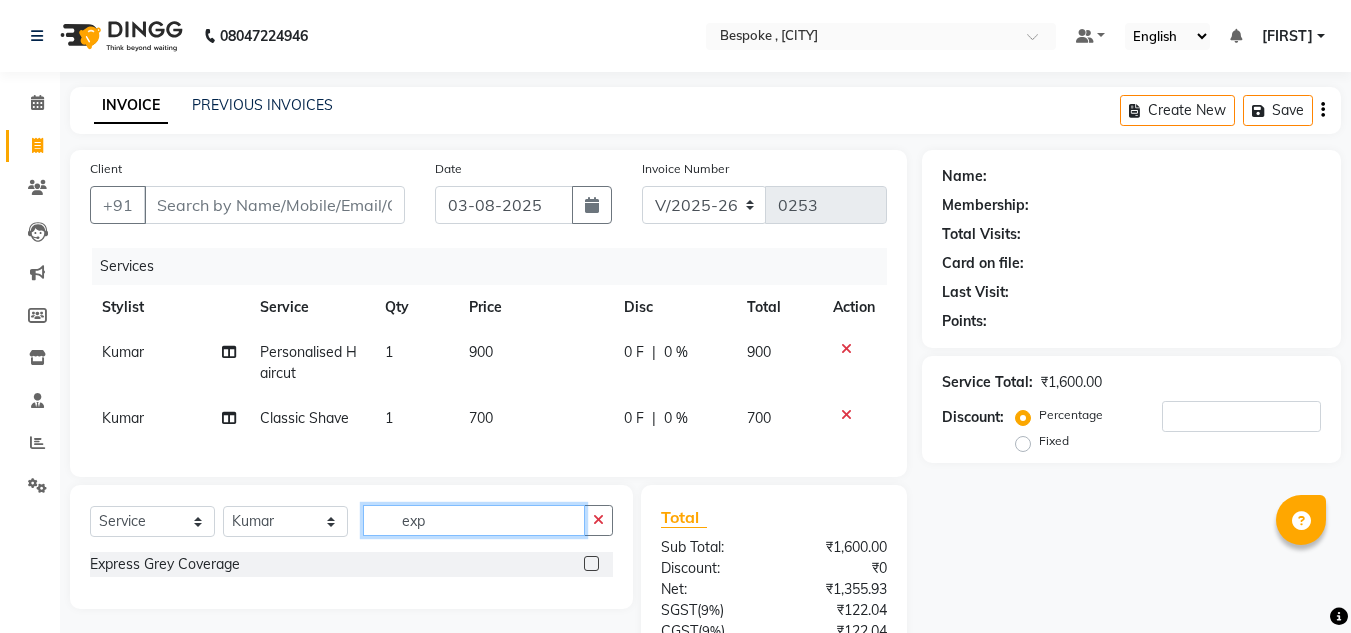 type on "exp" 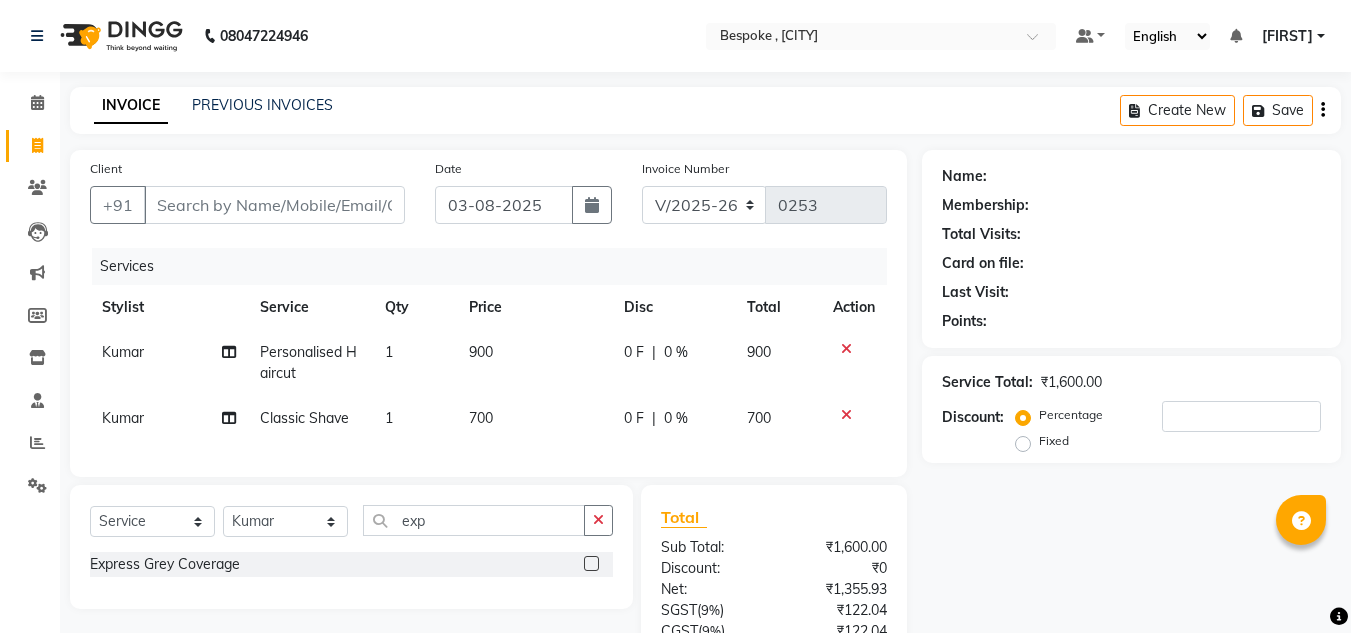 click 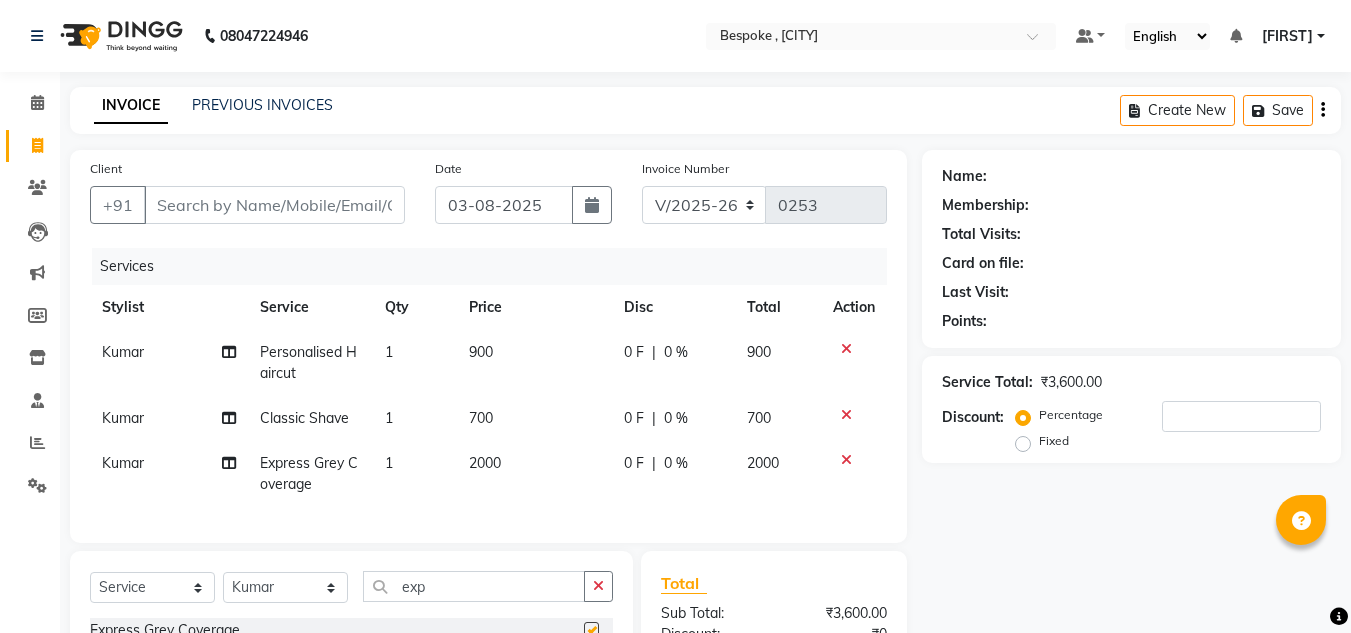 checkbox on "false" 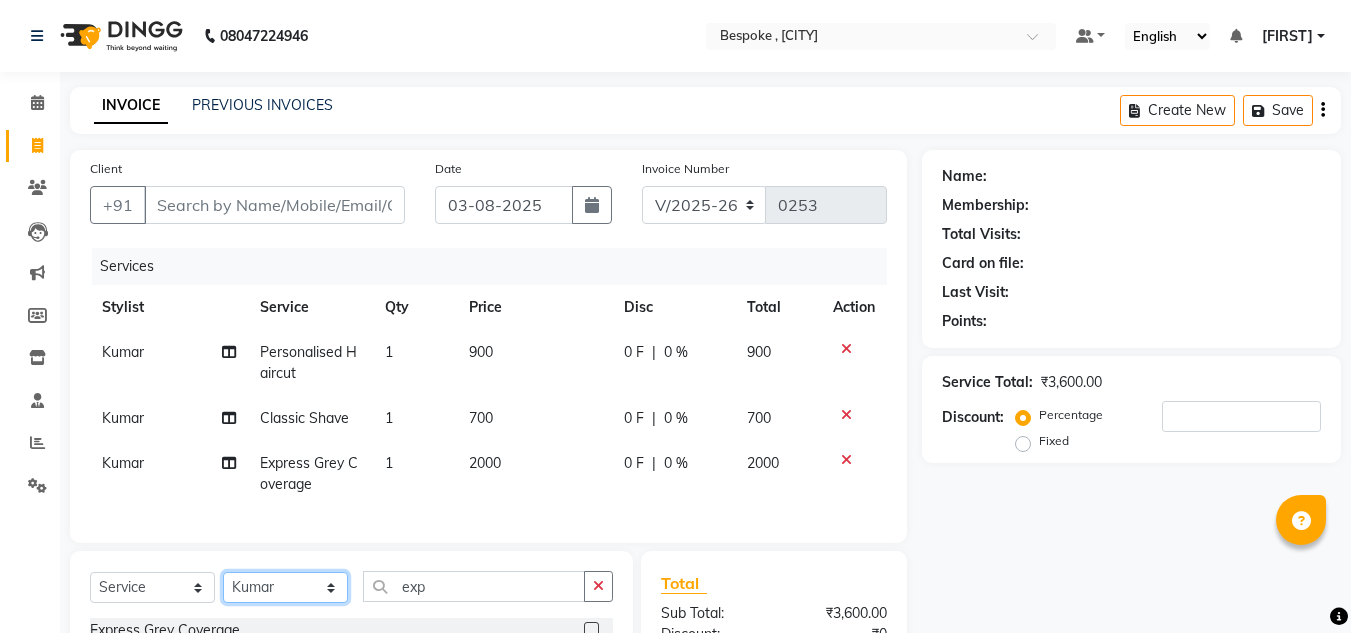 click on "Select Stylist Ching Dilipan Guru Jaan Karthi Khawlkim Kimte Kumar Mahesh Palani" 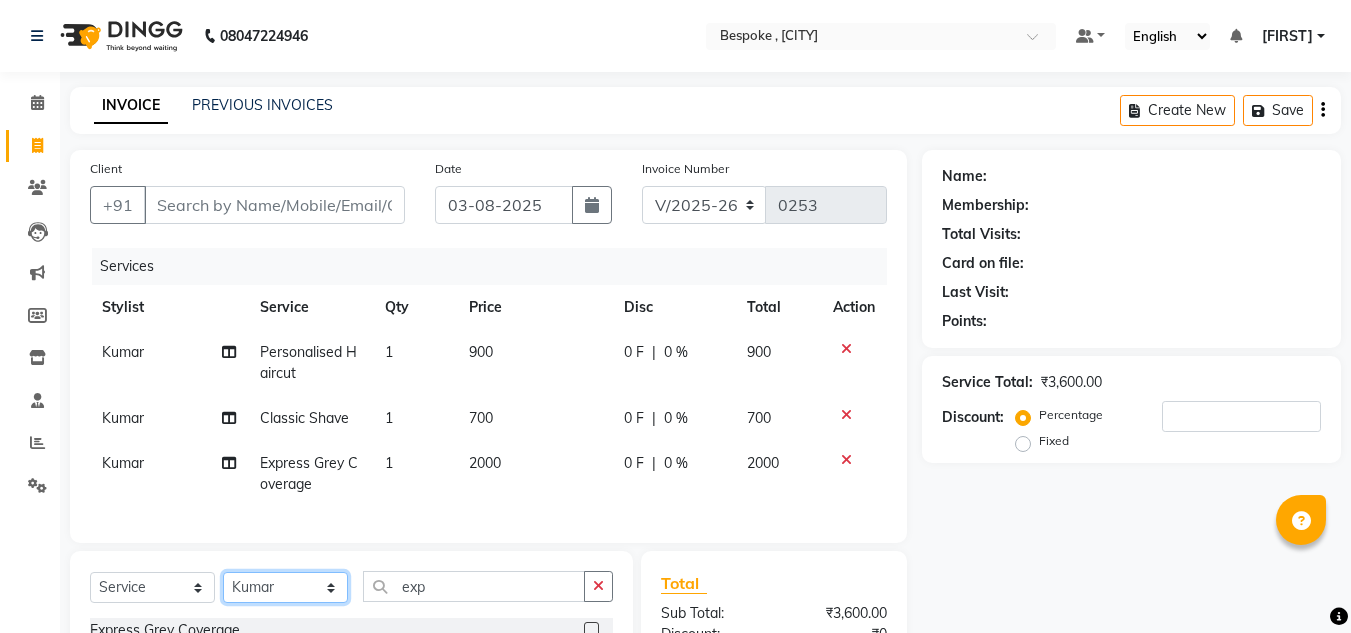 select on "77393" 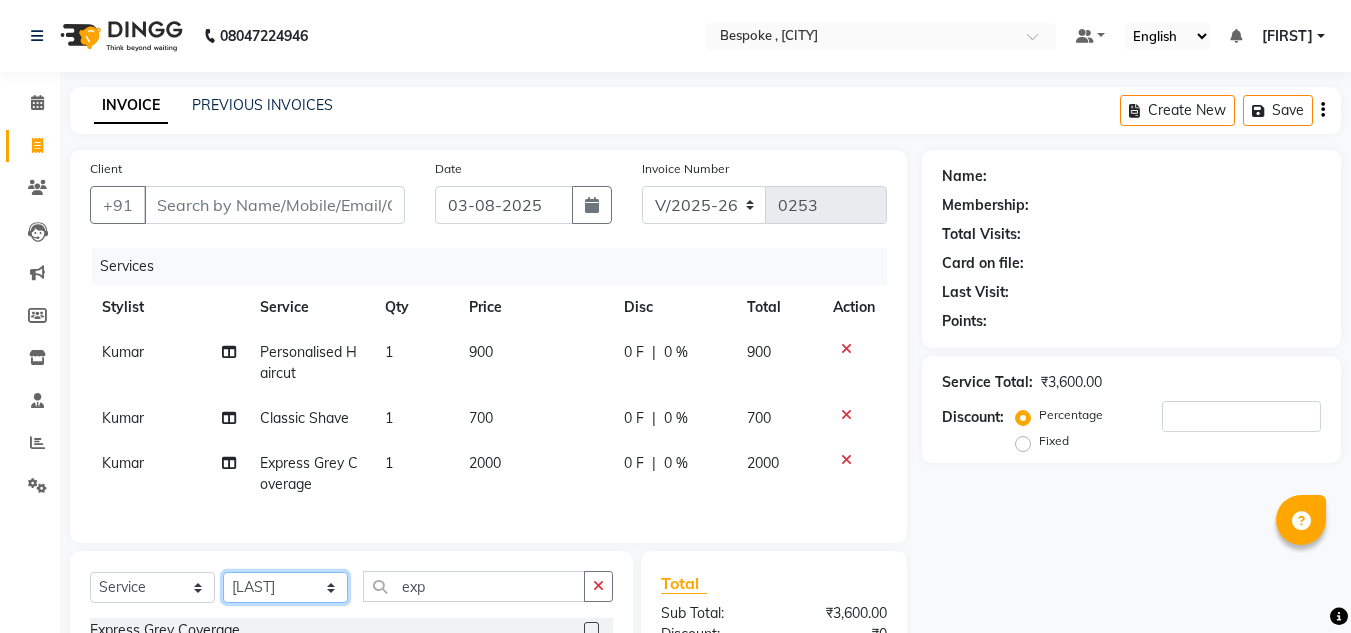 click on "Select Stylist Ching Dilipan Guru Jaan Karthi Khawlkim Kimte Kumar Mahesh Palani" 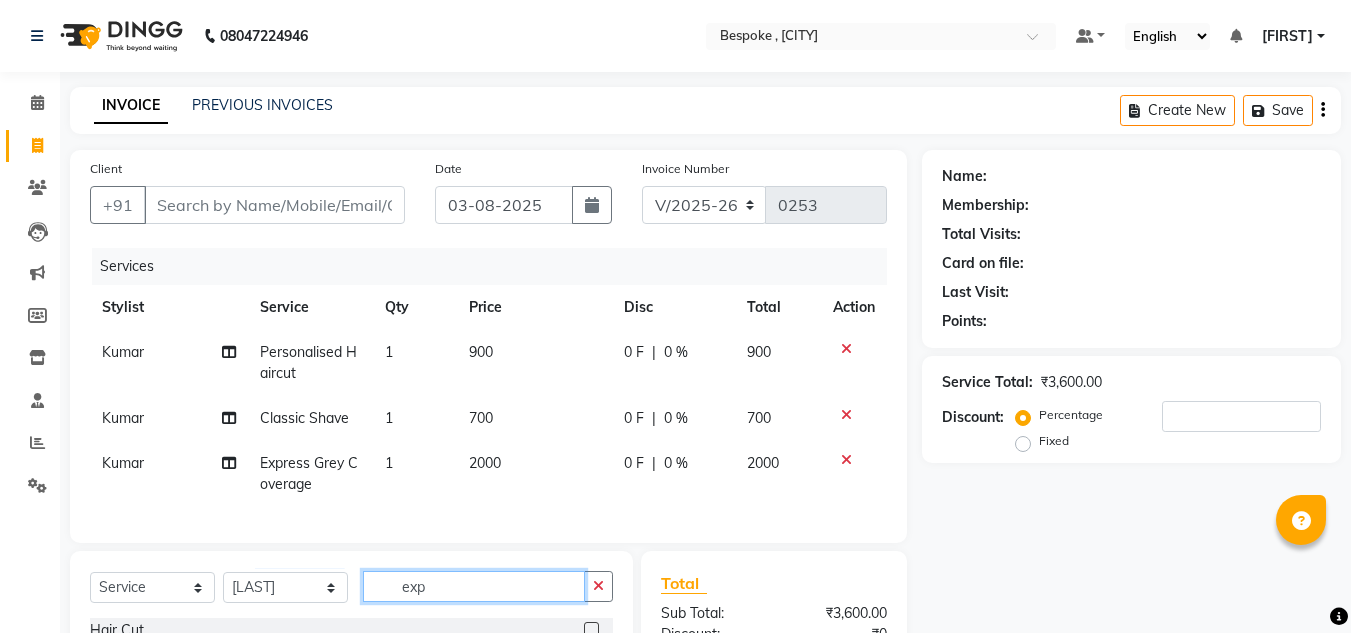 drag, startPoint x: 443, startPoint y: 594, endPoint x: 385, endPoint y: 603, distance: 58.694122 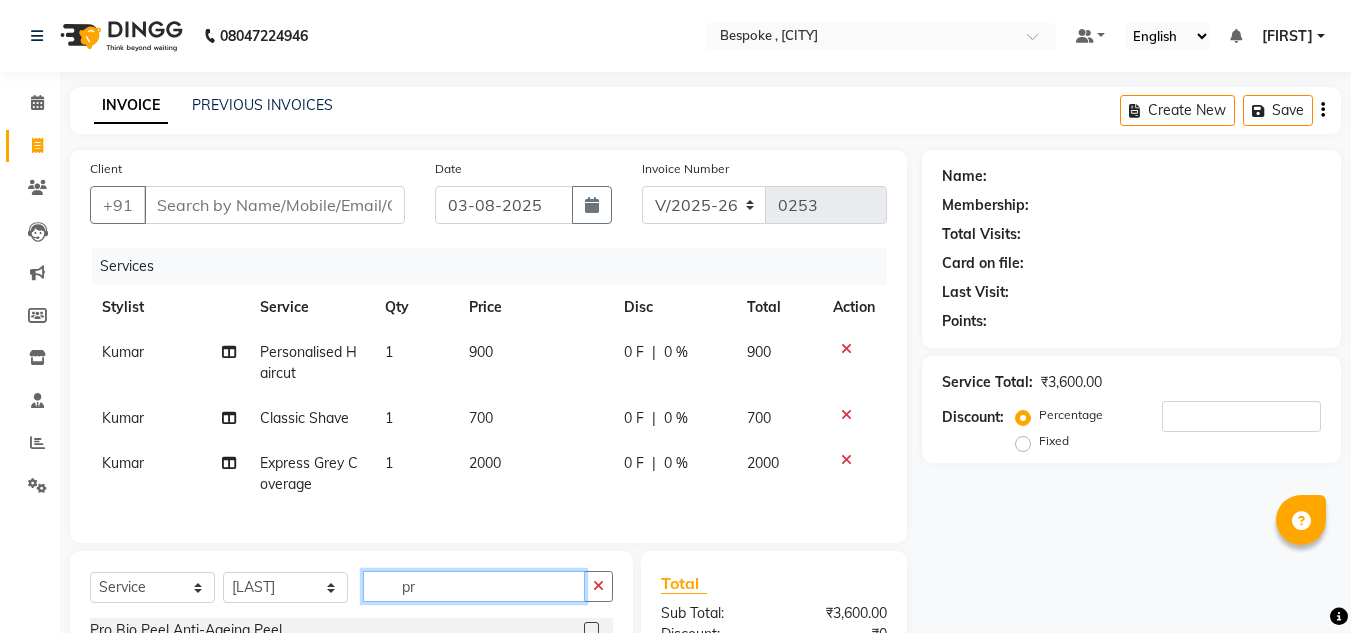type on "p" 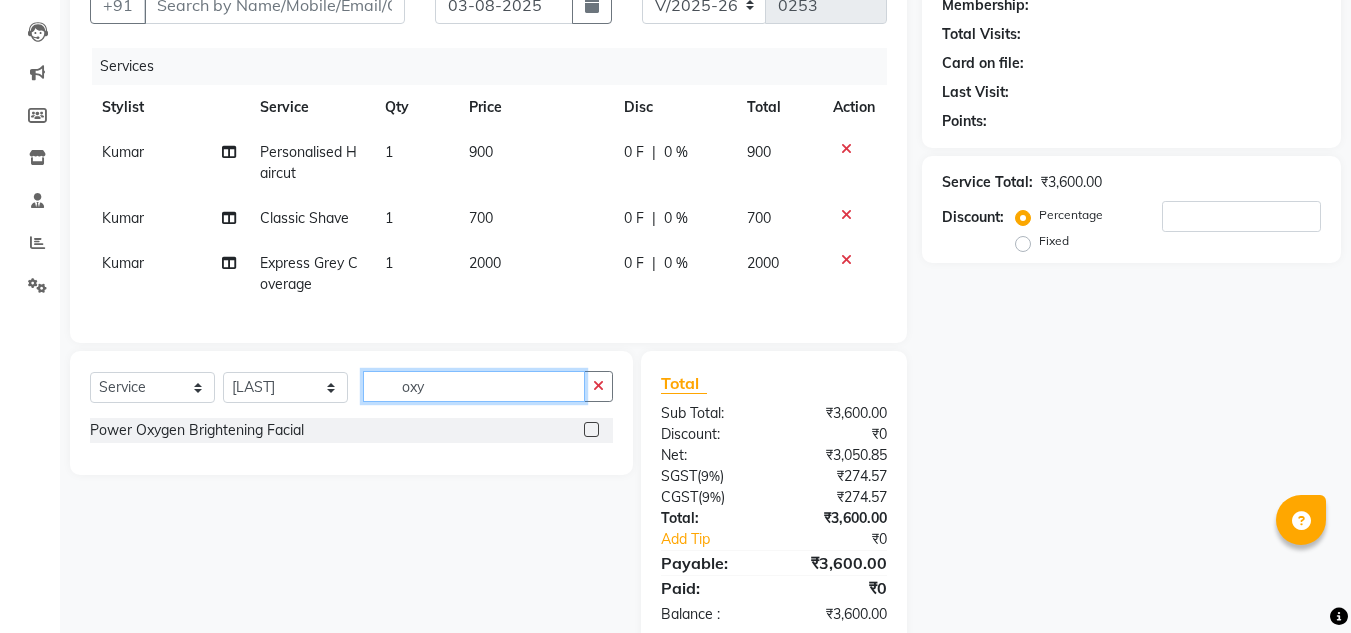 scroll, scrollTop: 232, scrollLeft: 0, axis: vertical 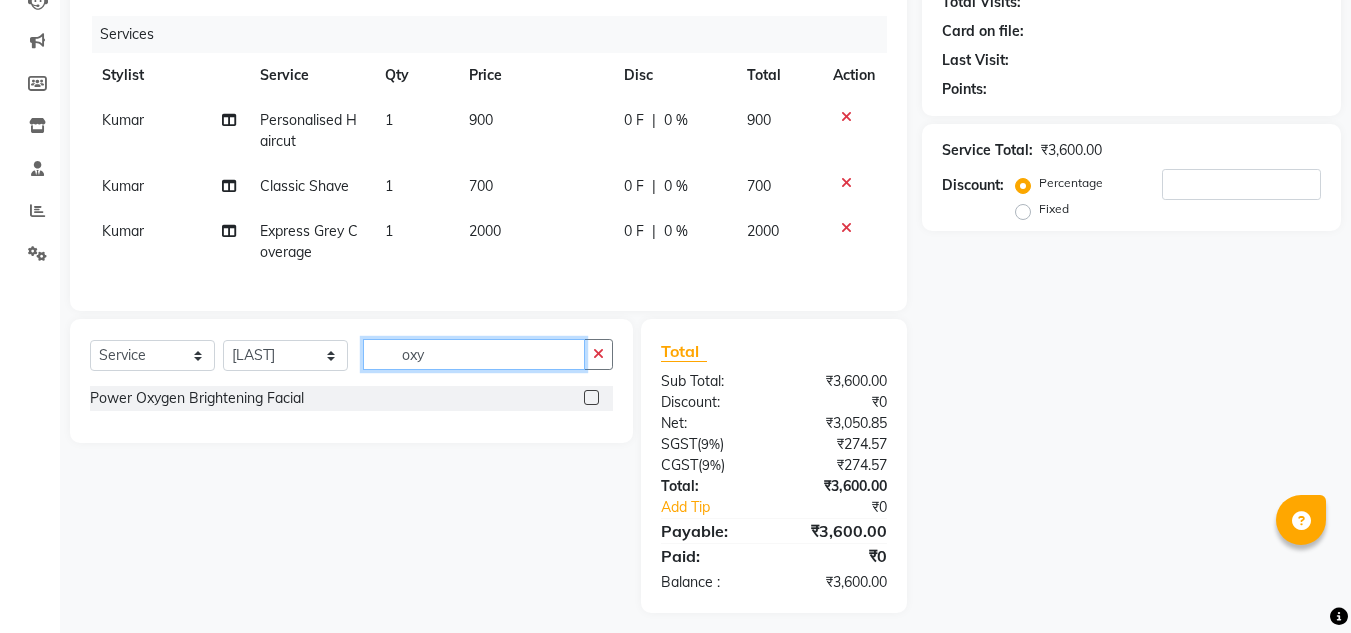 type on "oxy" 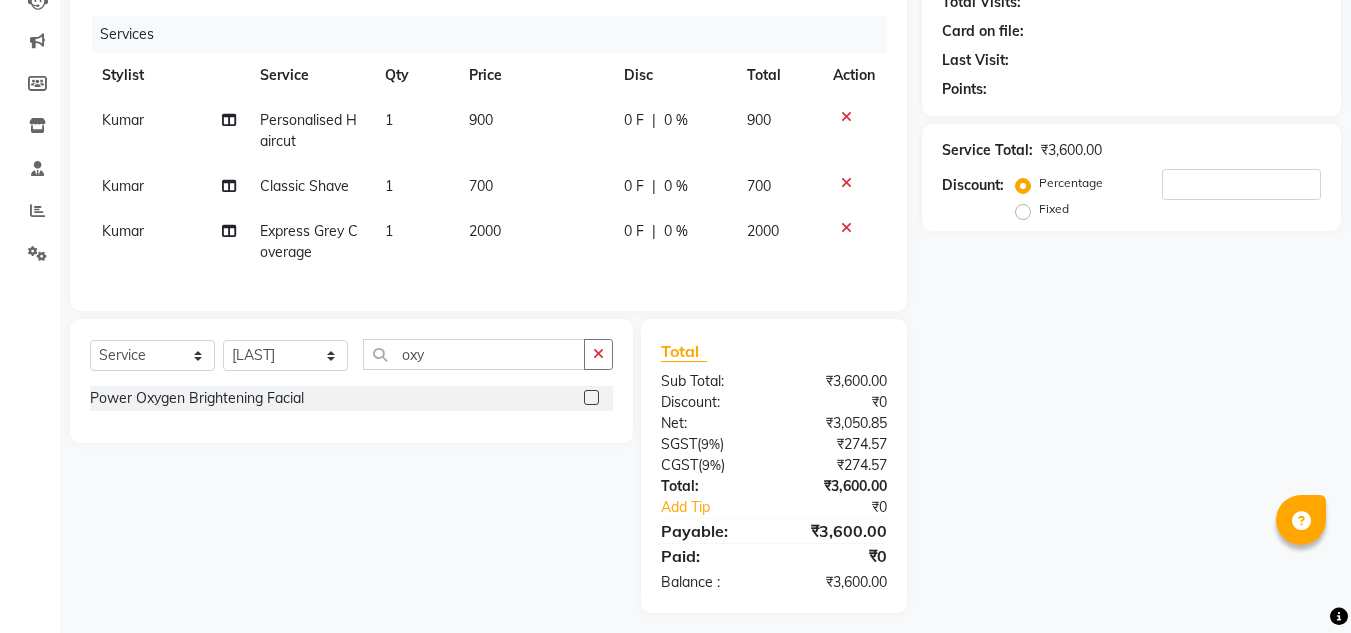 click 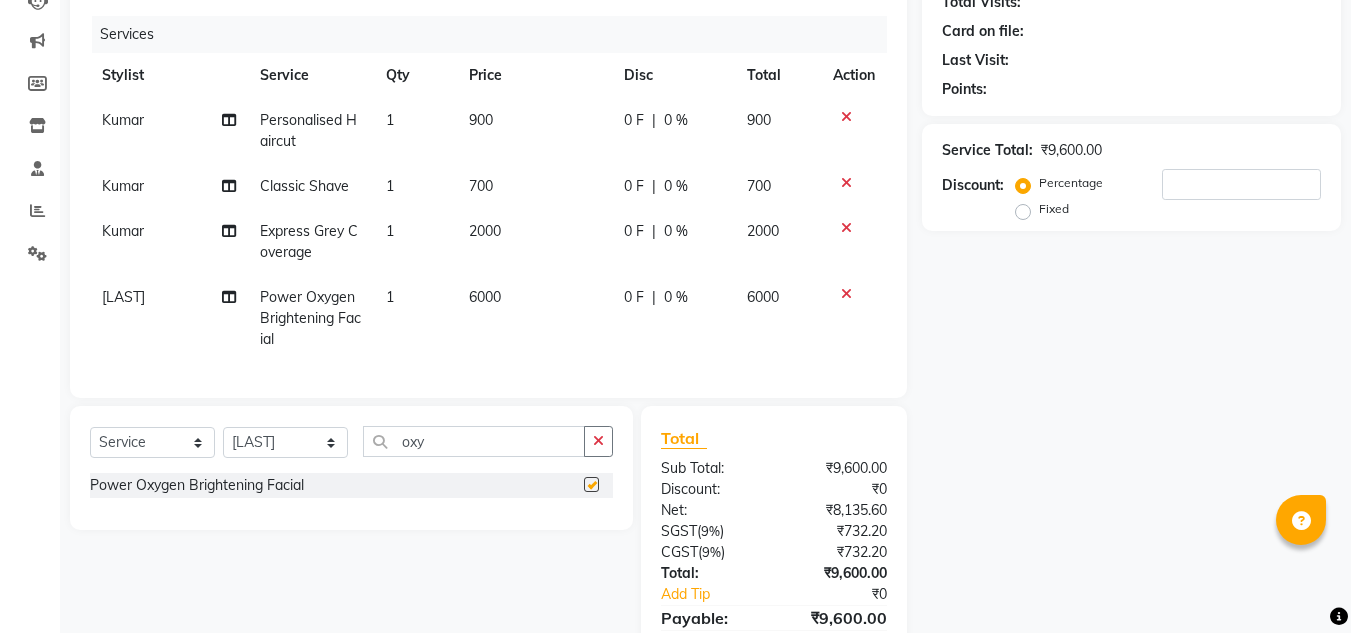 checkbox on "false" 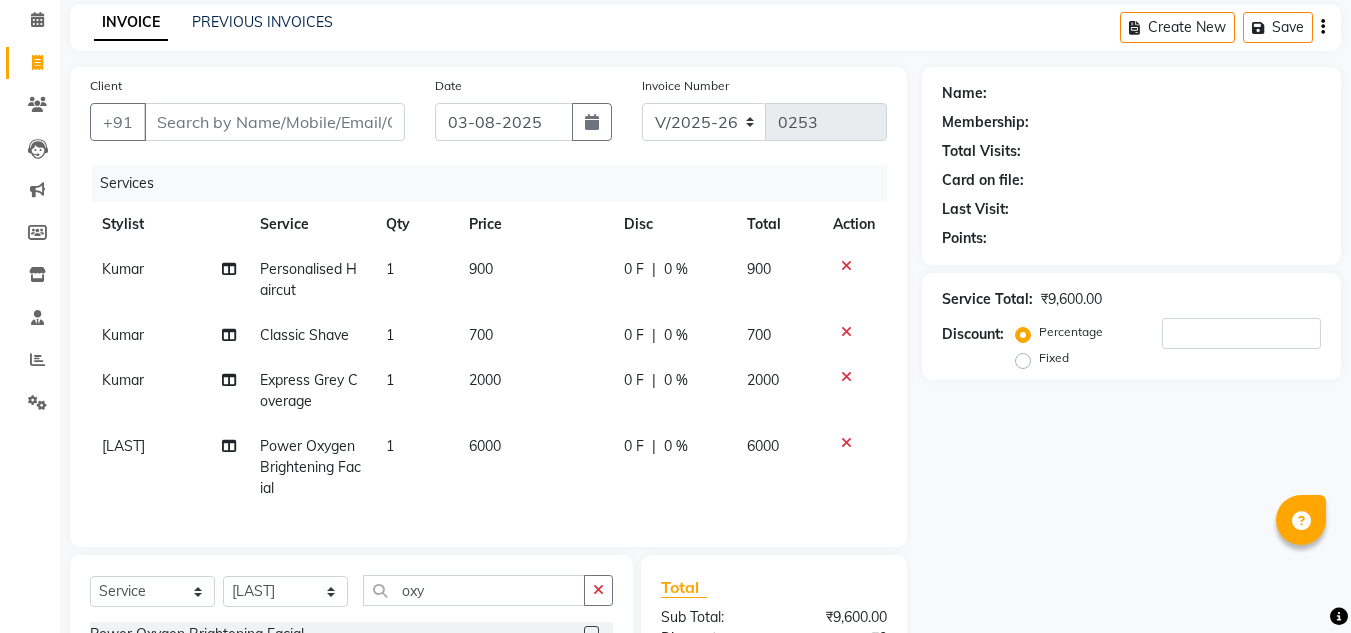 scroll, scrollTop: 56, scrollLeft: 0, axis: vertical 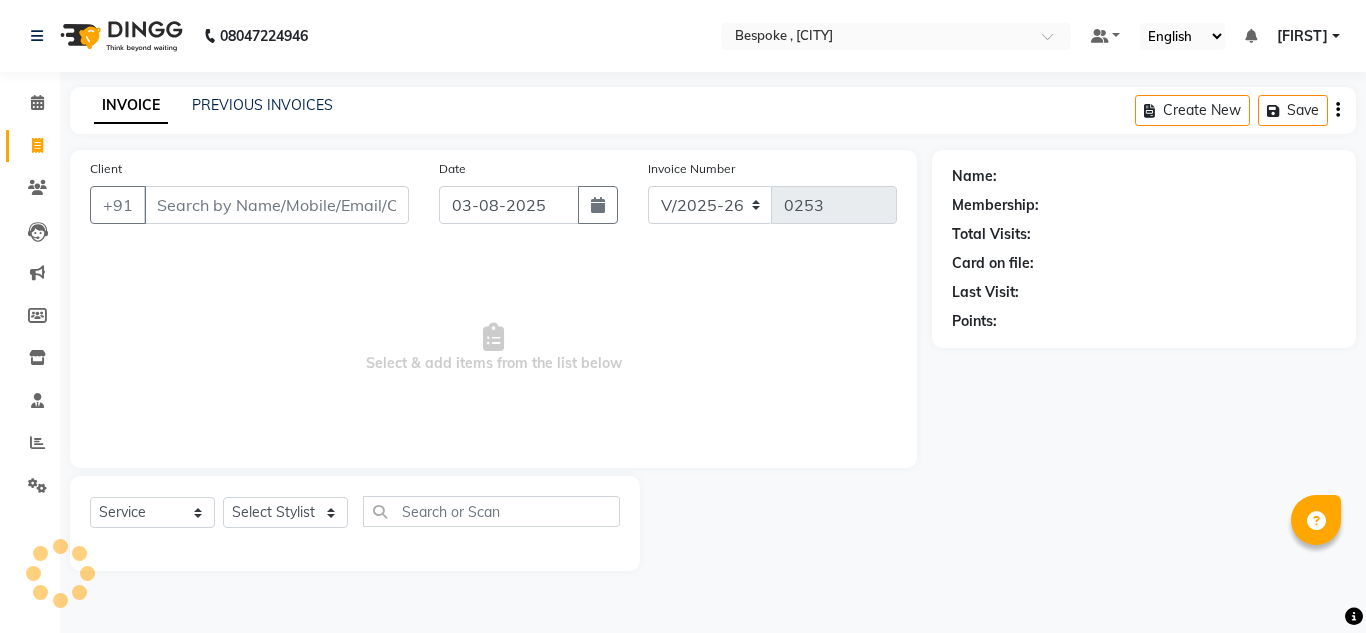 select on "8177" 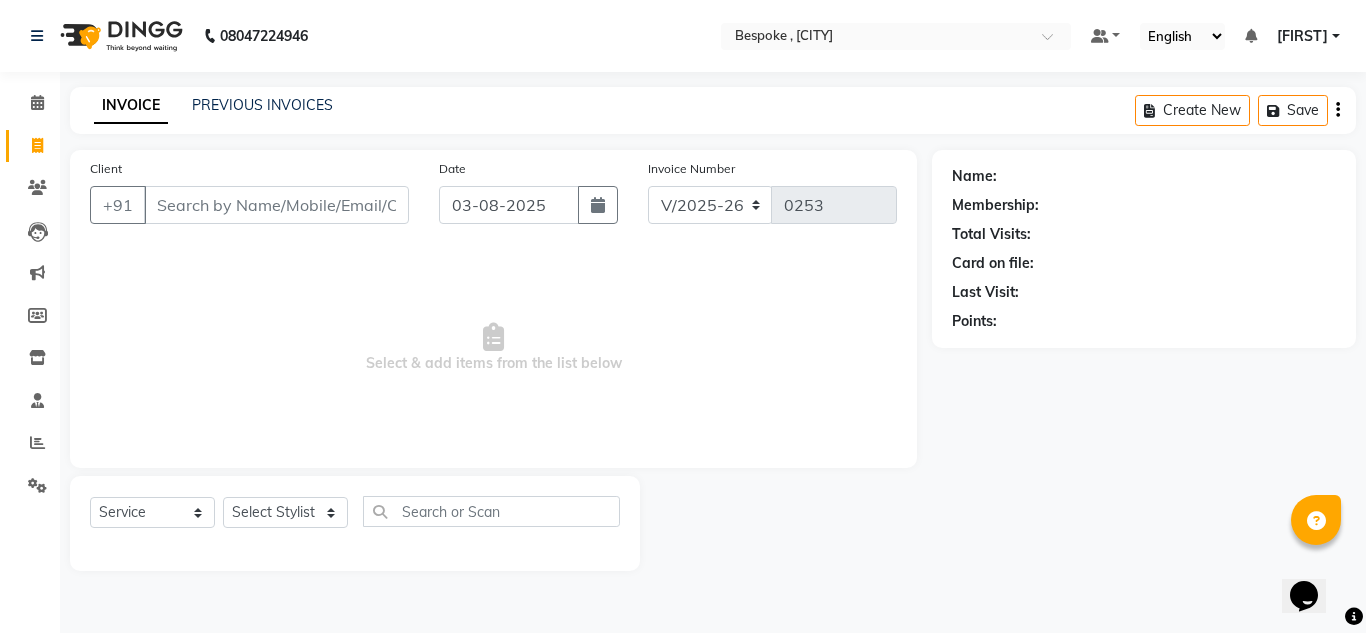 scroll, scrollTop: 0, scrollLeft: 0, axis: both 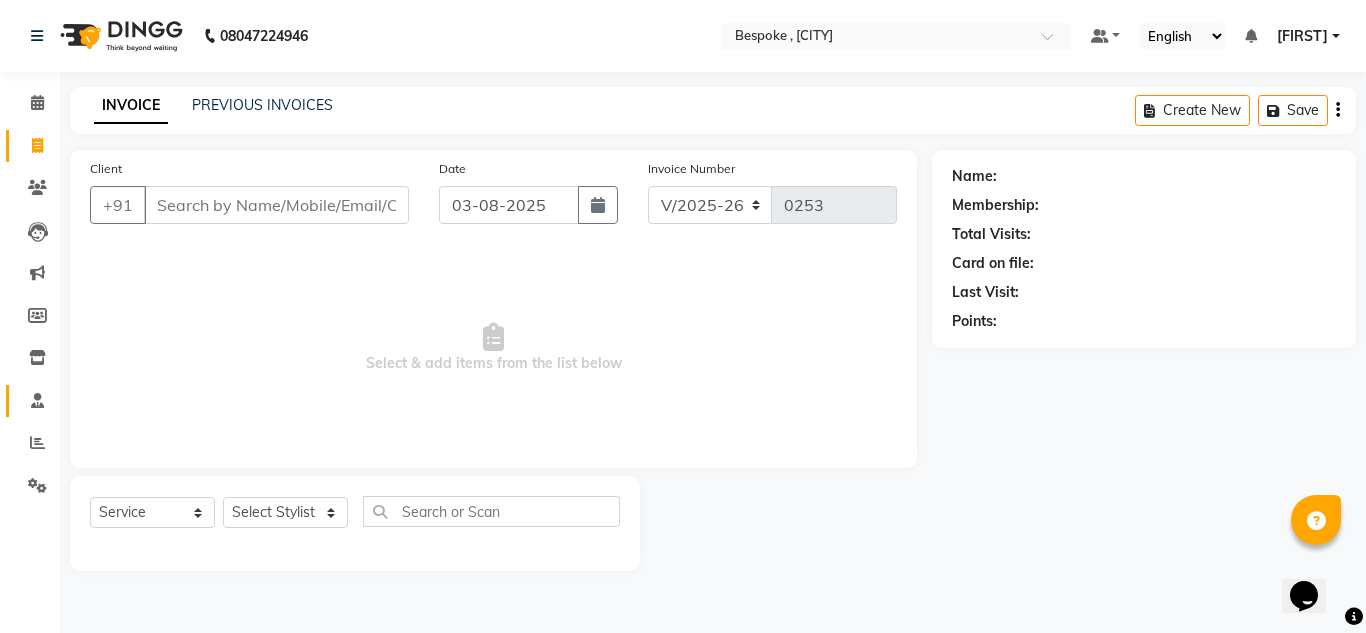 click on "Staff" 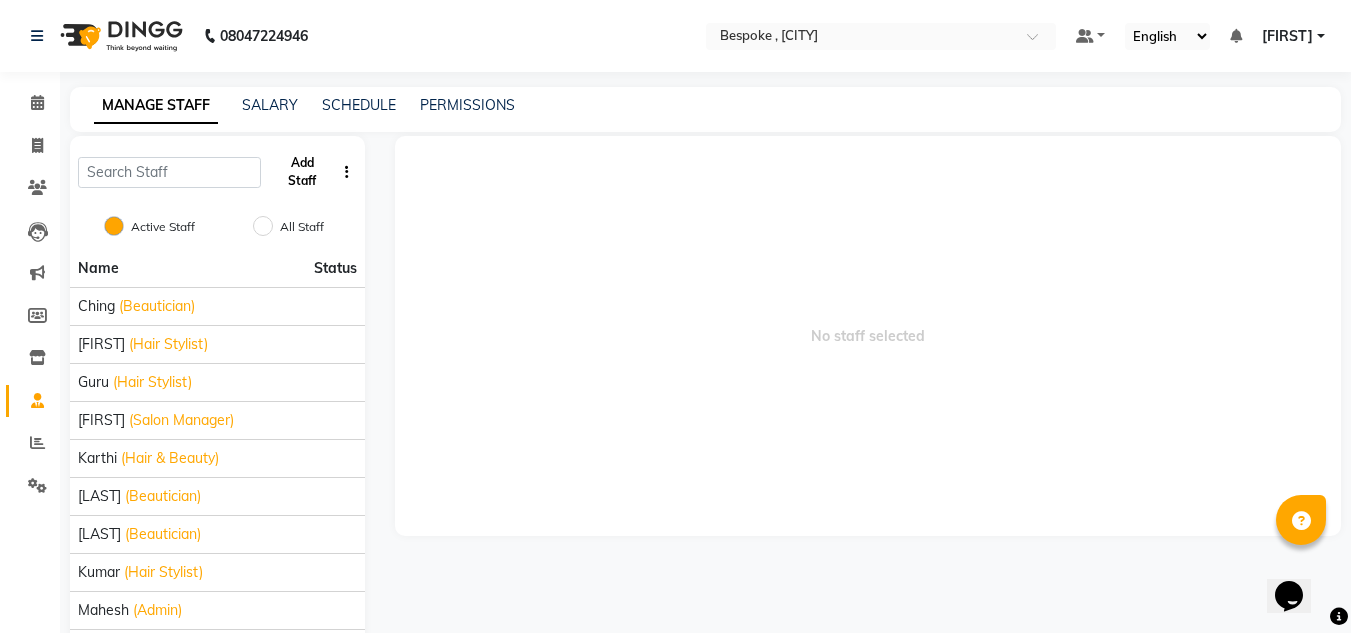 click on "Add Staff" 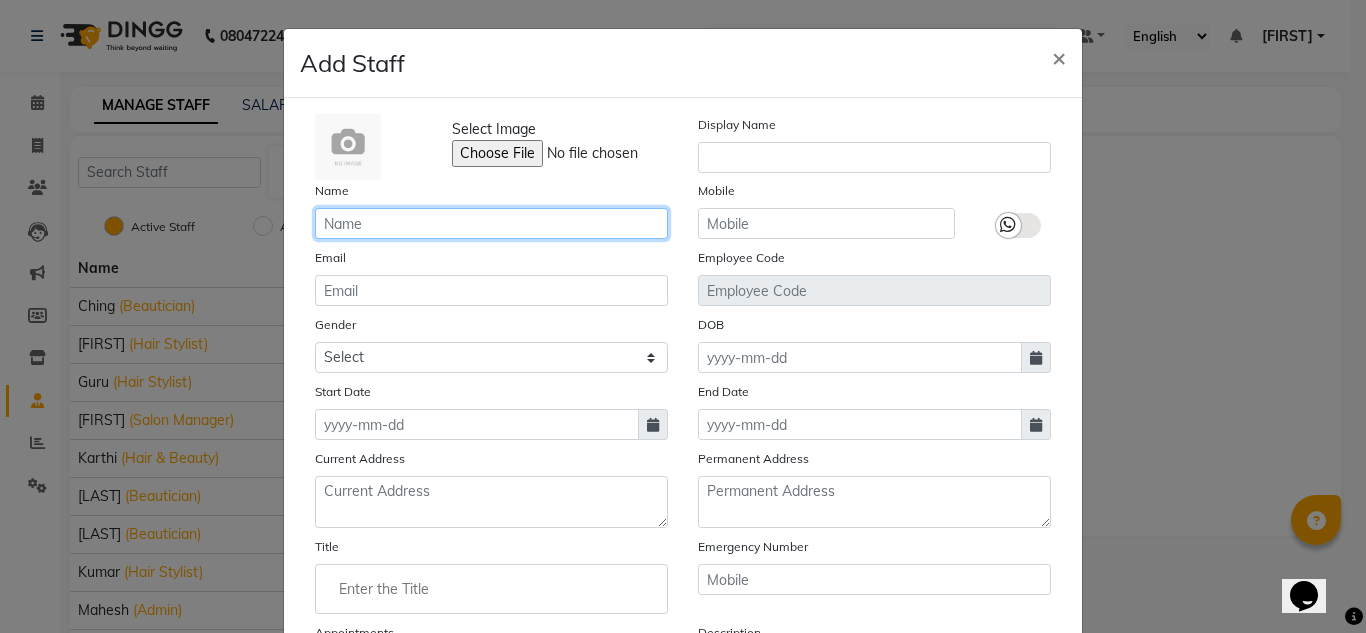 click 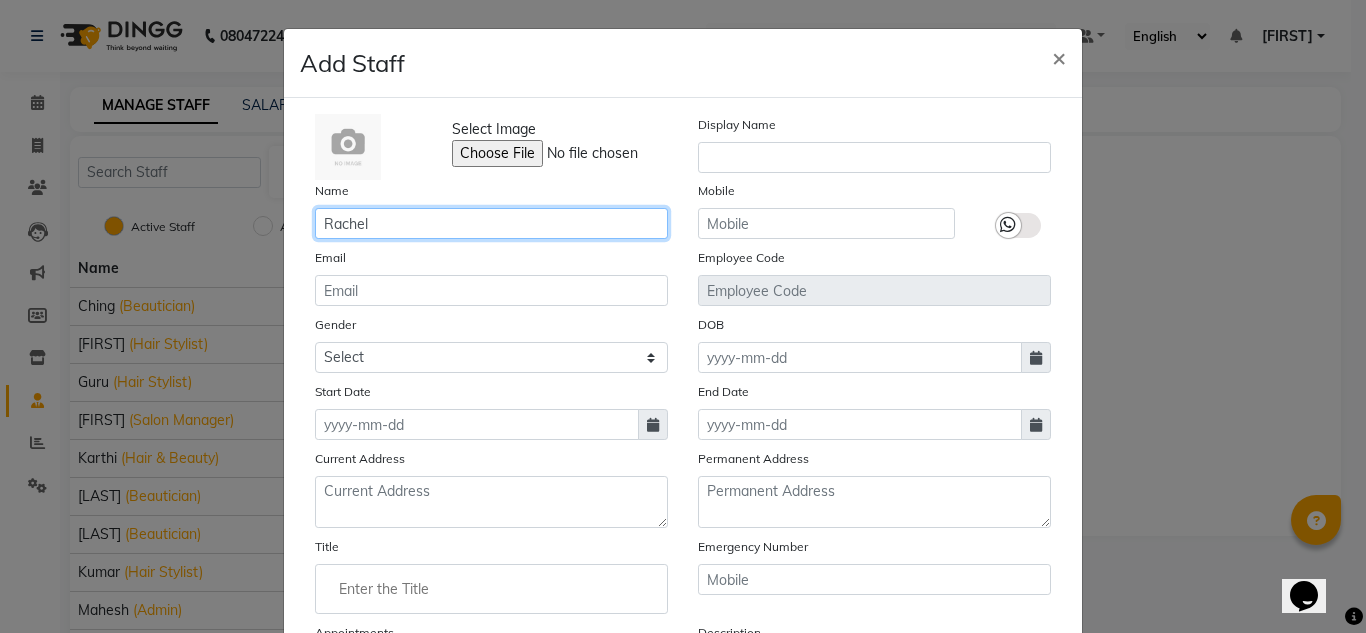 type on "Rachel" 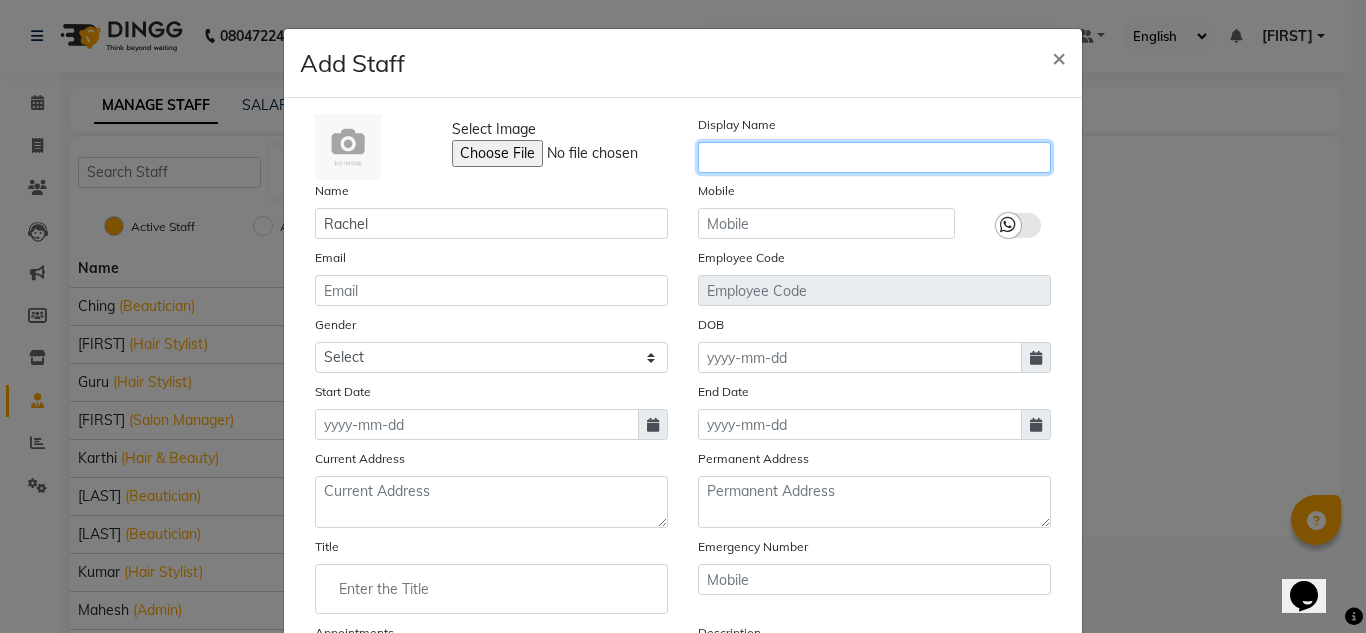 click 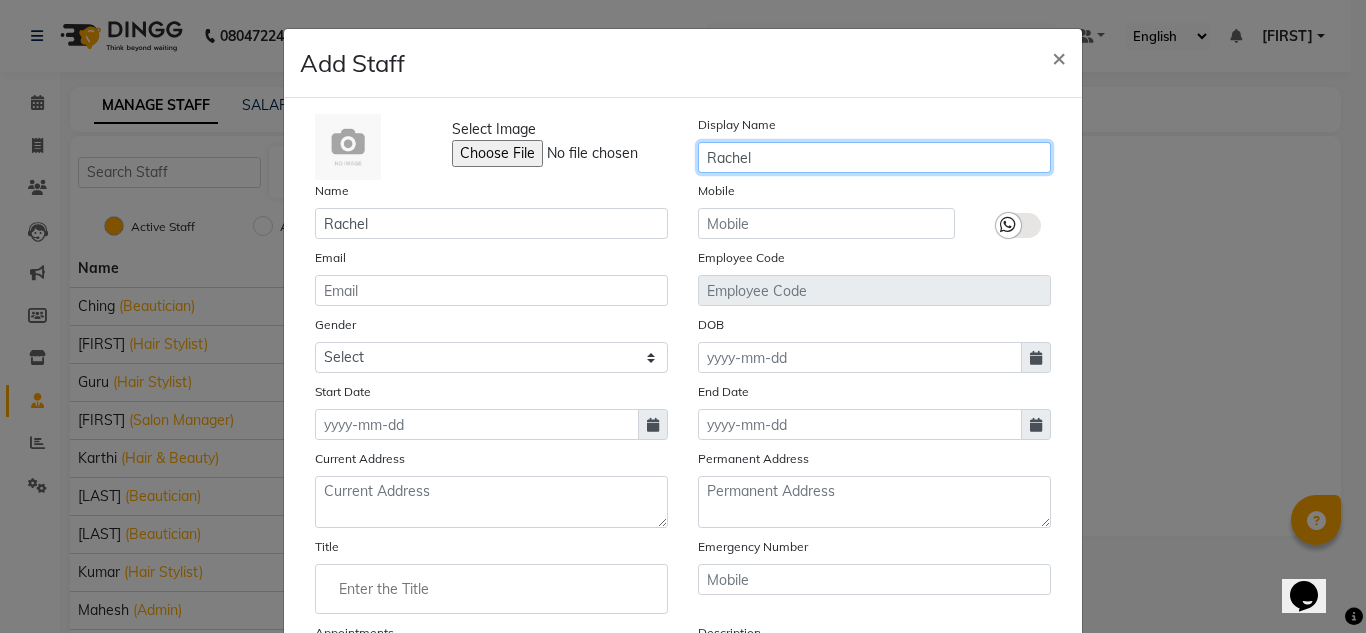 type on "Rachel" 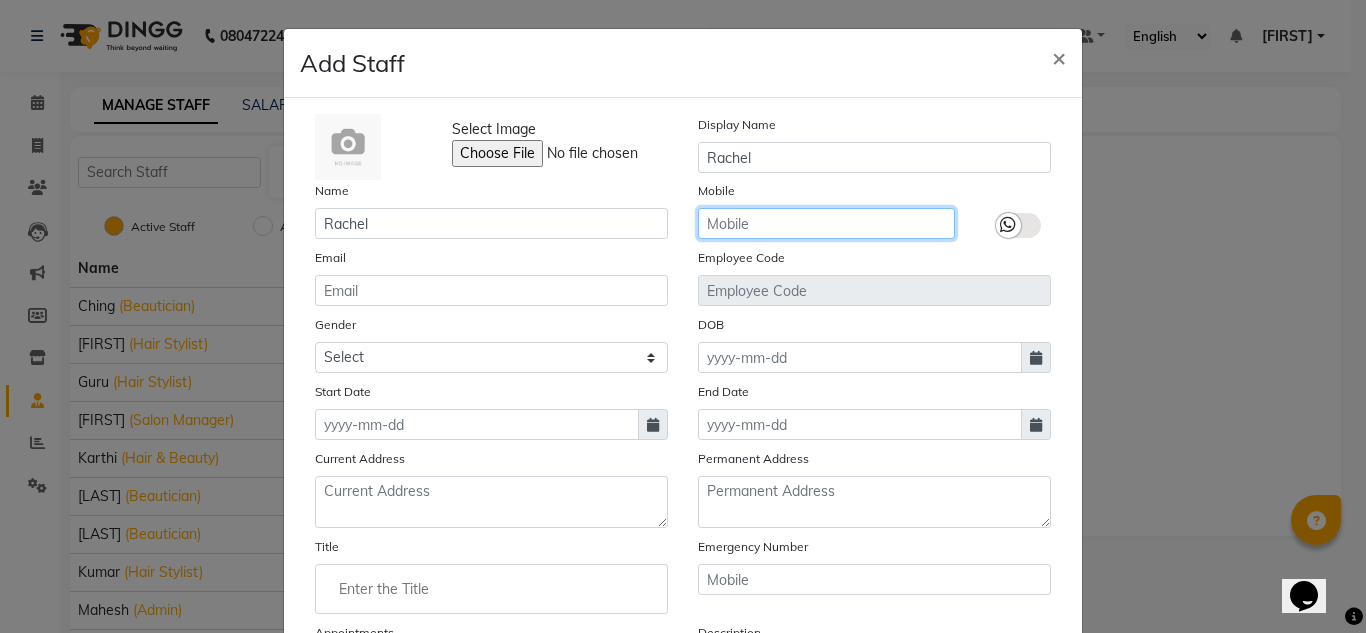 click 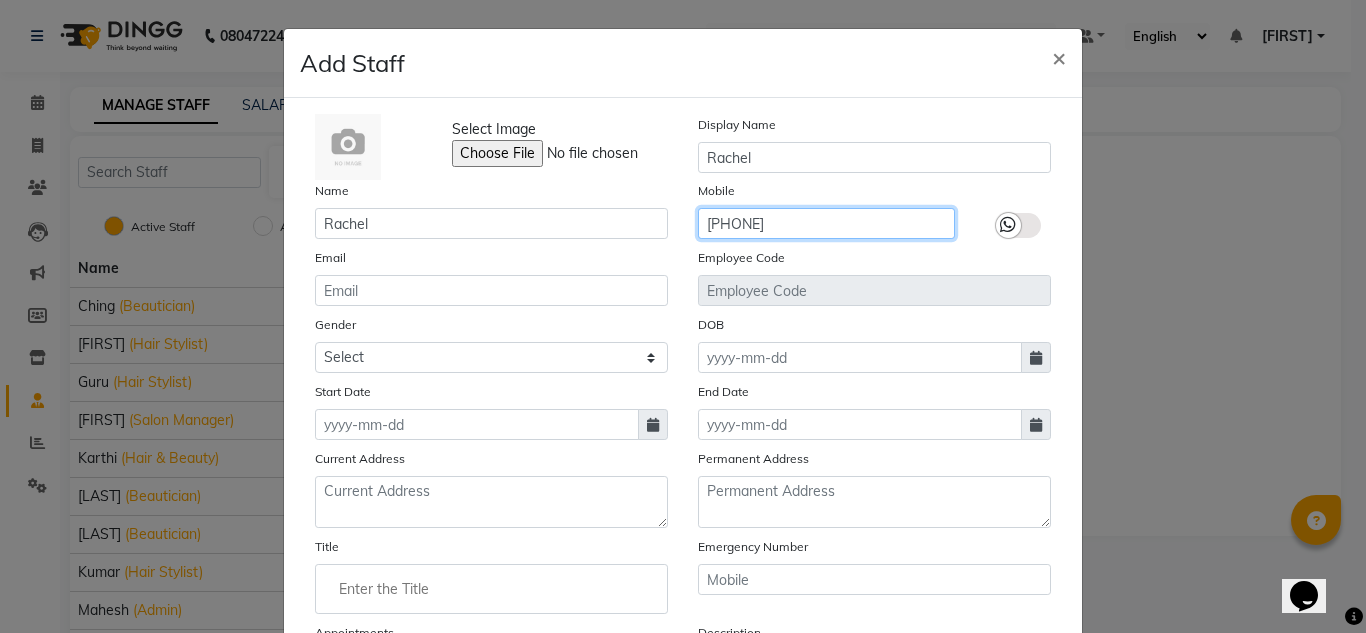 type on "9345012197" 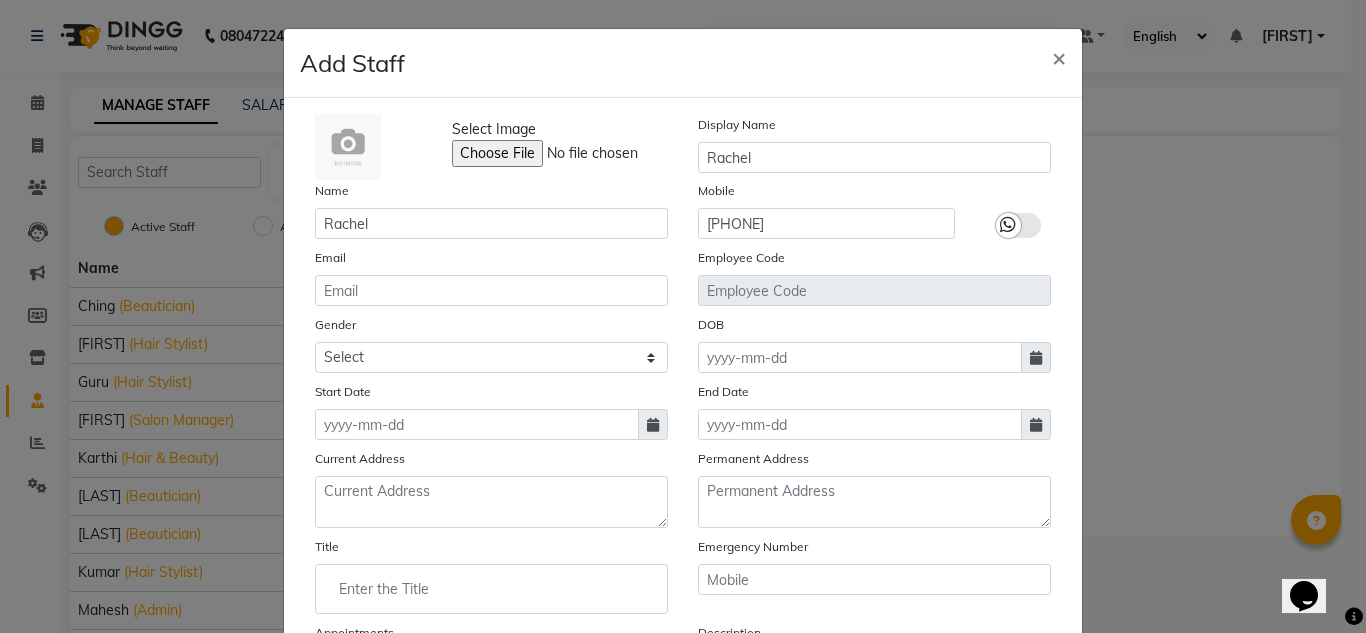 click 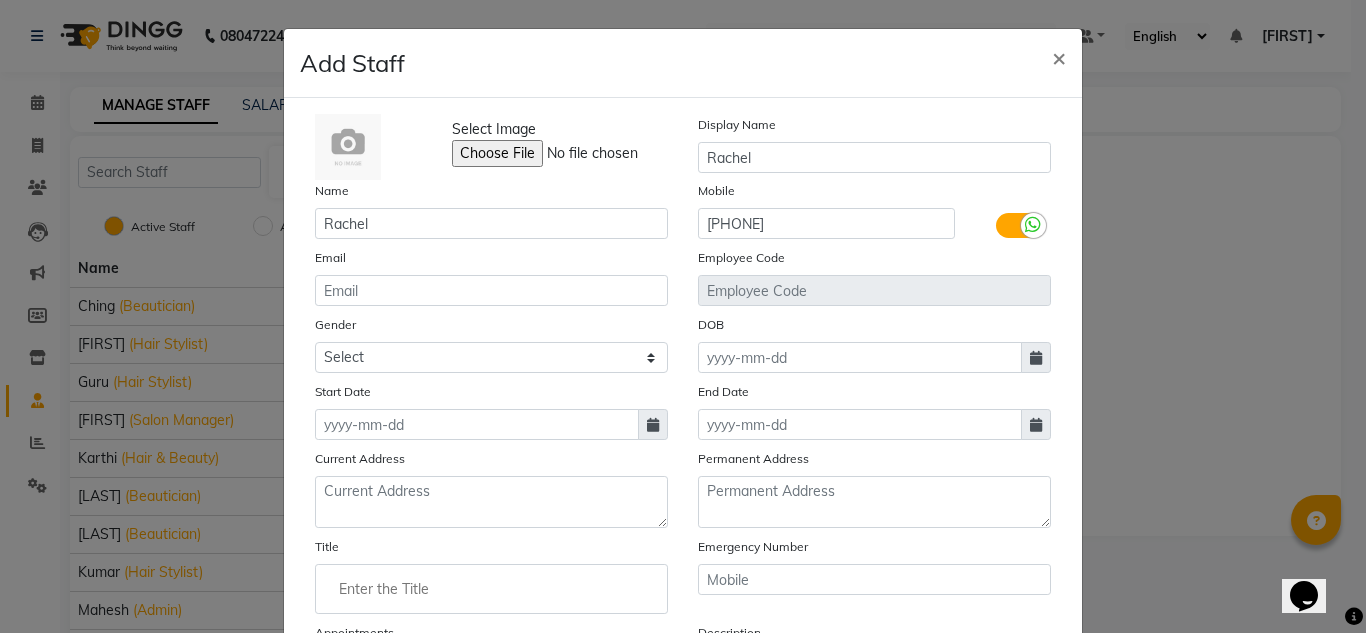 click on "Add Staff × Select Image  Display Name Rachel Name Rachel Mobile 9345012197 Email Employee Code Gender Select Male Female Other Prefer Not To Say DOB Start Date End Date Current Address Permanent Address Title Emergency Number Appointments Enable Description Daily SMS Daily Email  Cancel   Save" 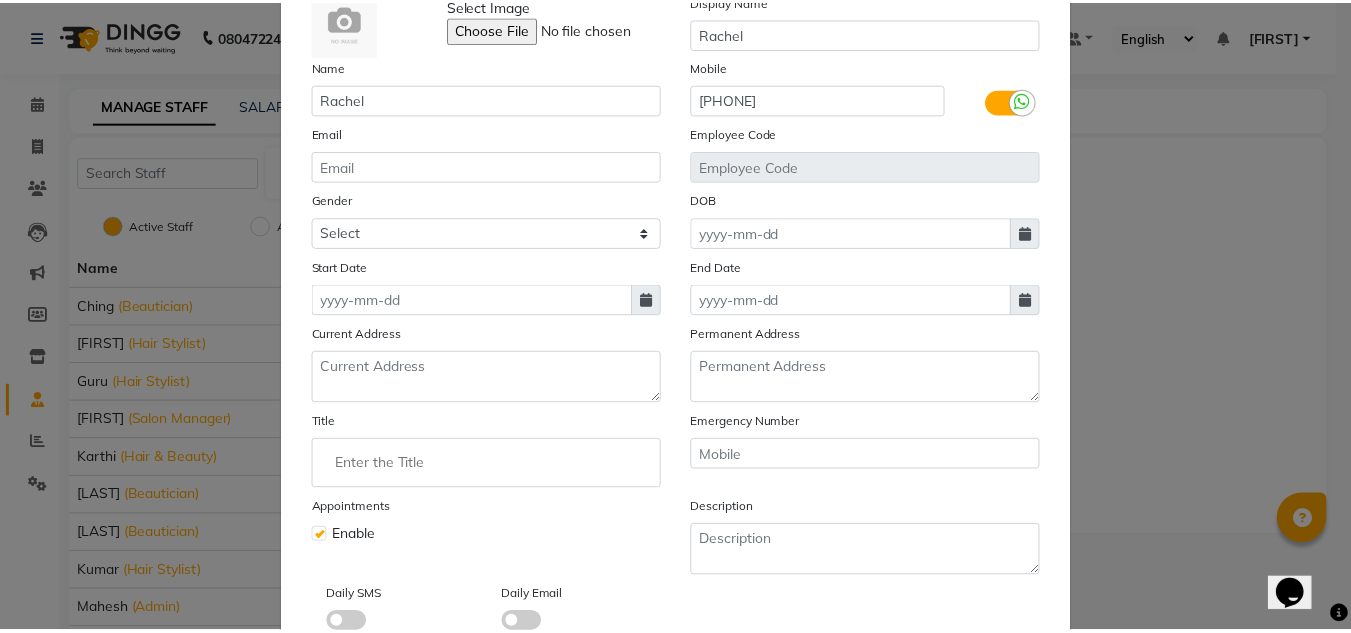 scroll, scrollTop: 249, scrollLeft: 0, axis: vertical 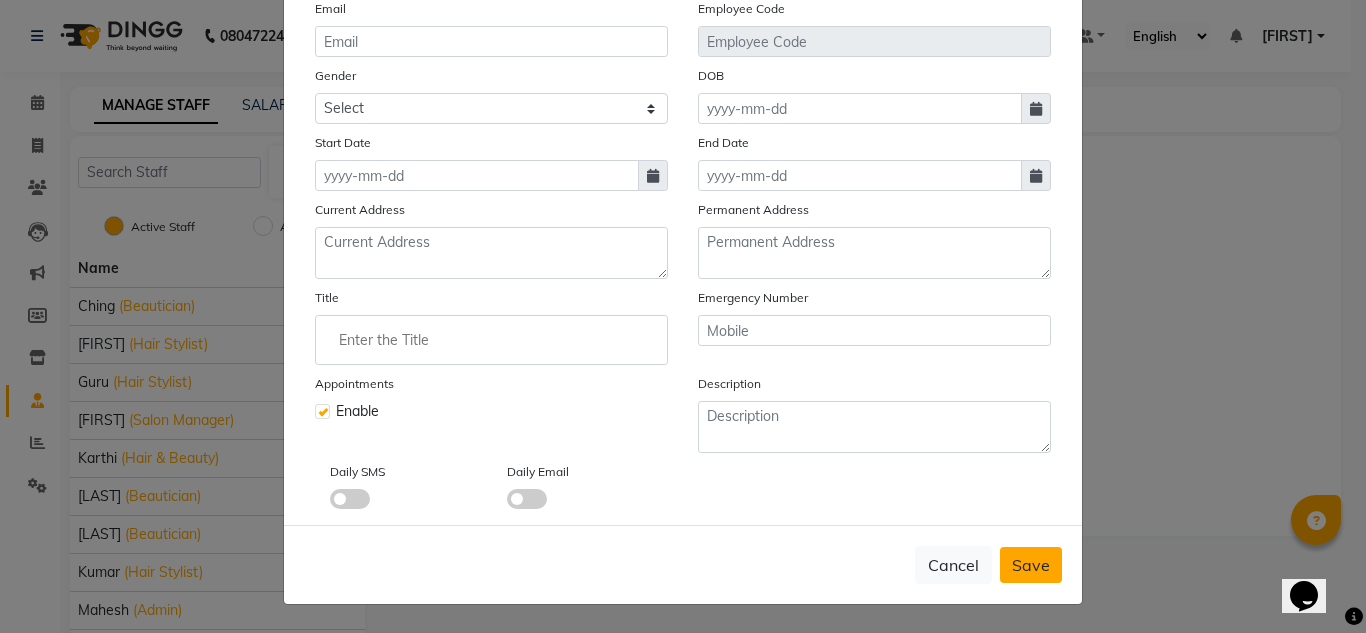 click on "Save" at bounding box center [1031, 565] 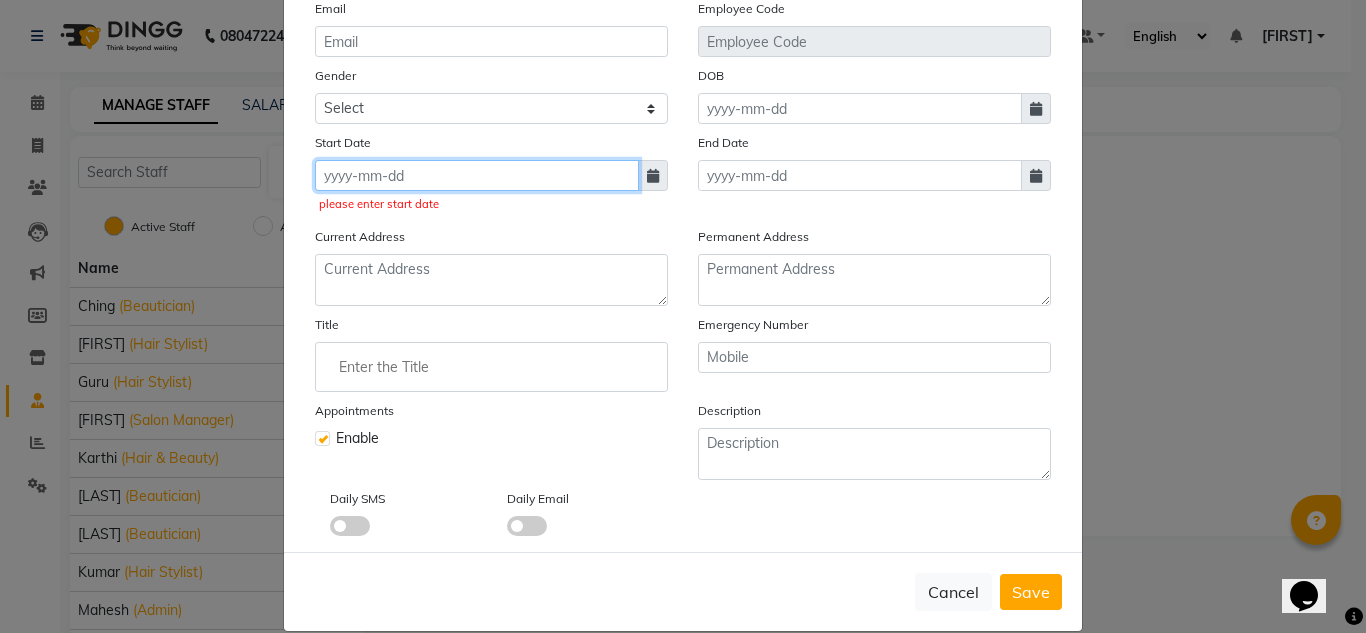 click 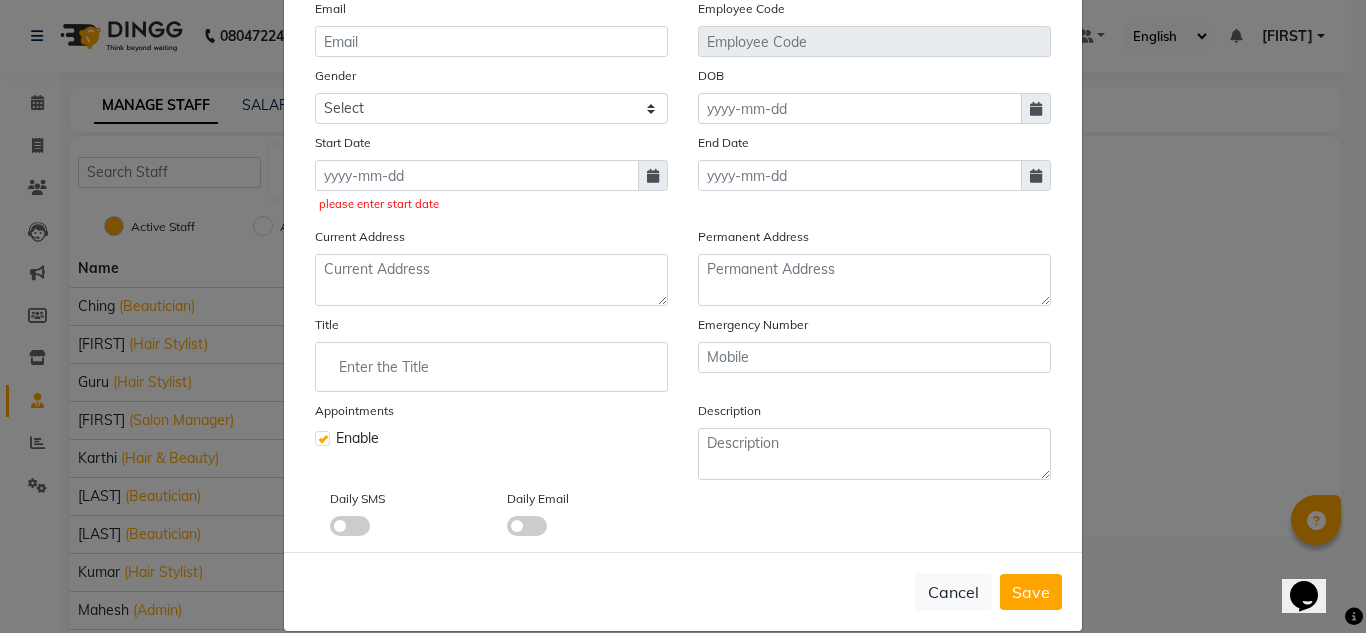 select on "8" 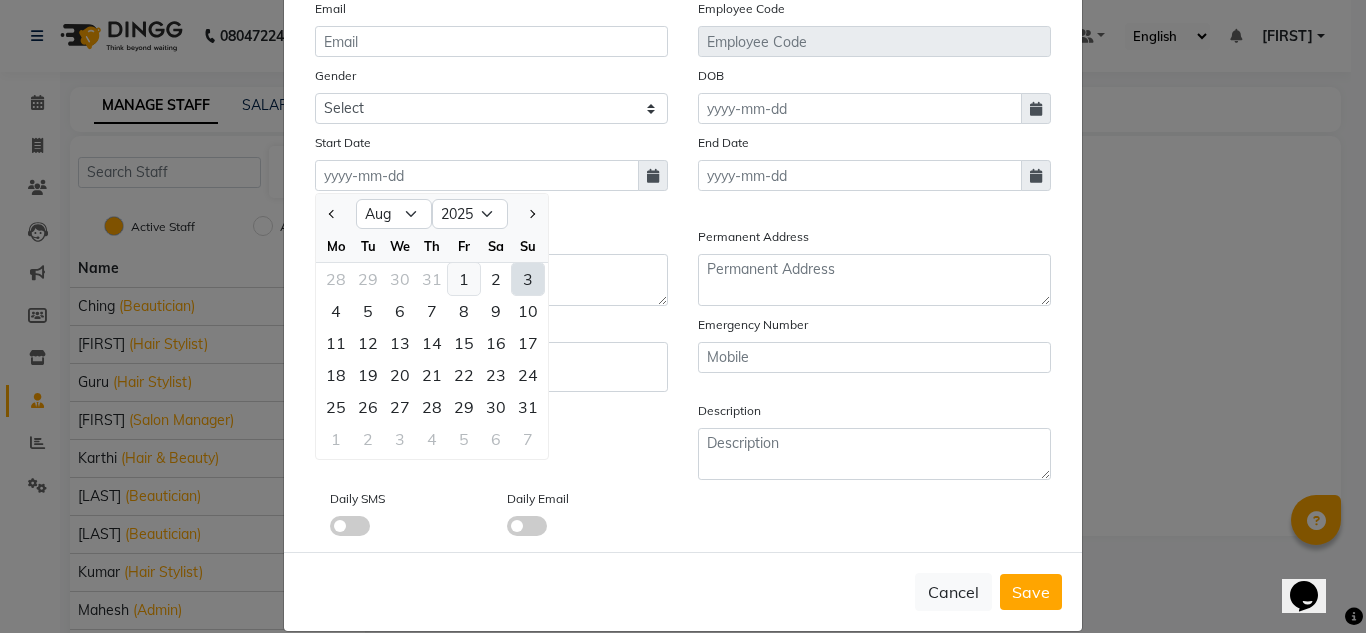 click on "1" 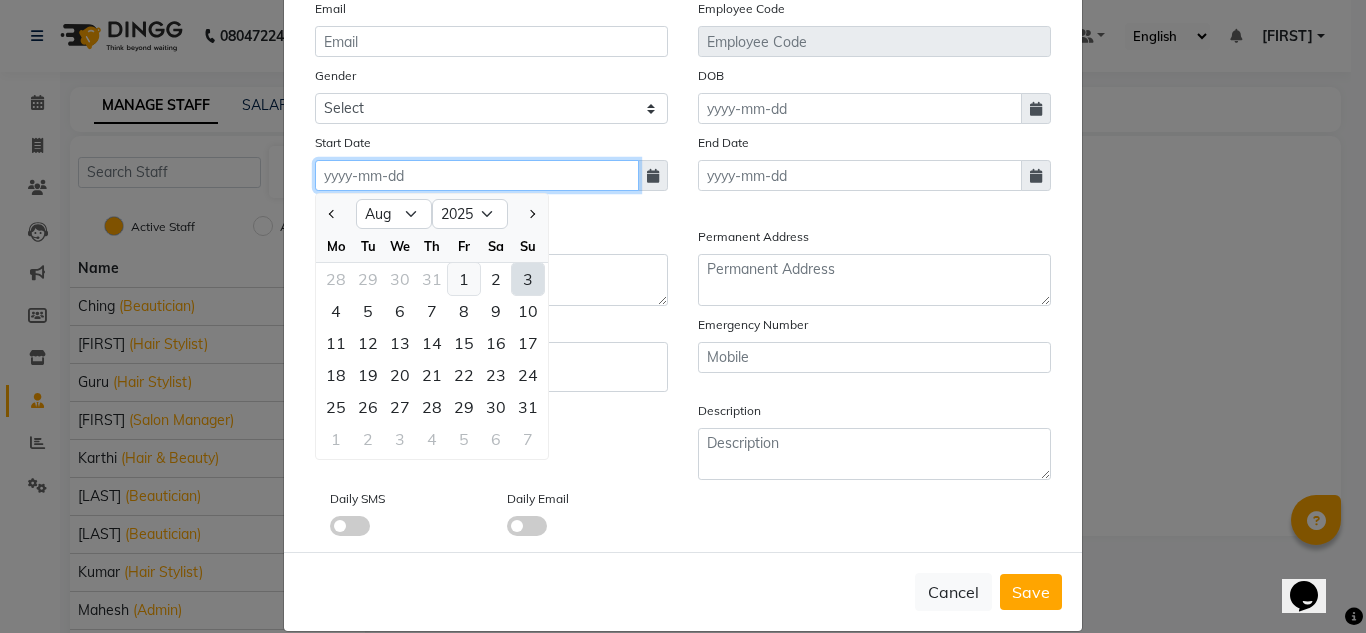 type on "01-08-2025" 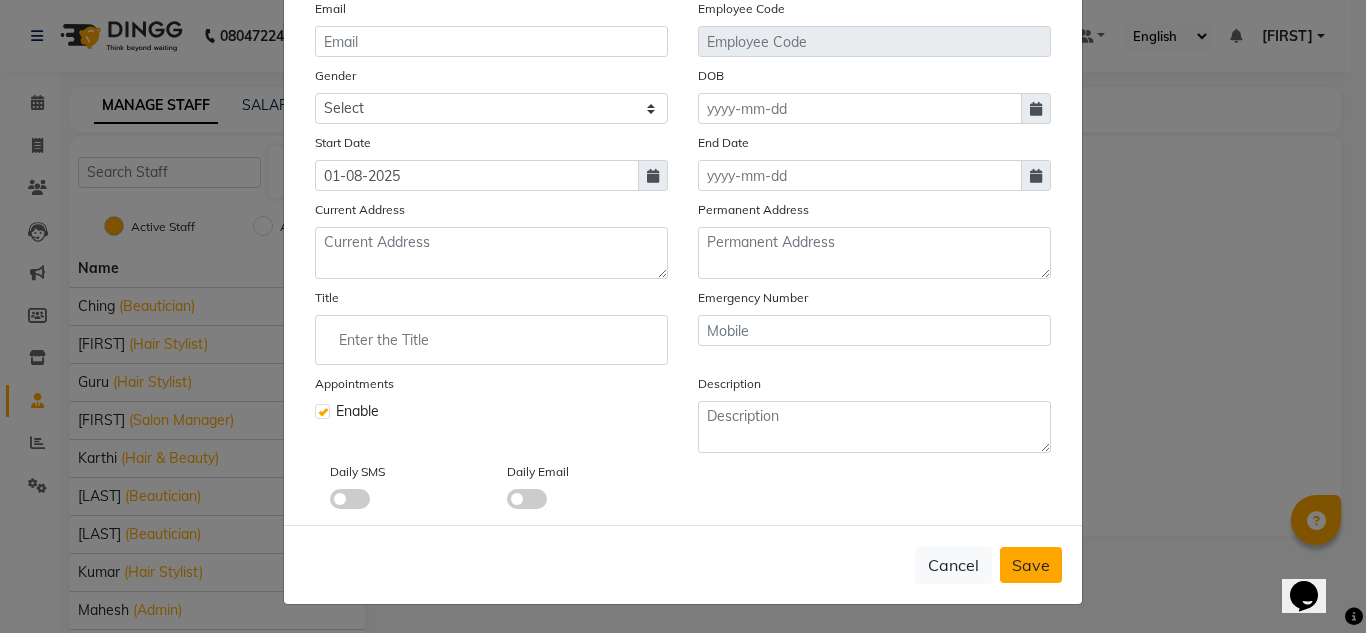 click on "Save" at bounding box center [1031, 565] 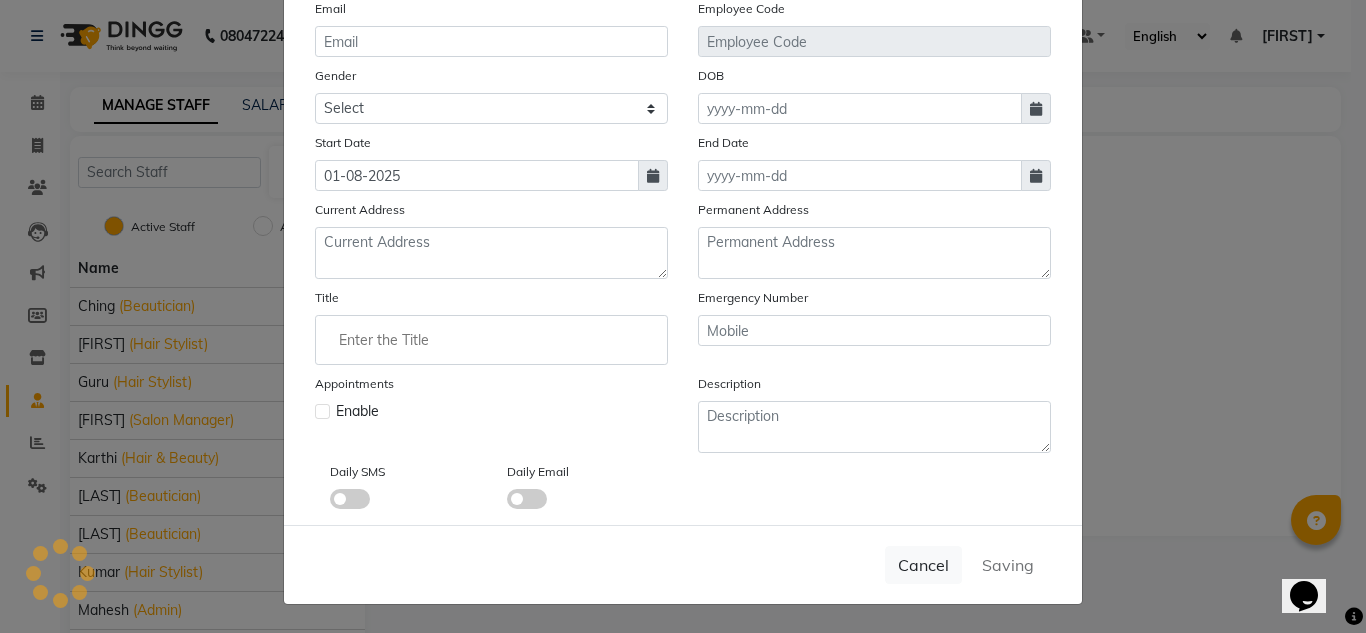type 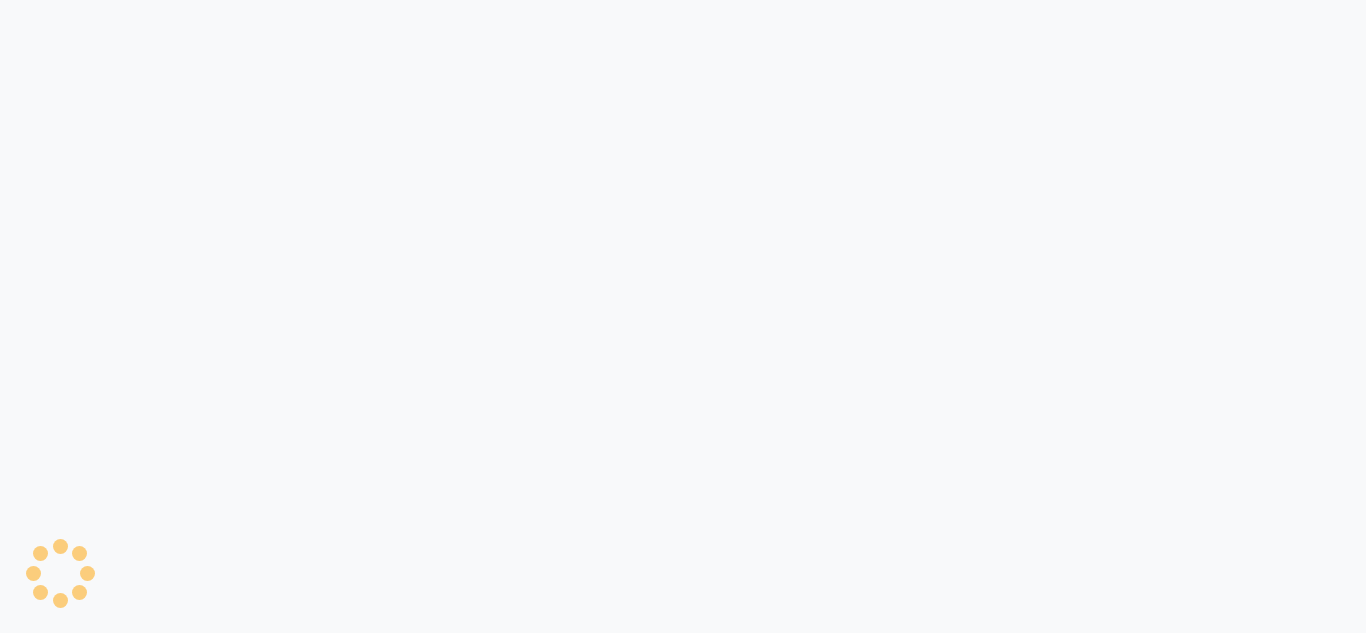 scroll, scrollTop: 0, scrollLeft: 0, axis: both 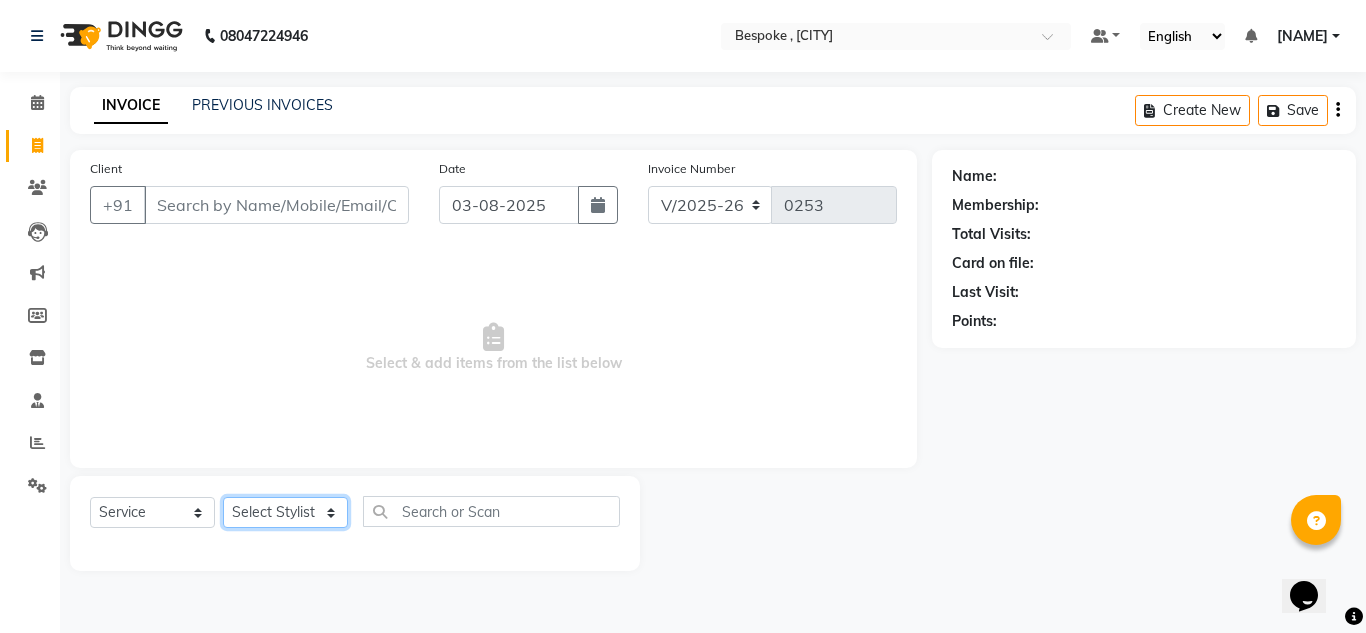click on "Select Stylist Ching Dilipan Guru Jaan Karthi Khawlkim Kimte Kumar Mahesh Palani Rachel" 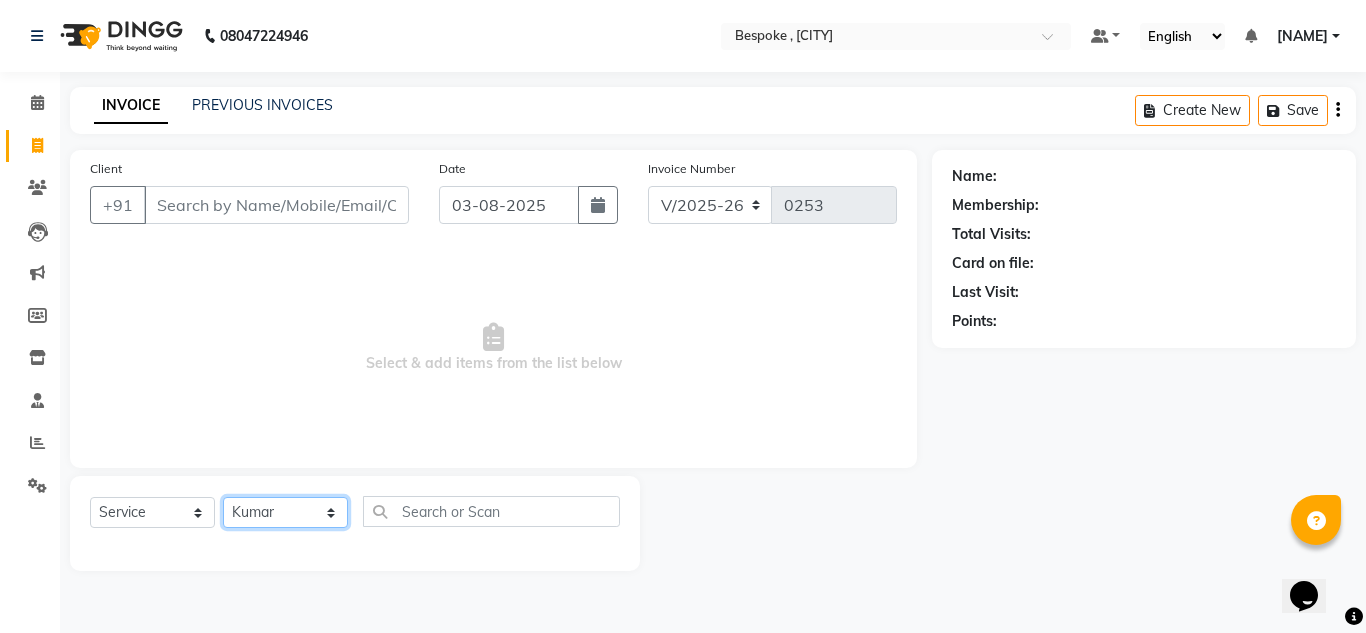 click on "Select Stylist Ching Dilipan Guru Jaan Karthi Khawlkim Kimte Kumar Mahesh Palani Rachel" 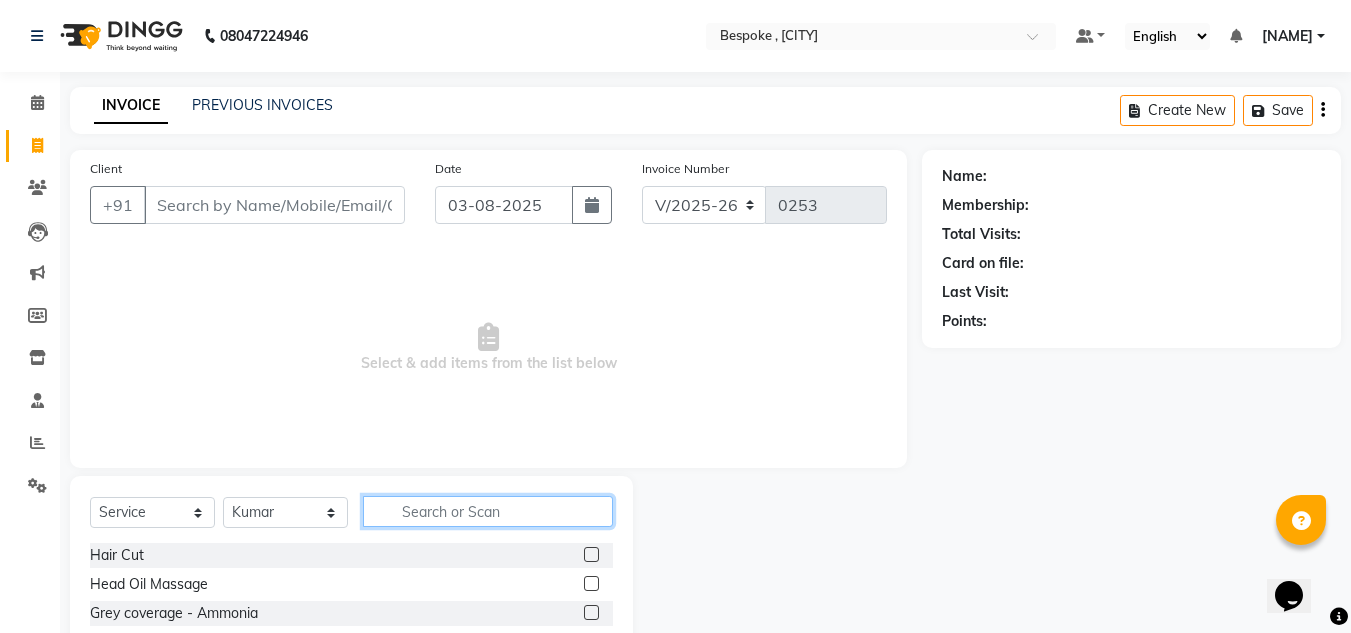 click 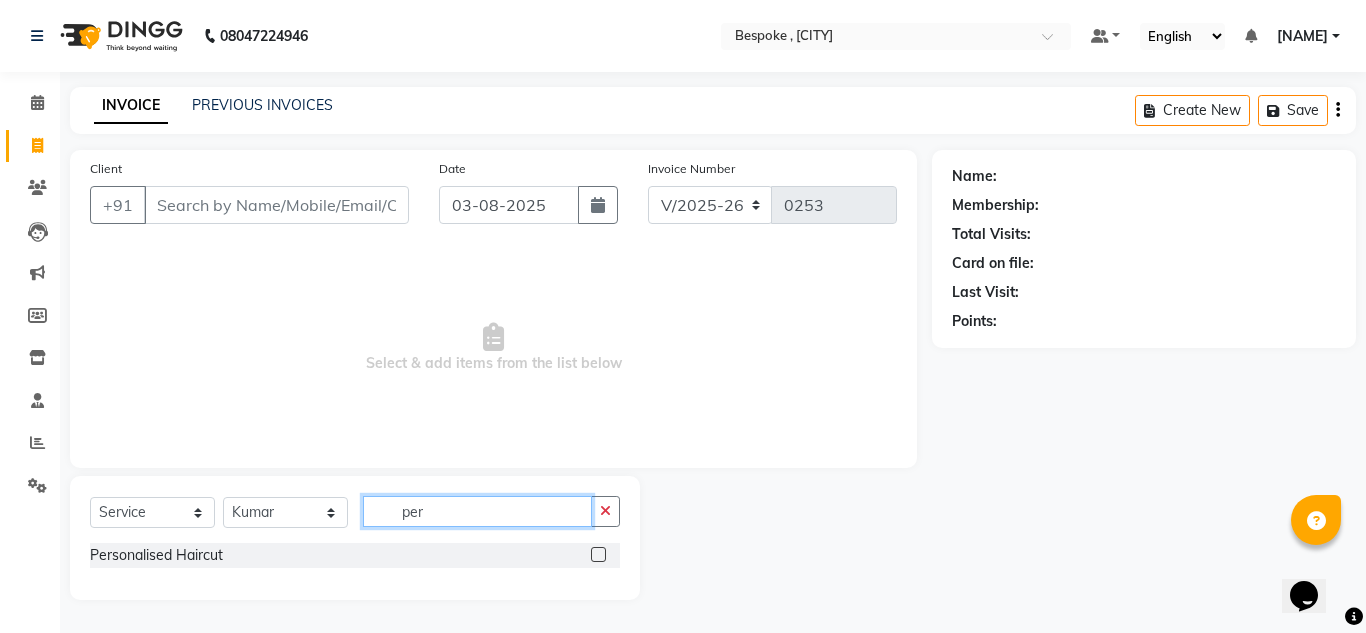 type on "per" 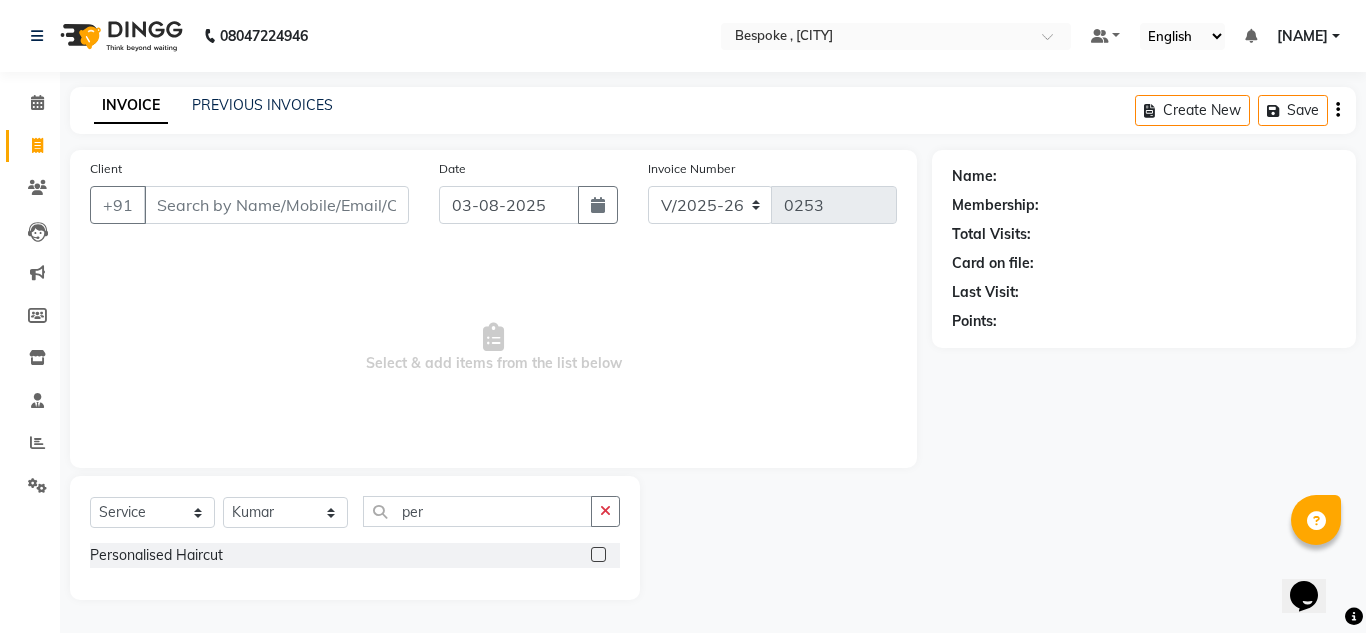 click 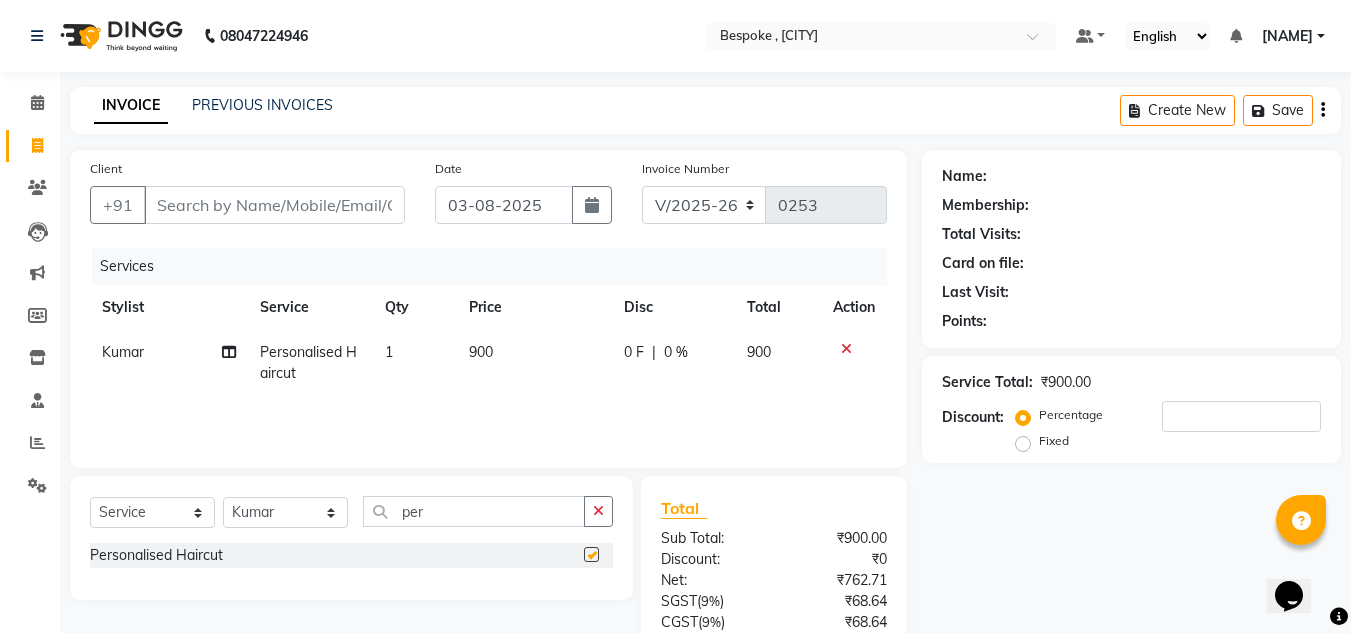 checkbox on "false" 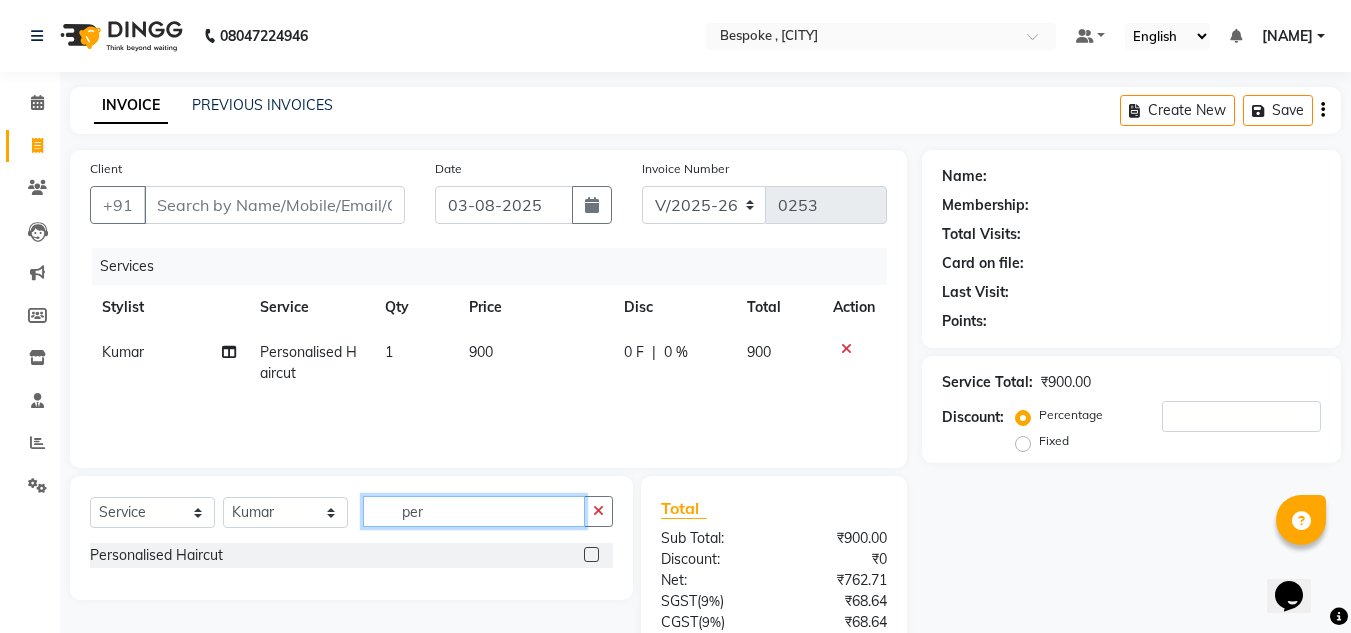 drag, startPoint x: 447, startPoint y: 508, endPoint x: 311, endPoint y: 511, distance: 136.03308 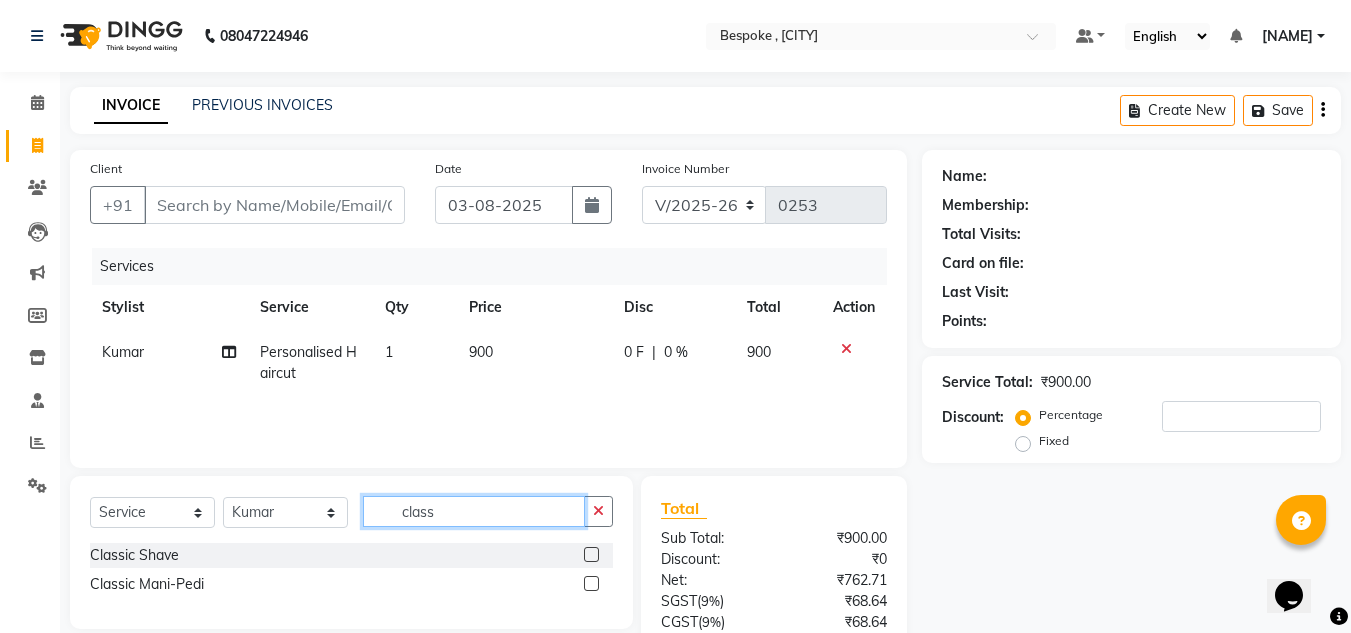 type on "class" 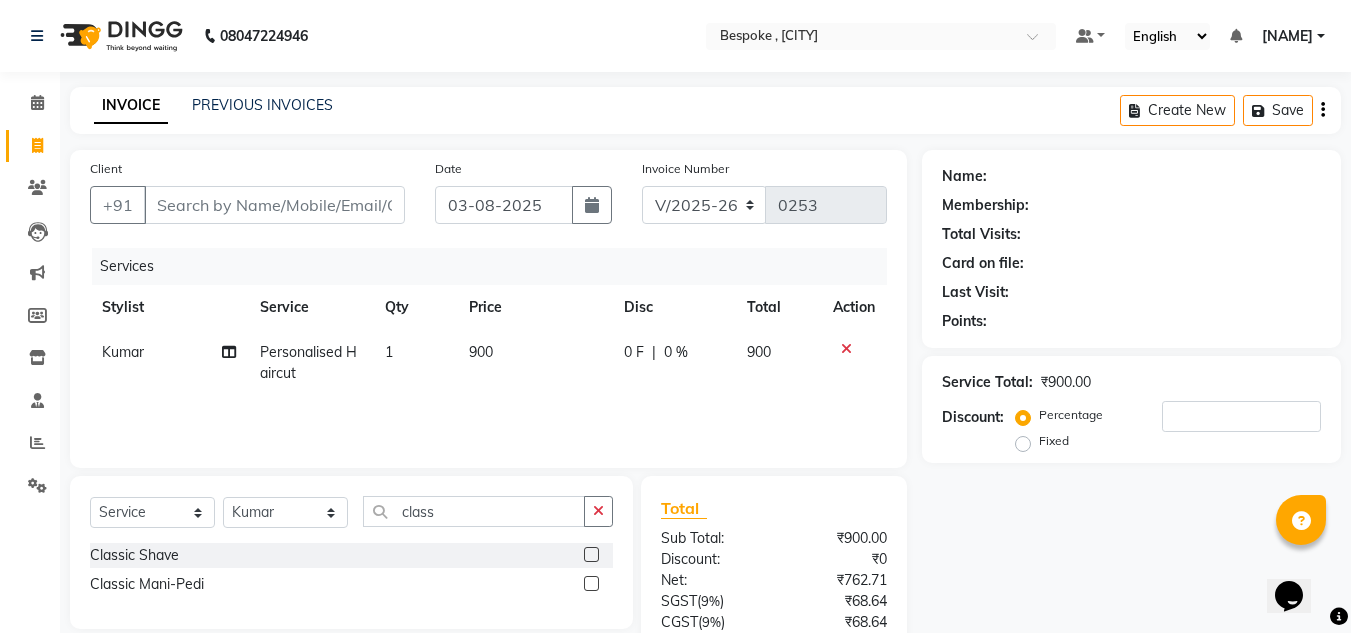 click 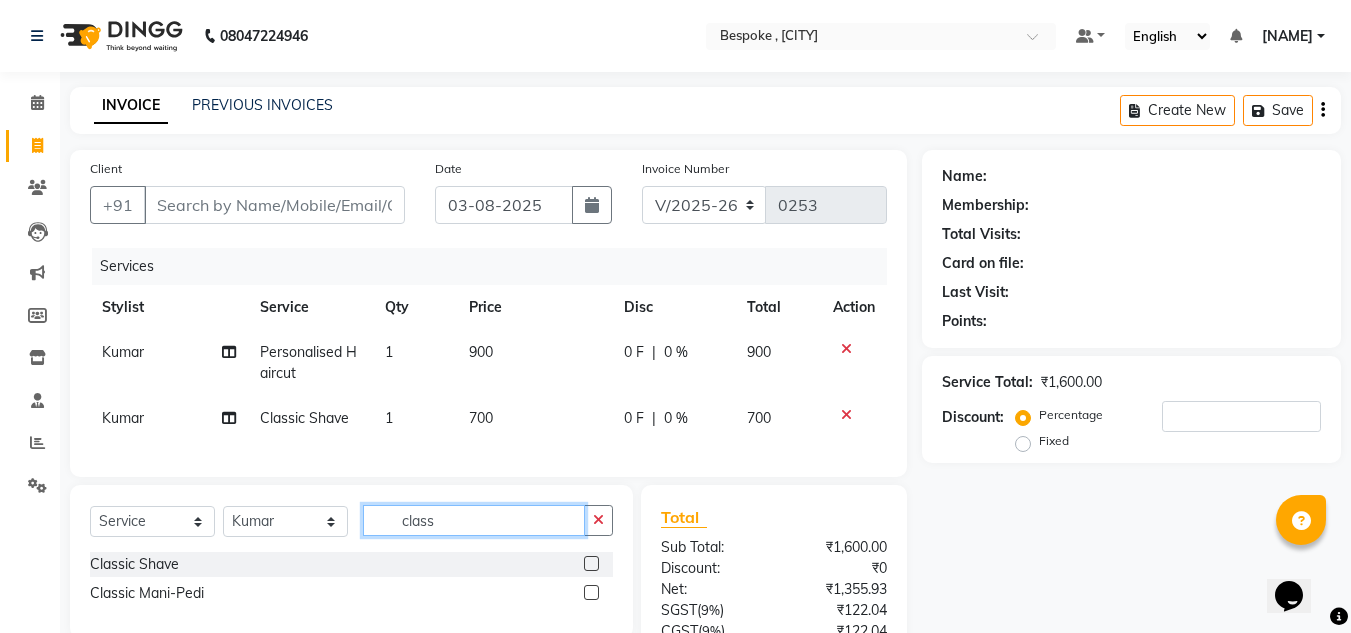 checkbox on "false" 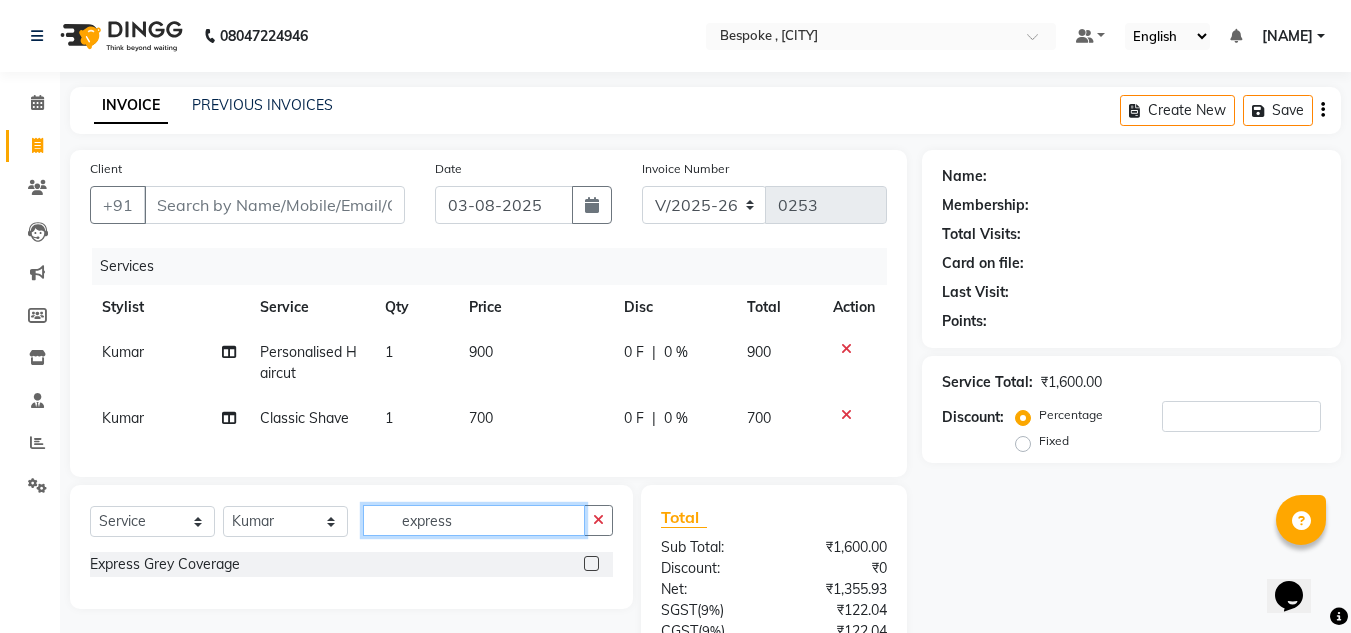 type on "express" 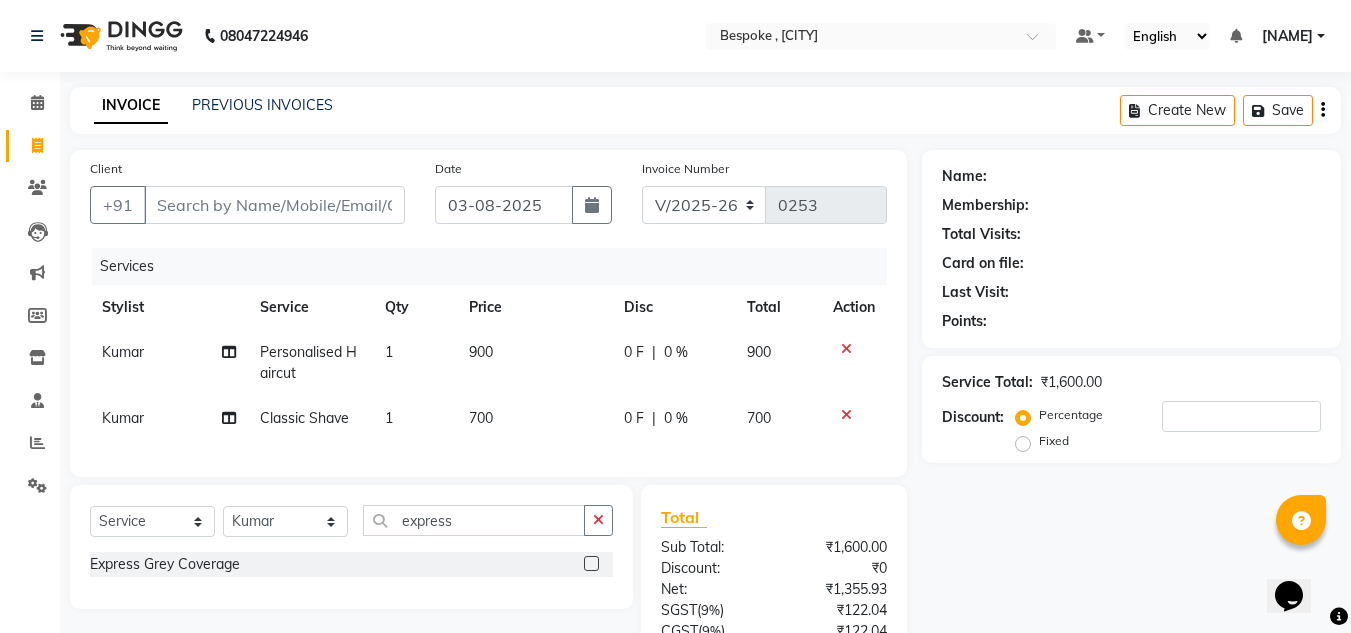 click 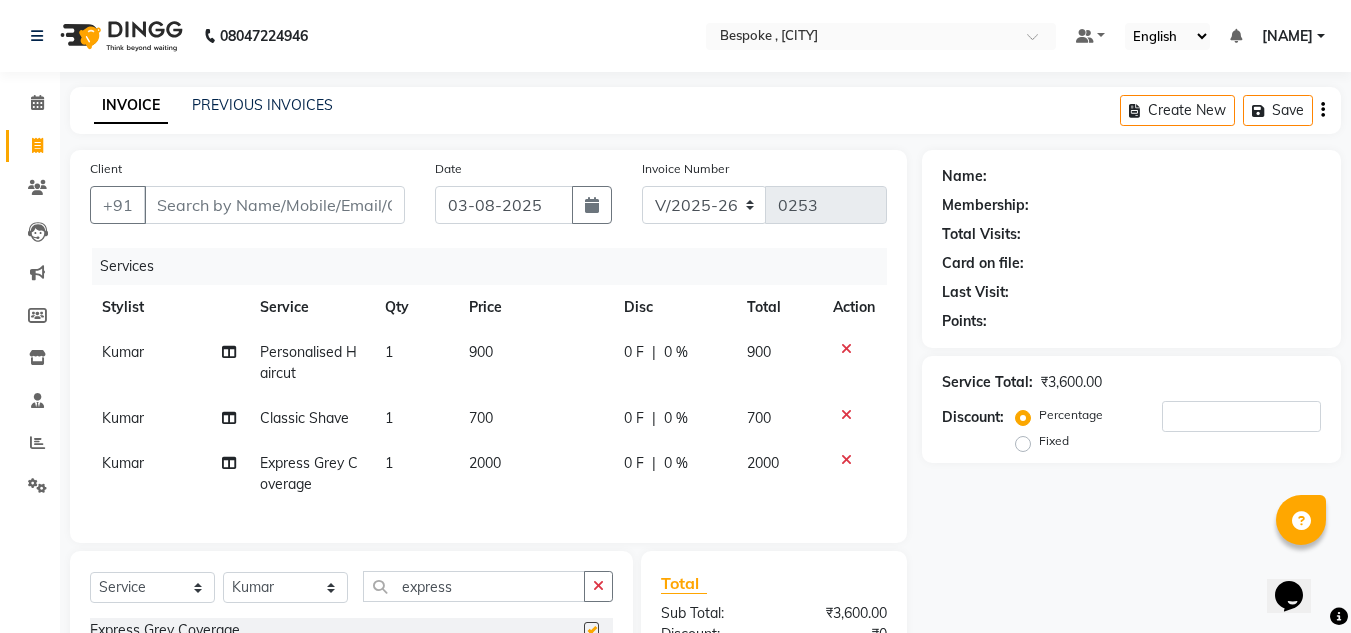 checkbox on "false" 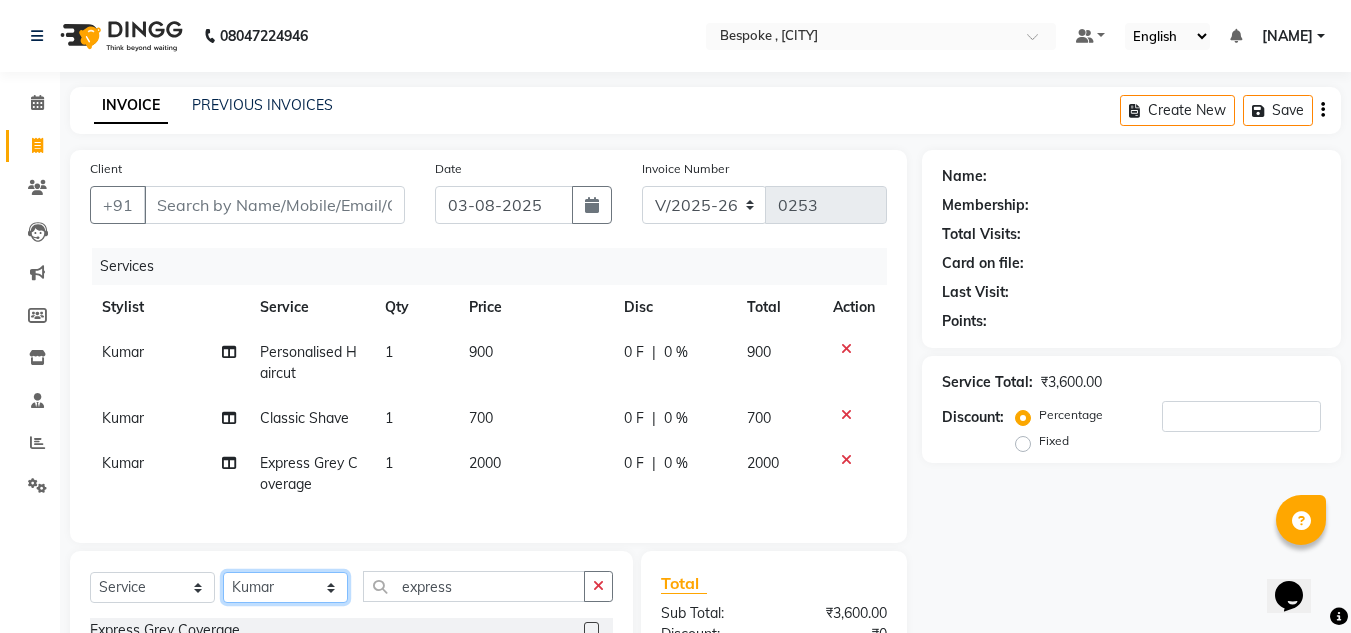 click on "Select Stylist Ching Dilipan Guru Jaan Karthi Khawlkim Kimte Kumar Mahesh Palani Rachel" 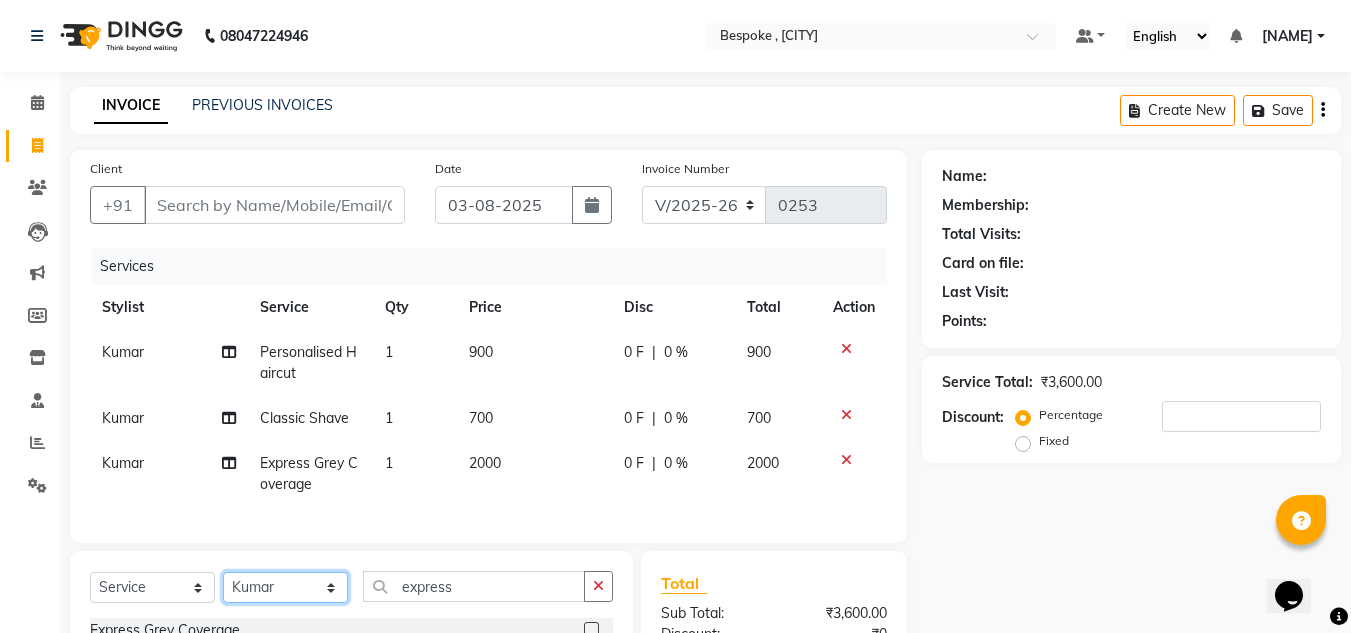 select on "88032" 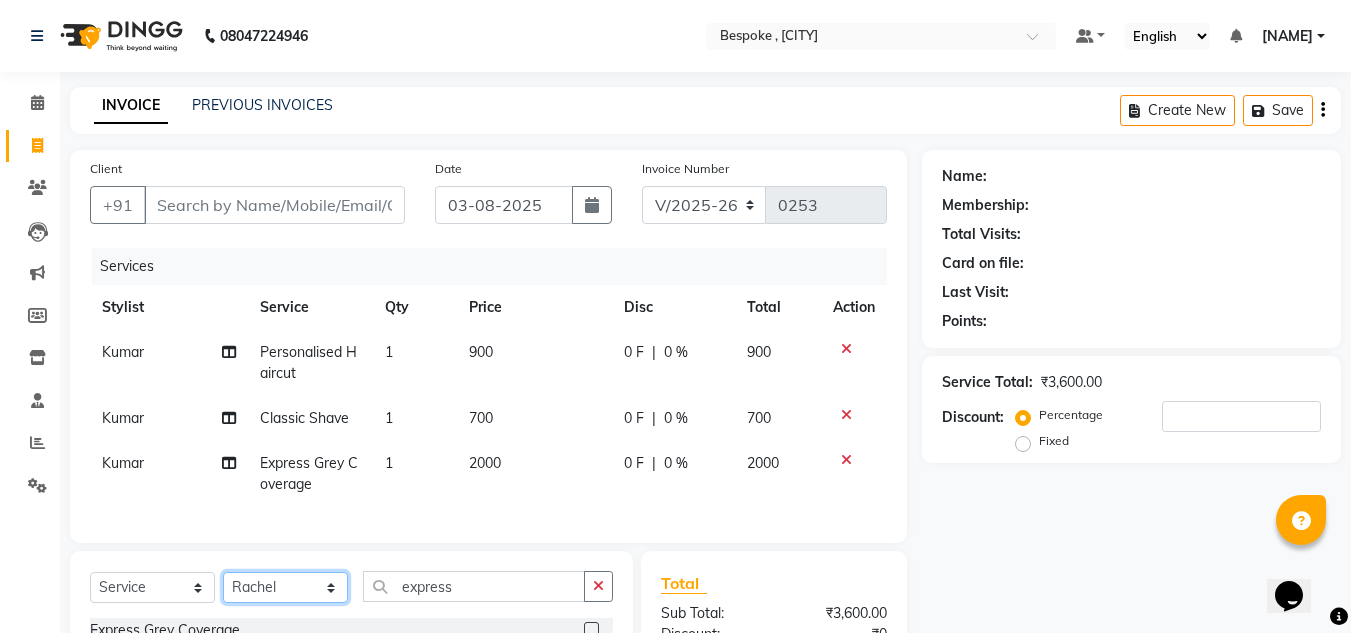 click on "Select Stylist Ching Dilipan Guru Jaan Karthi Khawlkim Kimte Kumar Mahesh Palani Rachel" 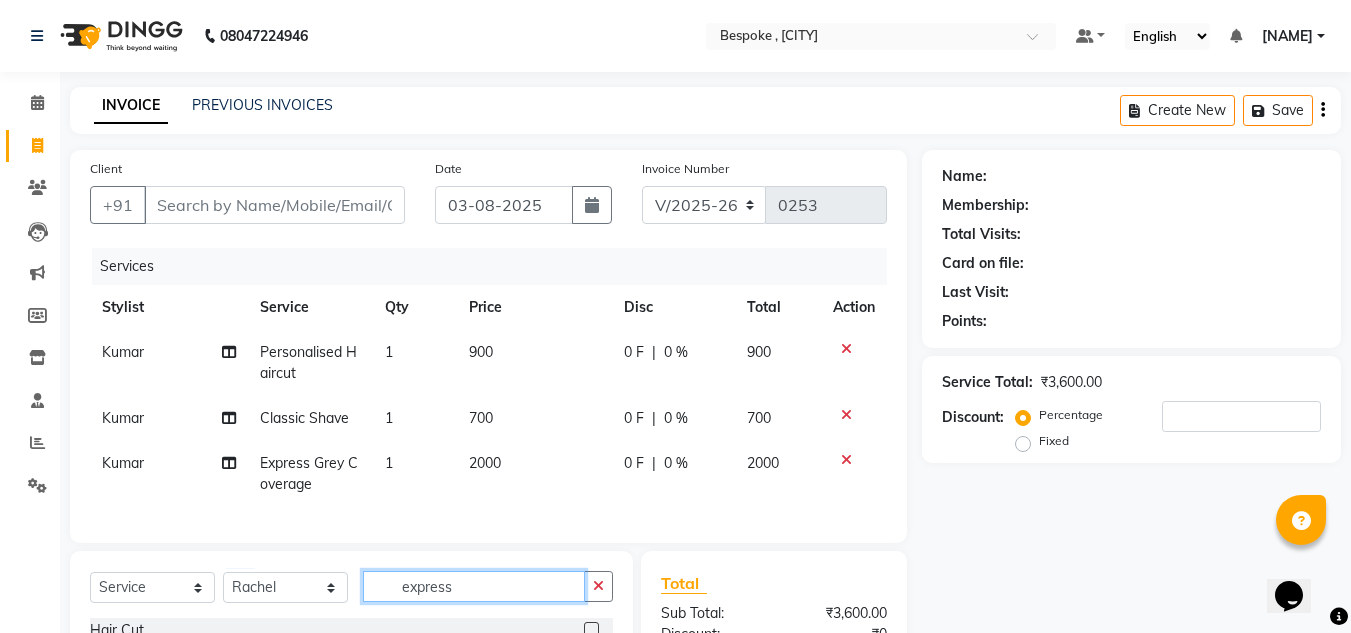 drag, startPoint x: 478, startPoint y: 594, endPoint x: 334, endPoint y: 610, distance: 144.88617 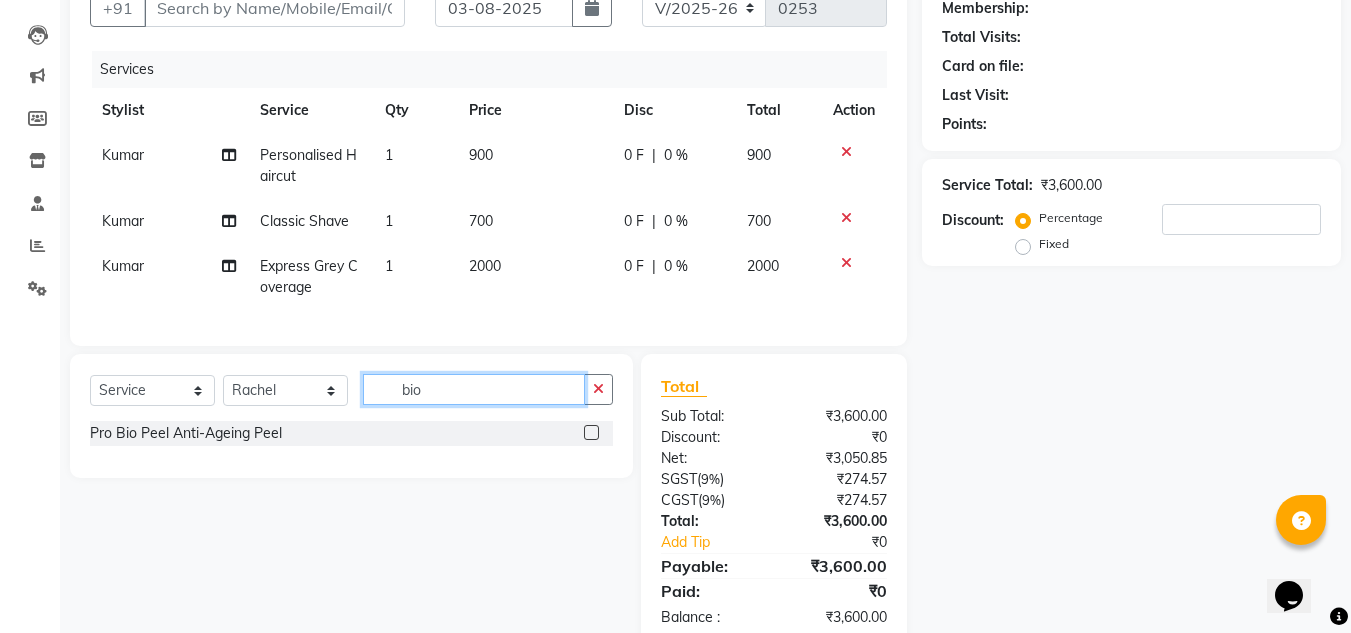 scroll, scrollTop: 206, scrollLeft: 0, axis: vertical 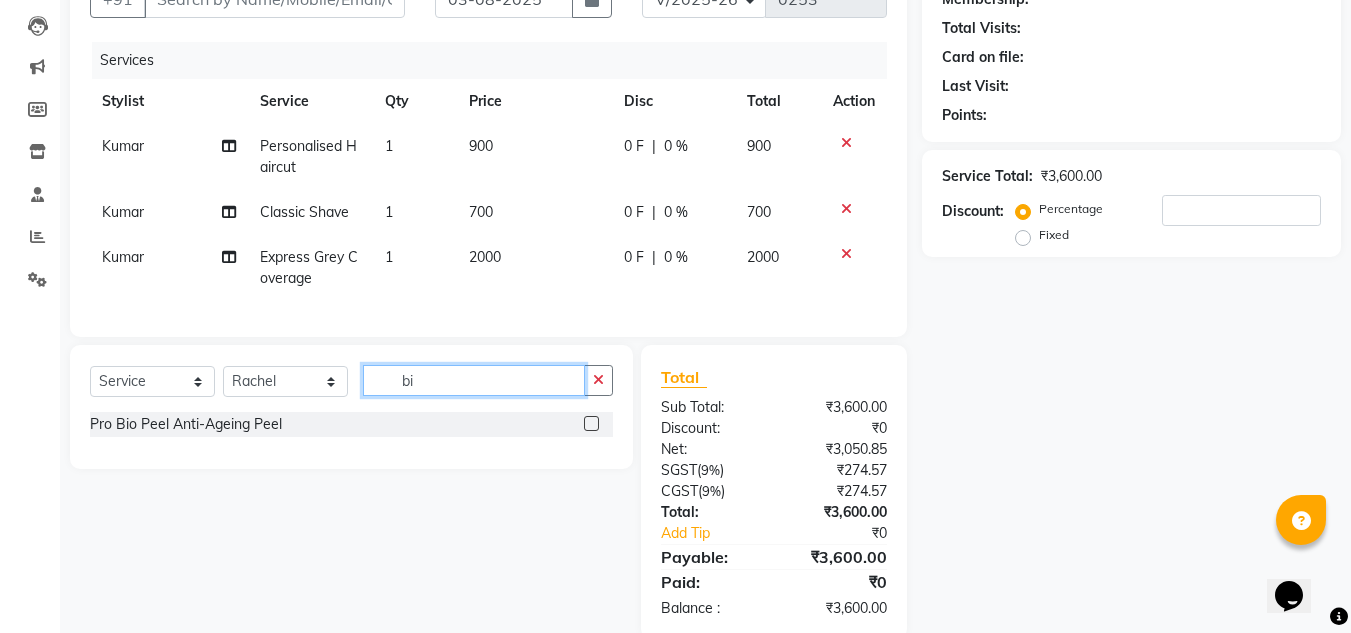 type on "b" 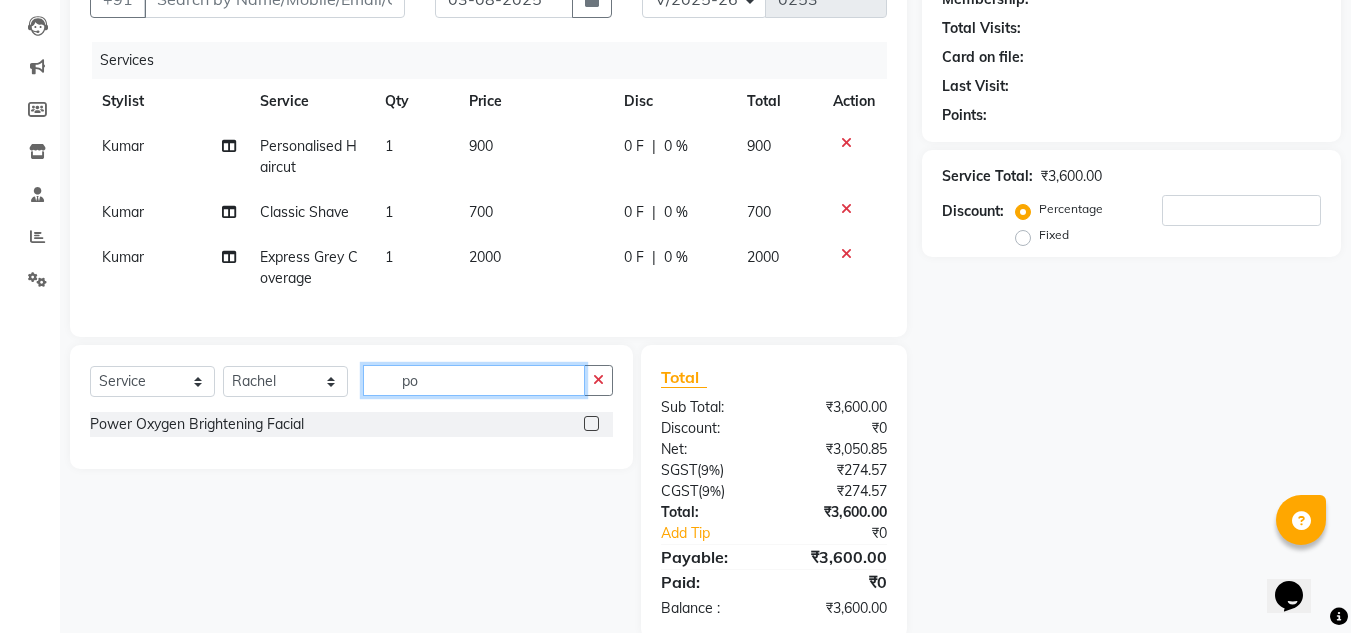 type on "po" 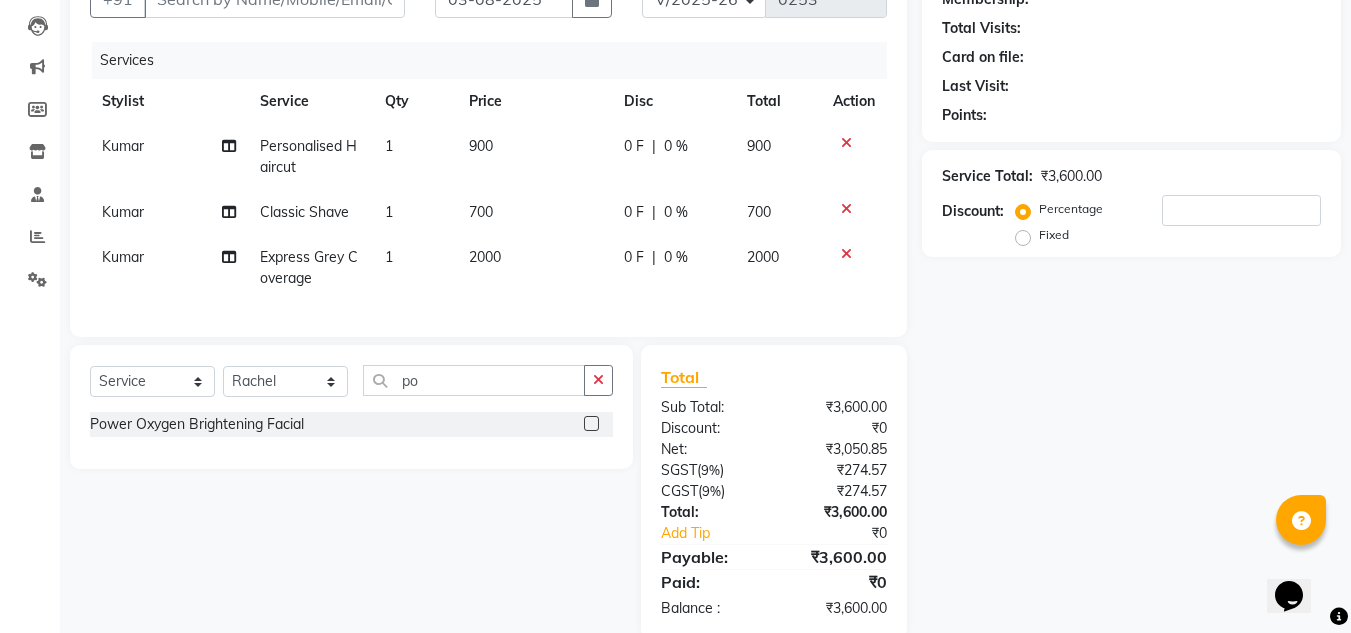 click 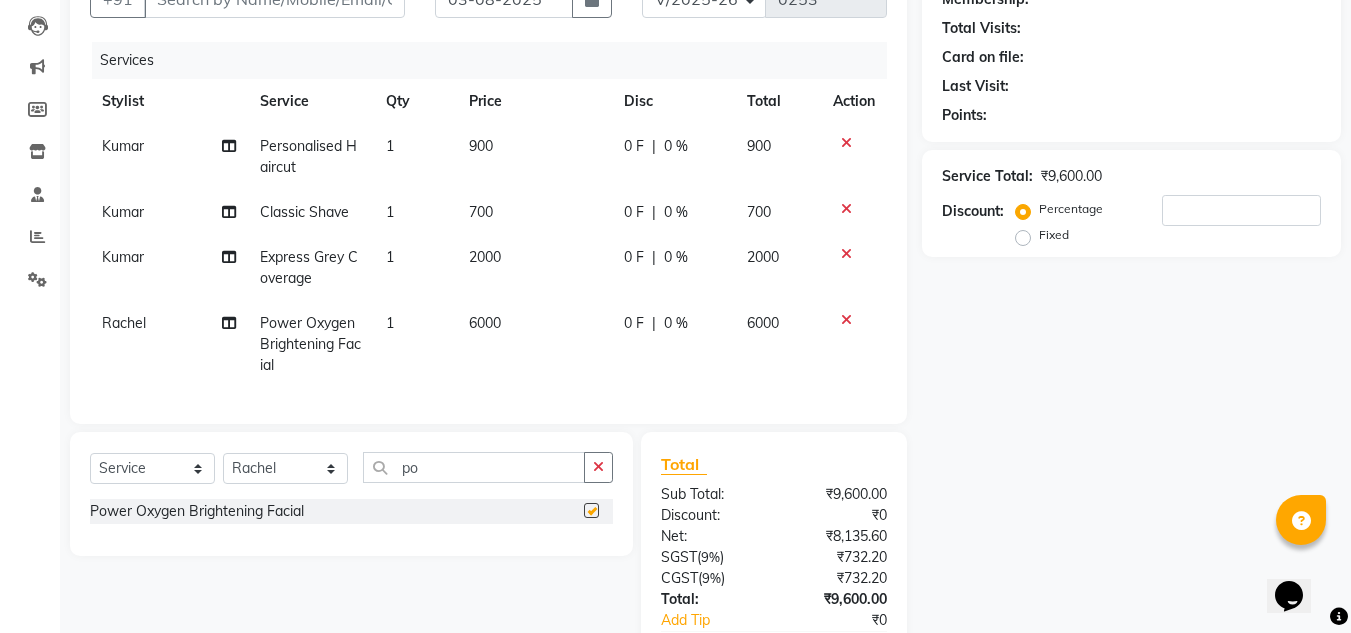 checkbox on "false" 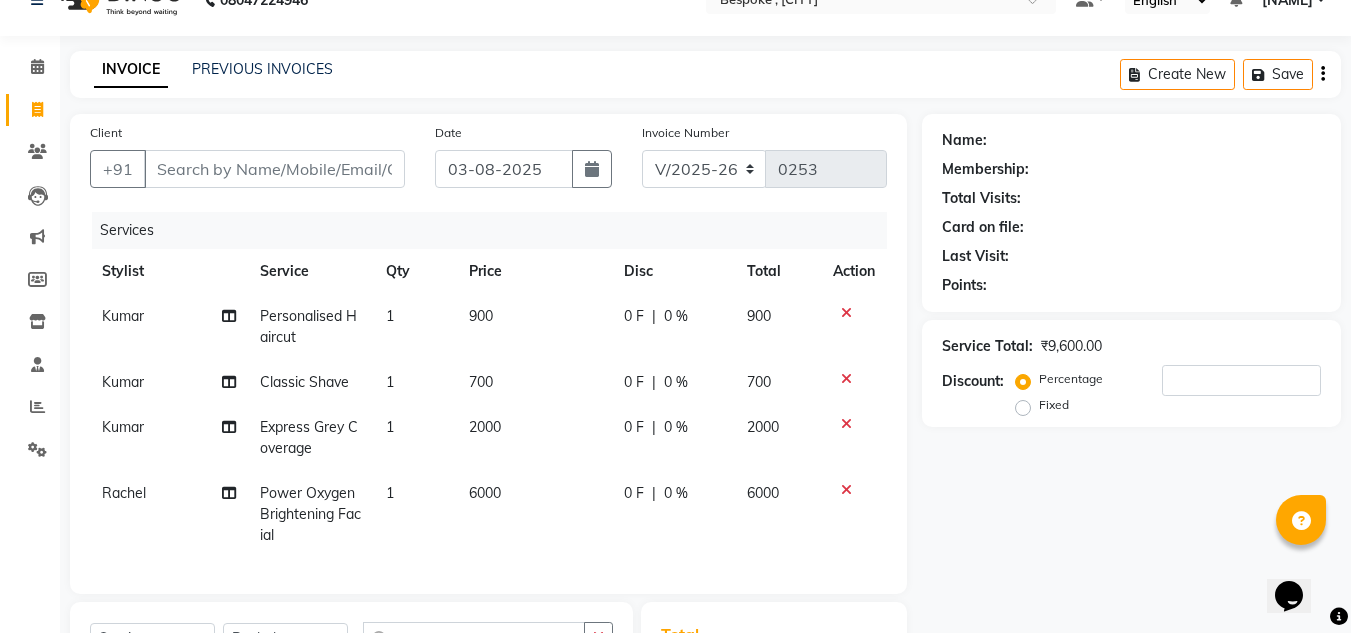 scroll, scrollTop: 21, scrollLeft: 0, axis: vertical 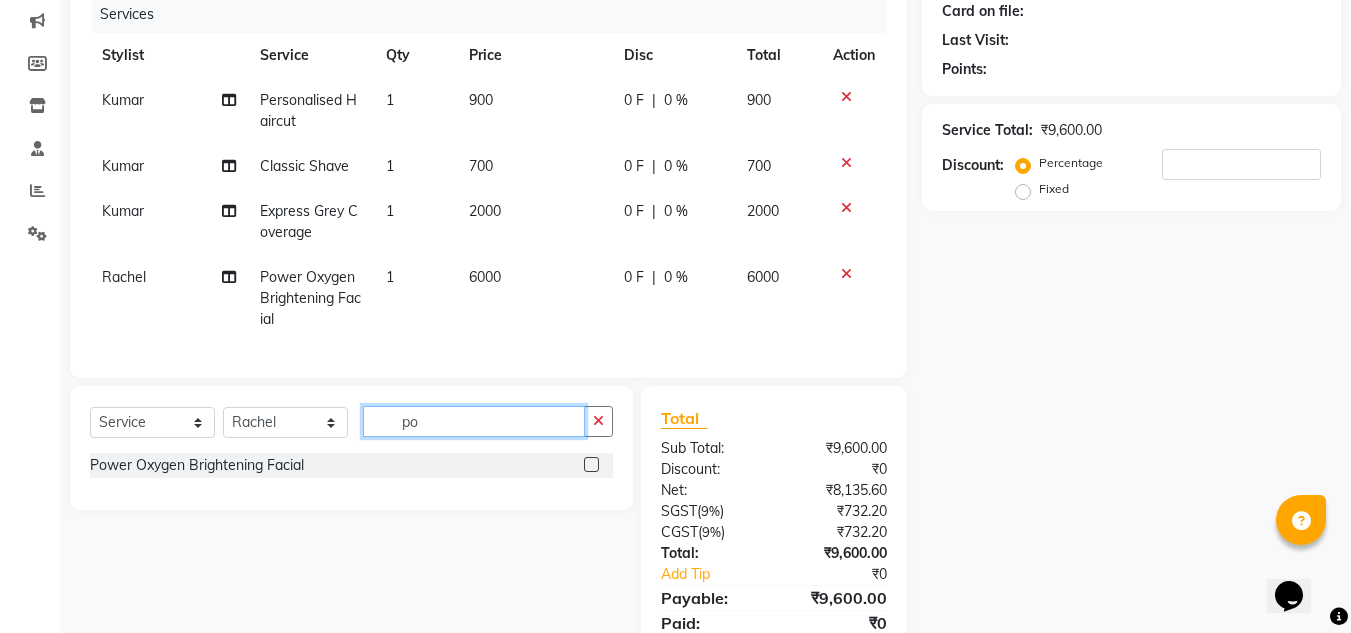 drag, startPoint x: 419, startPoint y: 435, endPoint x: 381, endPoint y: 446, distance: 39.56008 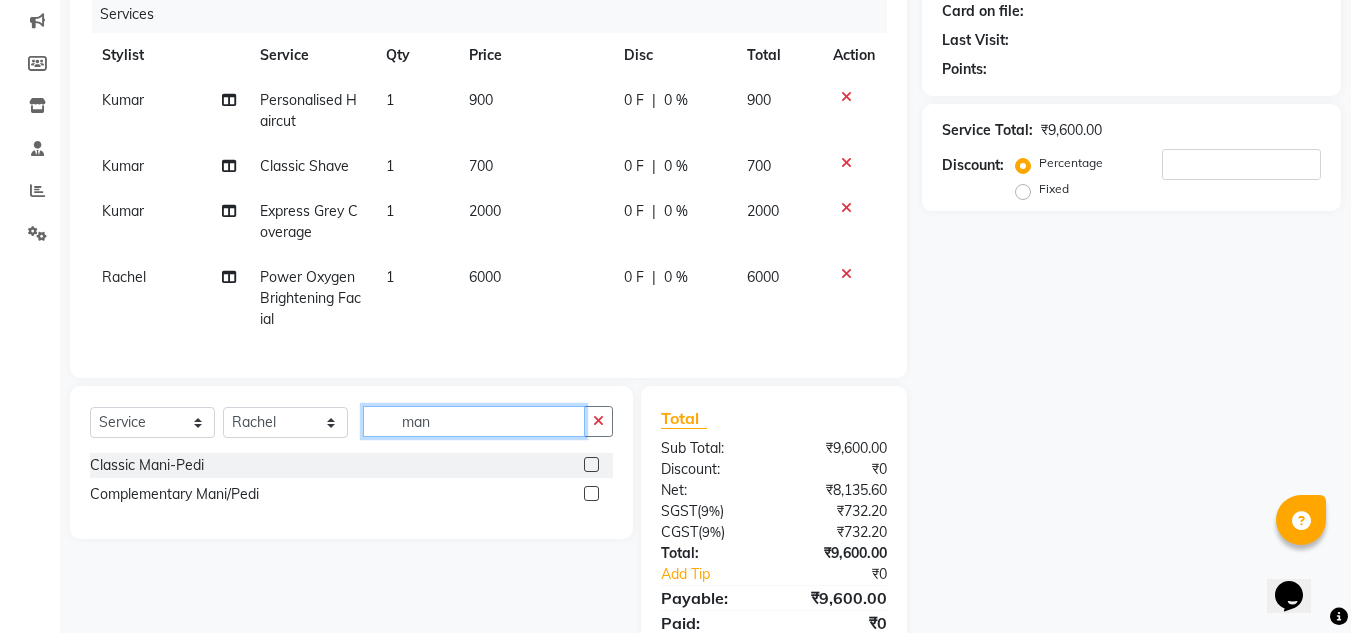 type on "man" 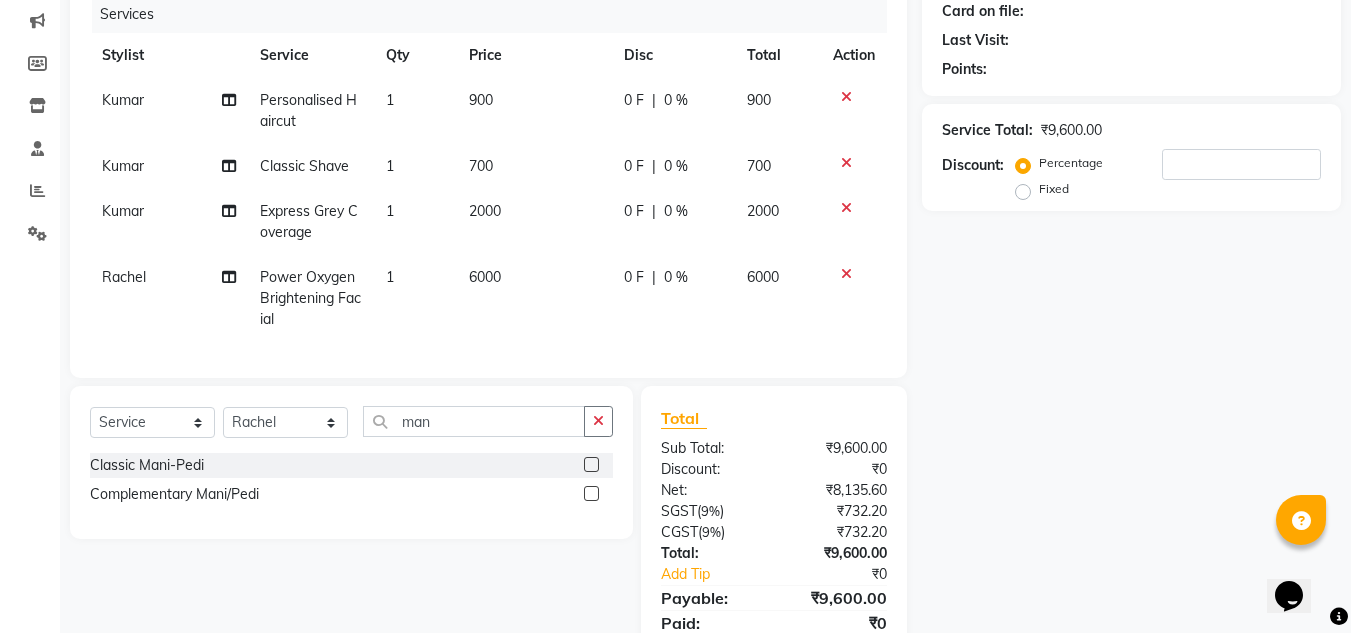 click 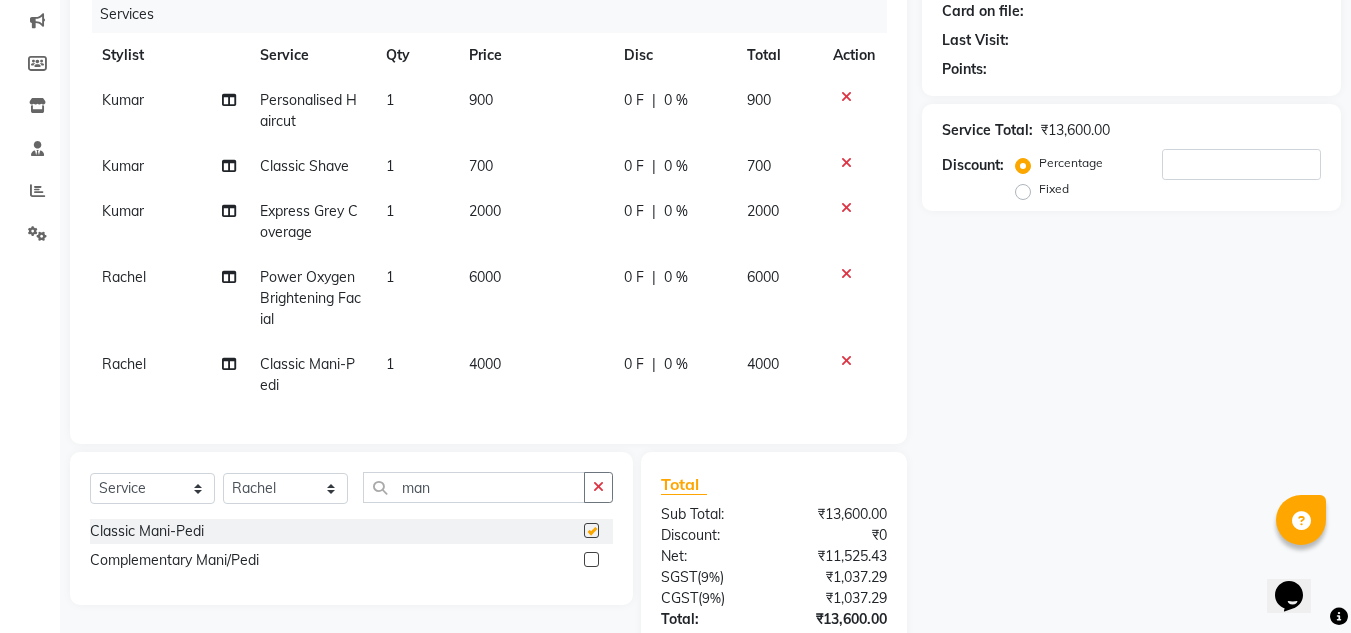 checkbox on "false" 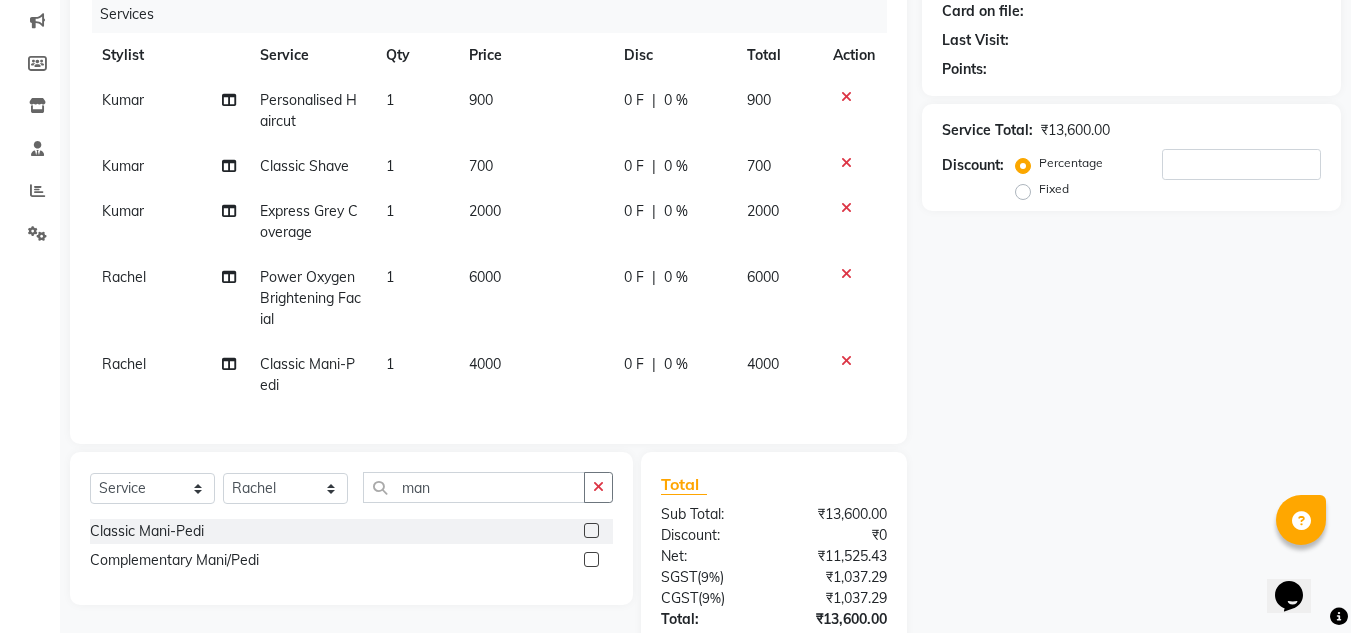 click on "4000" 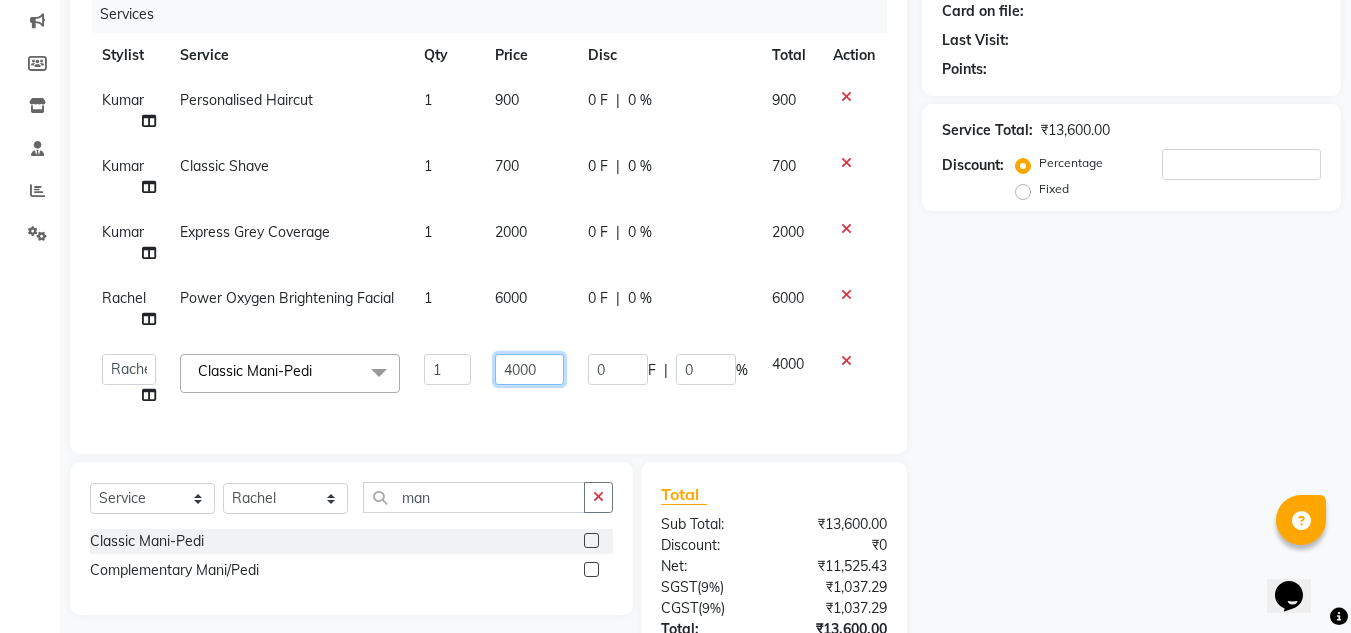 drag, startPoint x: 506, startPoint y: 367, endPoint x: 578, endPoint y: 376, distance: 72.56032 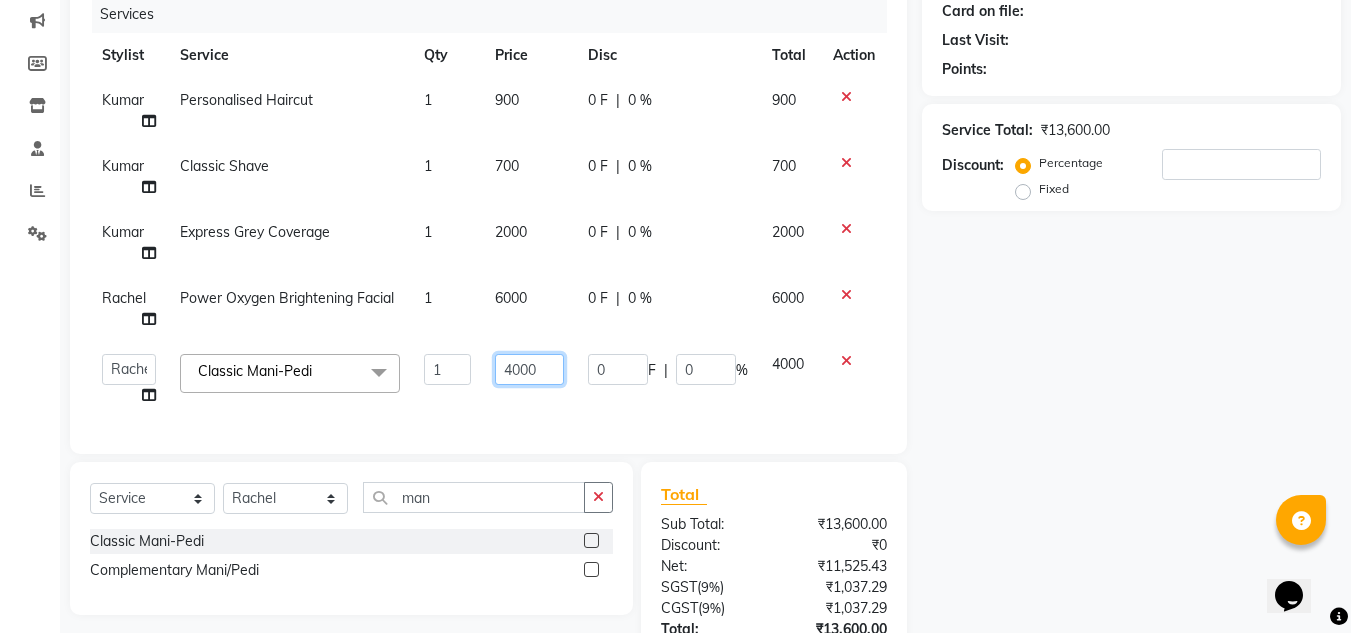 click on "Ching   Dilipan   Guru   Jaan   Karthi   Khawlkim   Kimte   Kumar   Mahesh   Palani   Rachel  Classic Mani-Pedi  x Hair Cut Head Oil Massage Grey coverage - Ammonia Executive Shave Beard Trim Beard Design Classic Shave Head Shave Men Grooming Make-up Skin Lifting (Whitening) Facial Pro Bio Peel Anti-Ageing Peel Frozen Delight Pedi Personalised Haircut Hot Towel Shave Beard Rituals Grey Coverage (Ammonia-Free) Power Oxygen Brightening Facial Classic Mani-Pedi Six Hand Service Express Grey Coverage Moustache Colour Beard and Moustache Colour Fashion Color Highlights (Based on Consultation) Dandruff Control Hairfall Control Revive Elixir Under Eye Treatment Footlogix Treatment Pedicure Head Oil Massage Neck & Back Rejuvenate Foot Reflexology (30 mins) Foot Reflexology (60 mins) Underarms Full Arms Half Arms Back/ Chest CHS (Consultation Based) Complementary Haircut Complementary Shave Complementary Beard Ritual Complementary Beard Design/Trim Complementary Facial Complementary Six Hand Service 1 4000 0 F | 0 %" 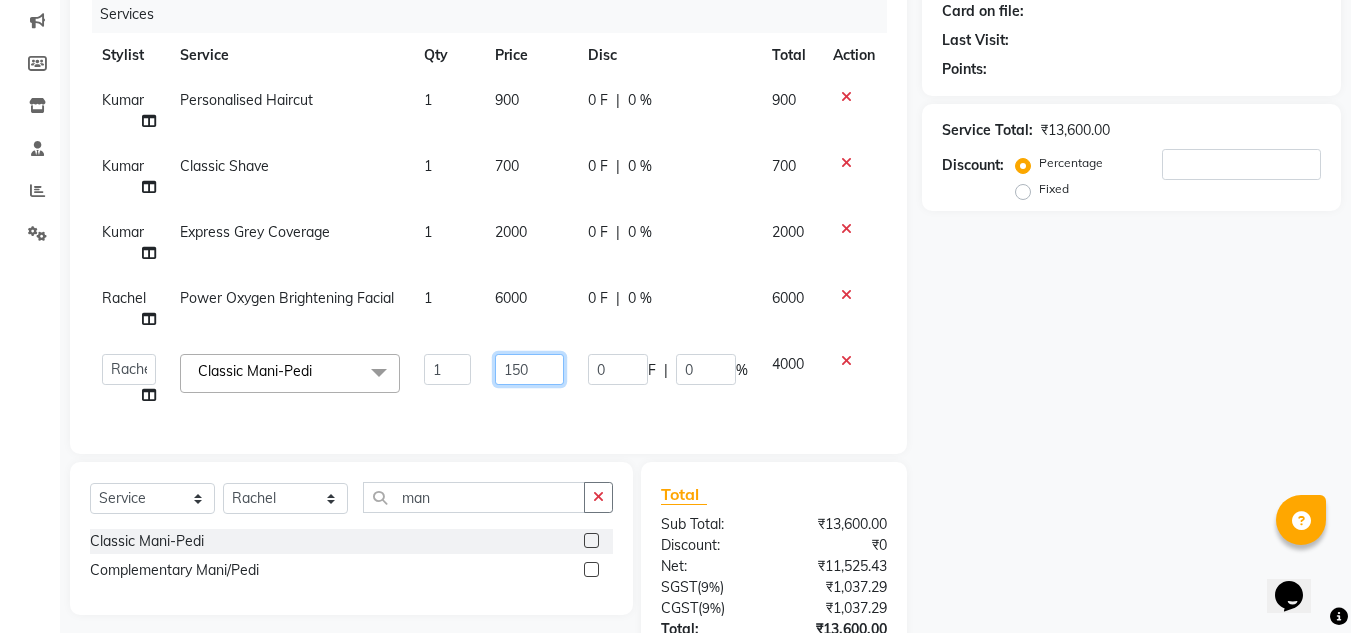type on "1500" 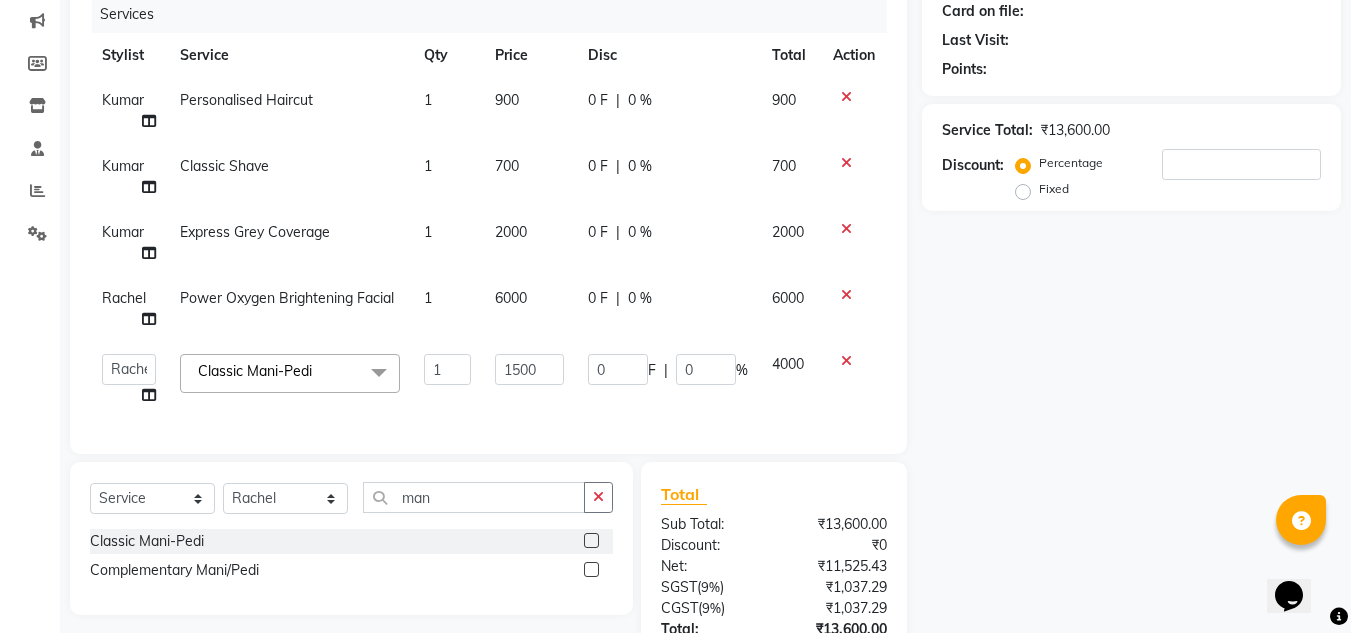 click on "Name: Membership: Total Visits: Card on file: Last Visit:  Points:  Service Total:  ₹13,600.00  Discount:  Percentage   Fixed" 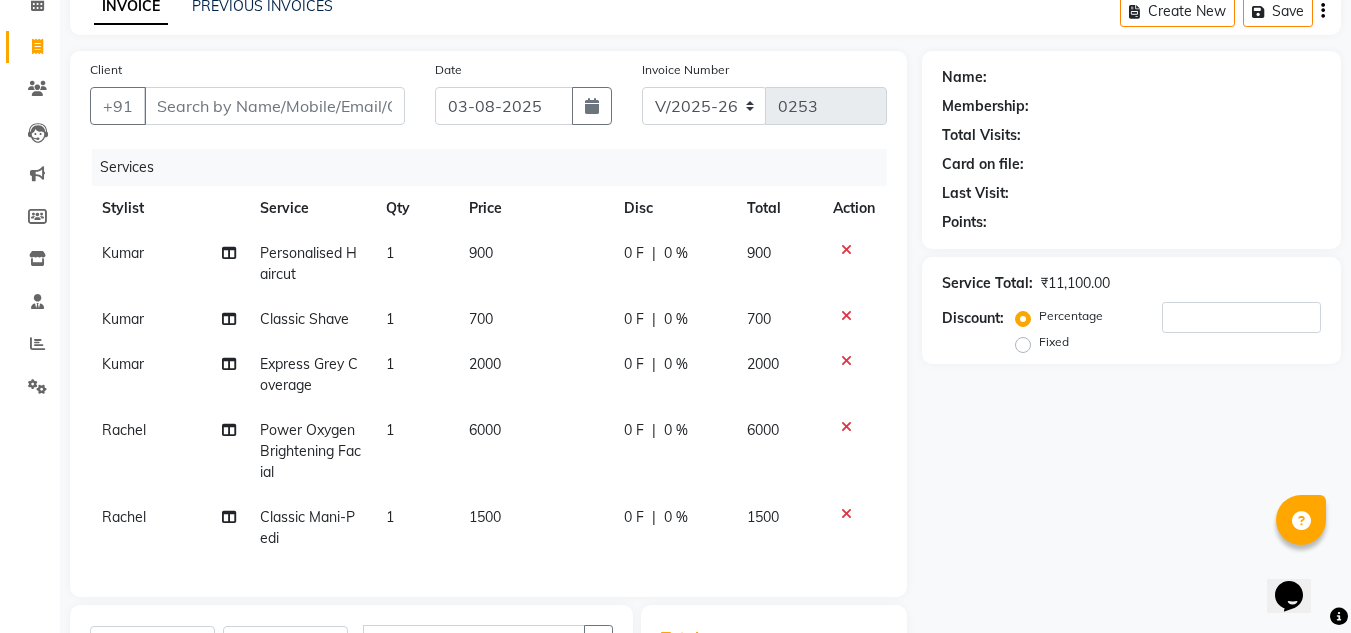 scroll, scrollTop: 13, scrollLeft: 0, axis: vertical 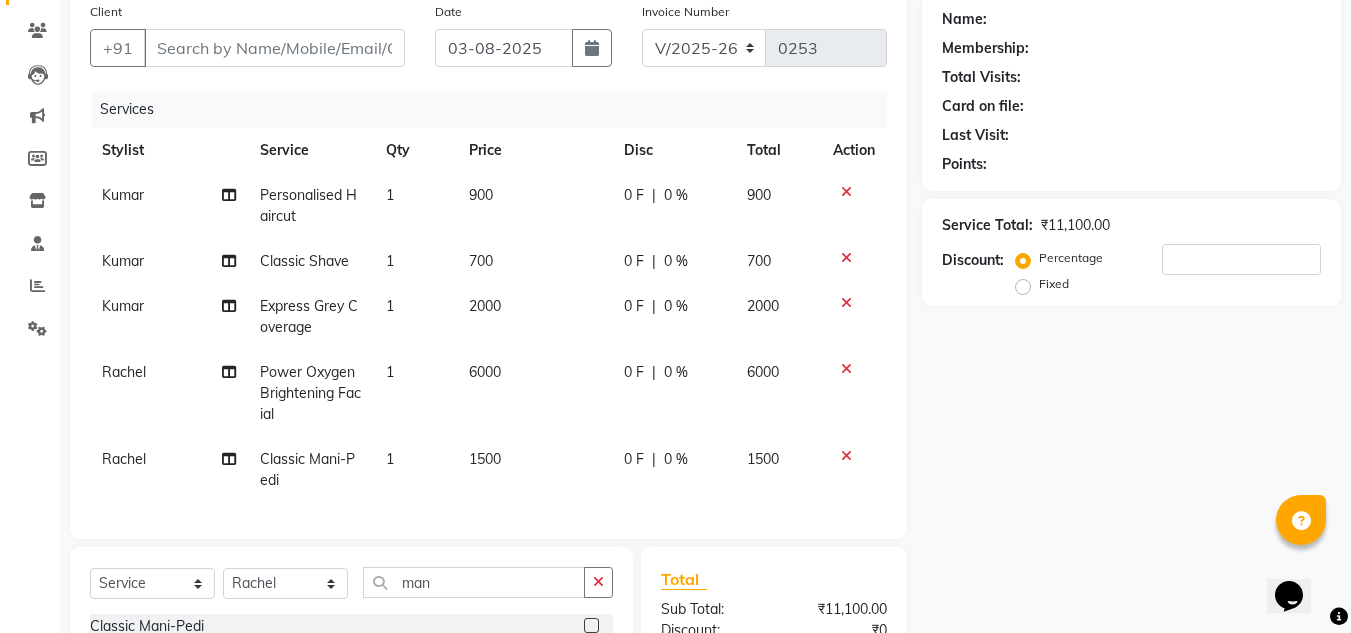 click 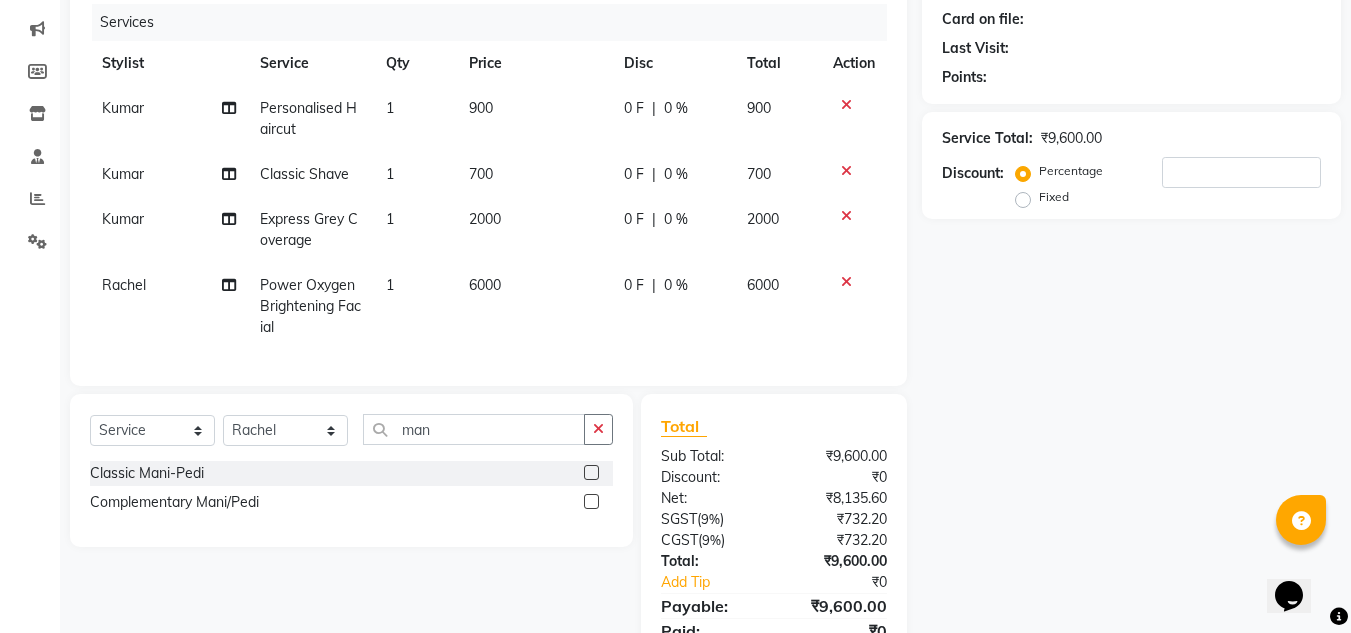 scroll, scrollTop: 245, scrollLeft: 0, axis: vertical 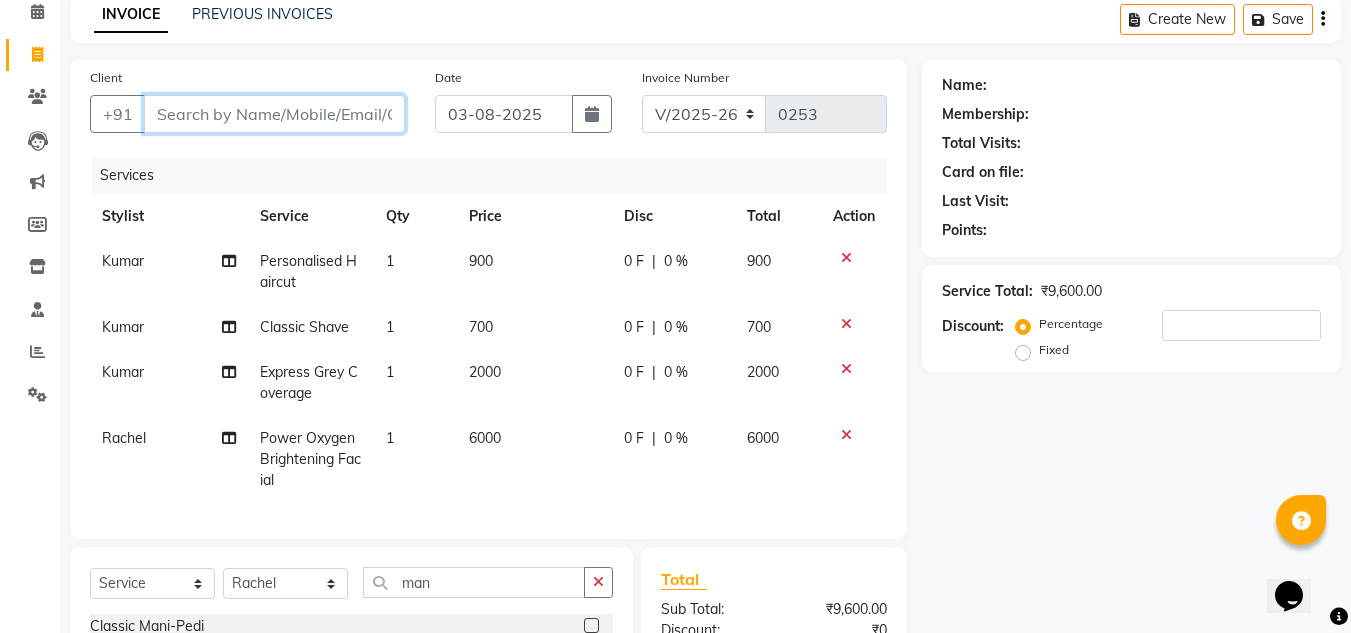 click on "Client" at bounding box center [274, 114] 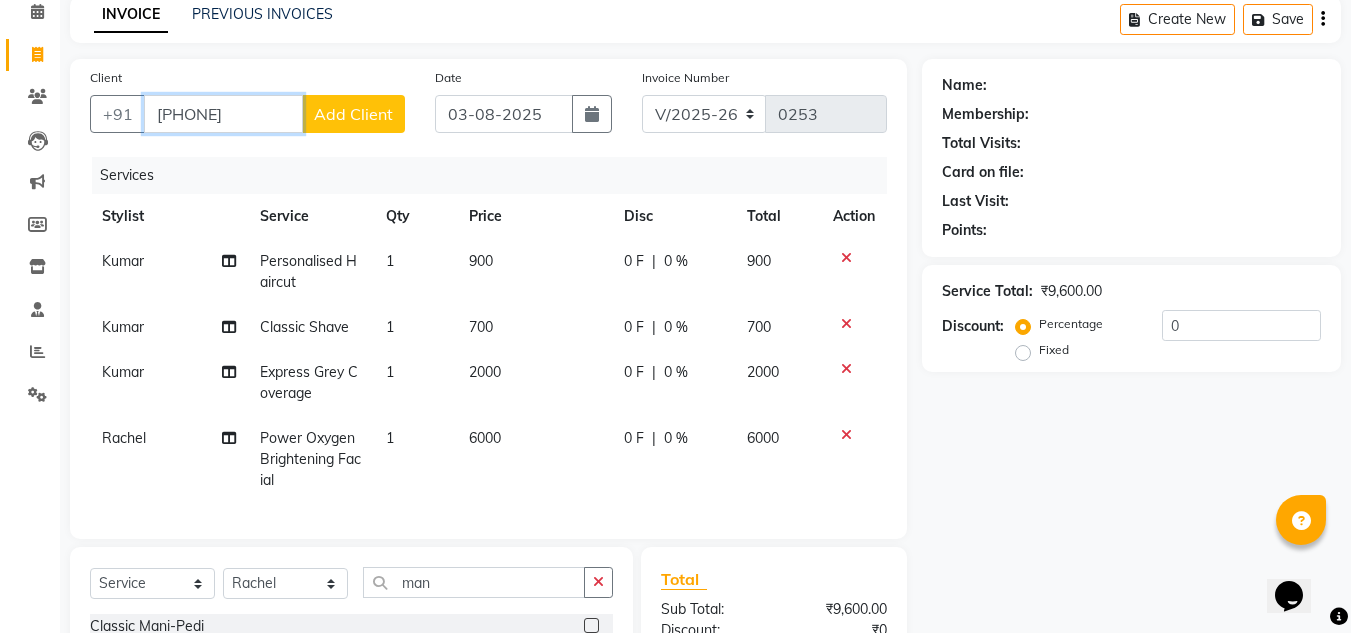 type on "9791158715" 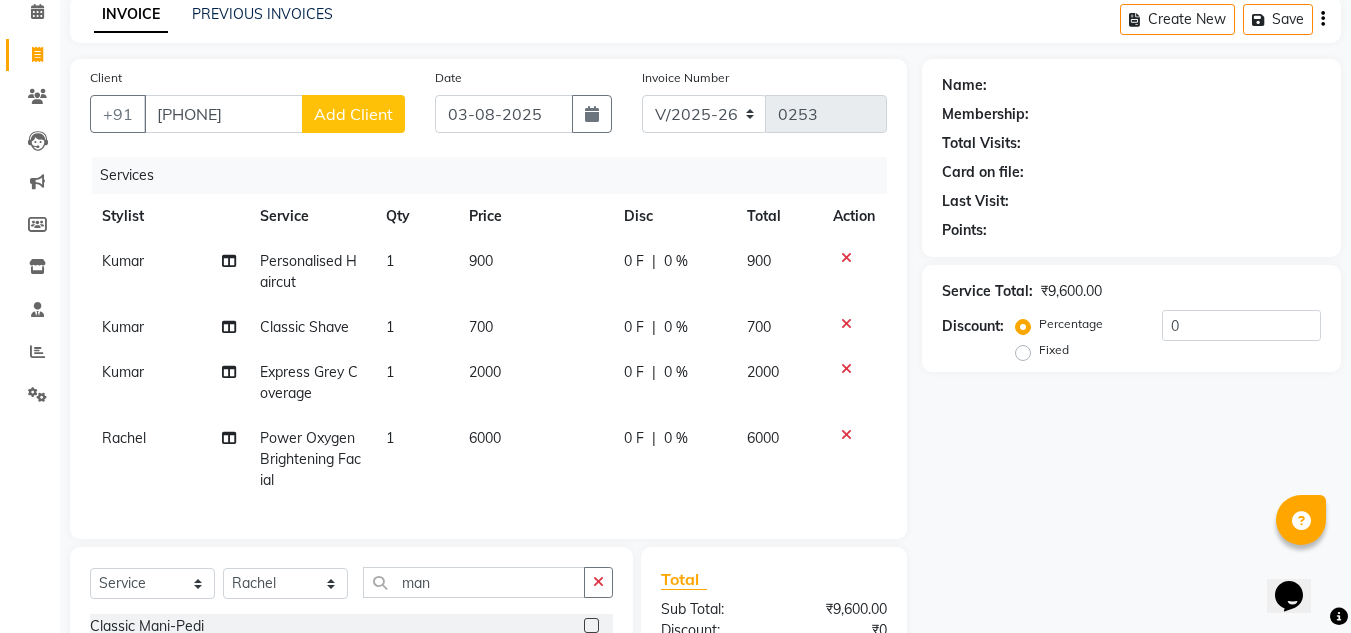 click on "Add Client" 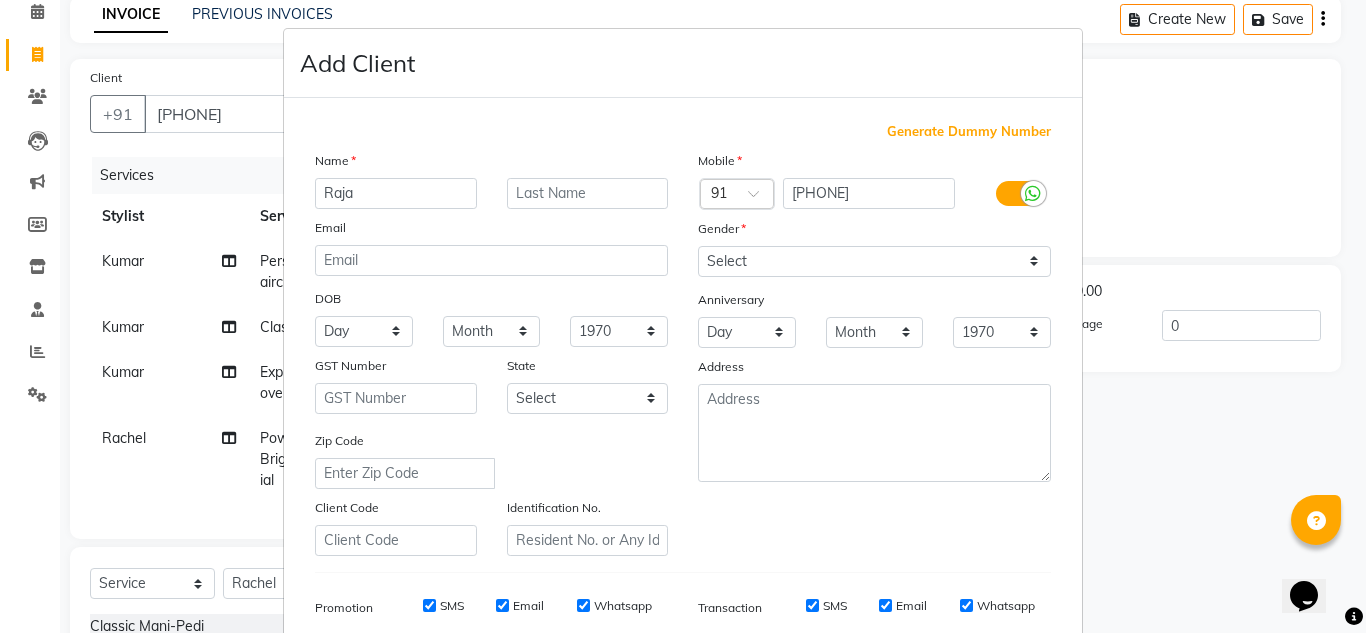 type on "Raja" 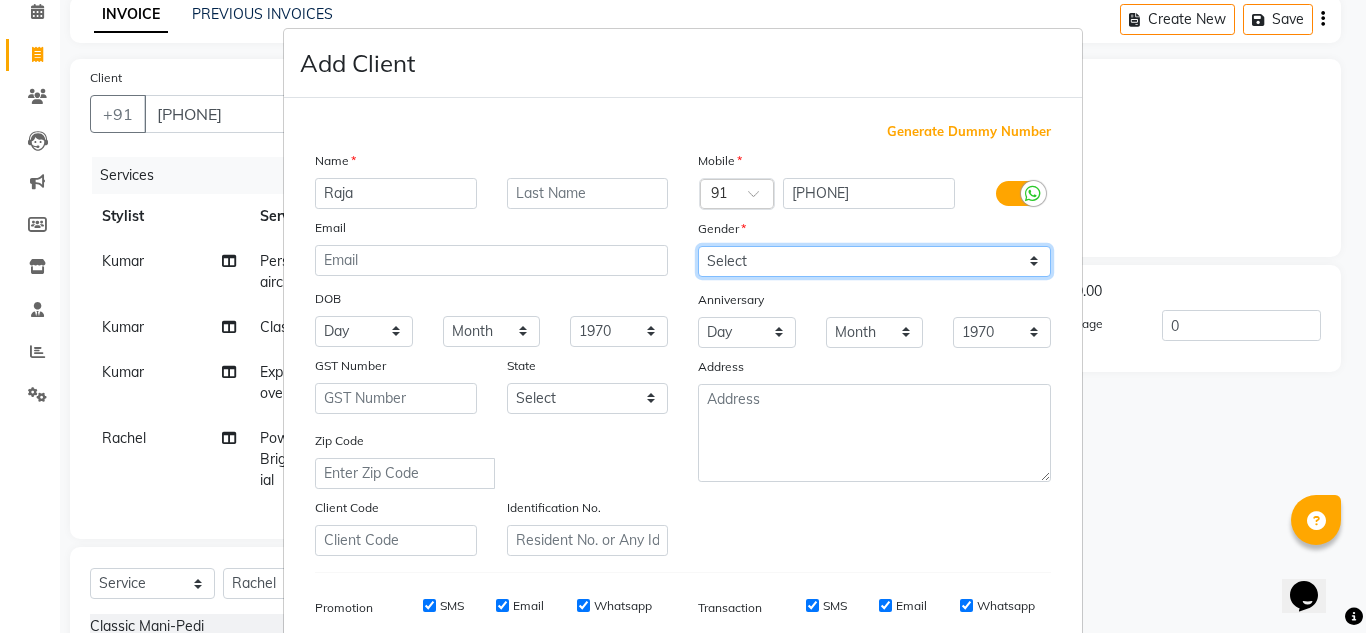 click on "Select Male Female Other Prefer Not To Say" at bounding box center (874, 261) 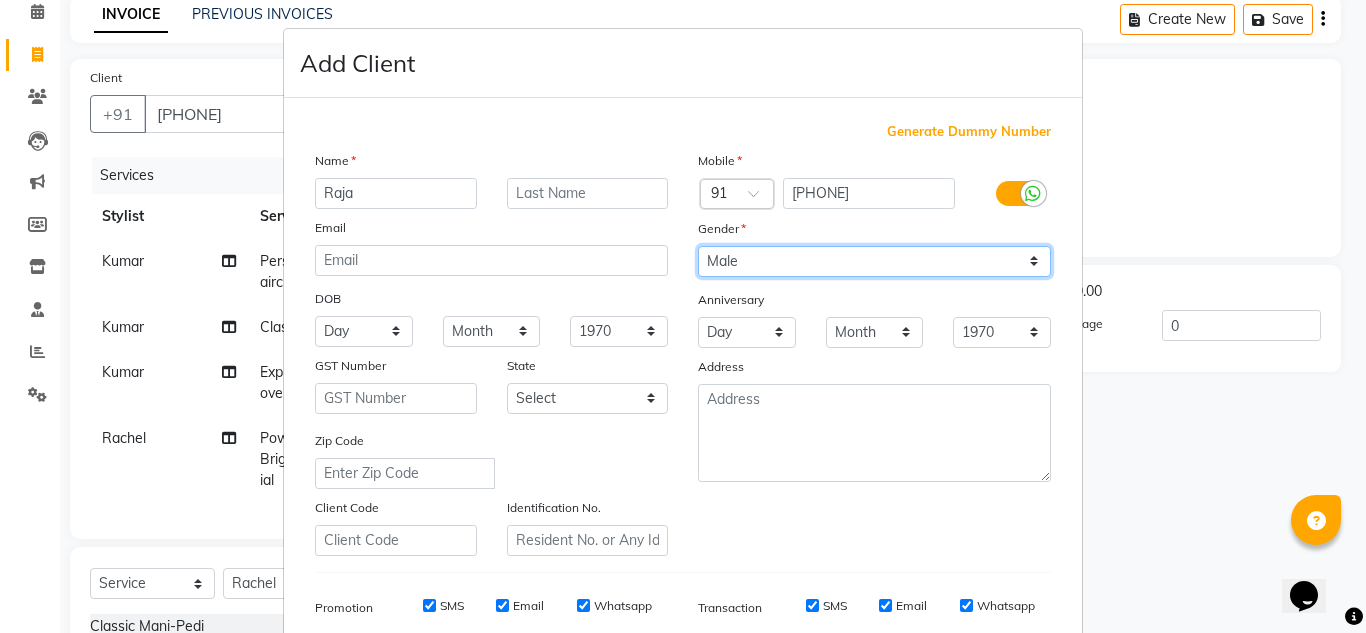 click on "Select Male Female Other Prefer Not To Say" at bounding box center (874, 261) 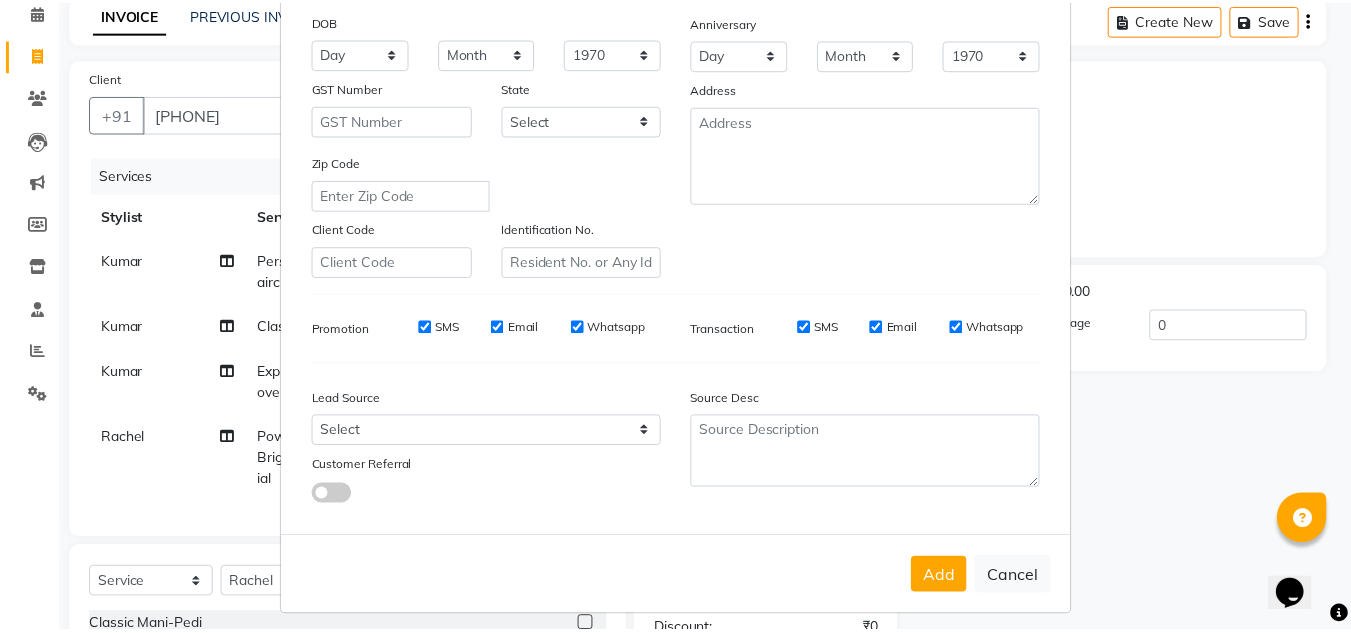 scroll, scrollTop: 290, scrollLeft: 0, axis: vertical 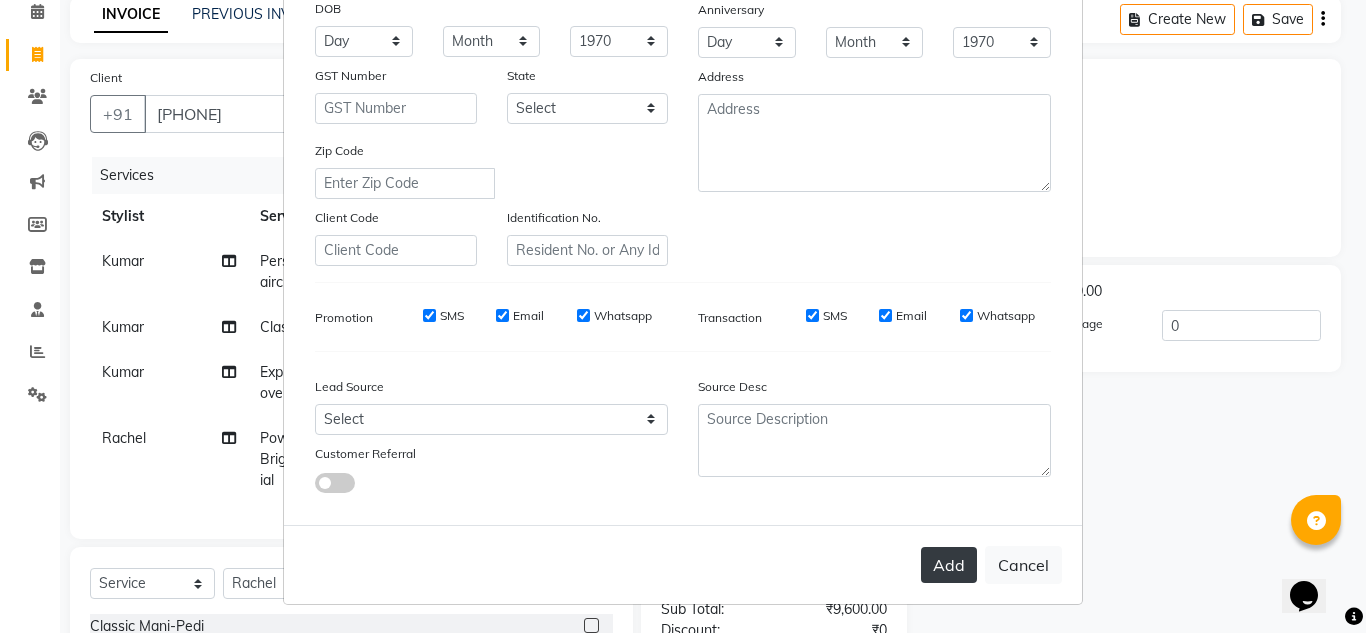 click on "Add" at bounding box center (949, 565) 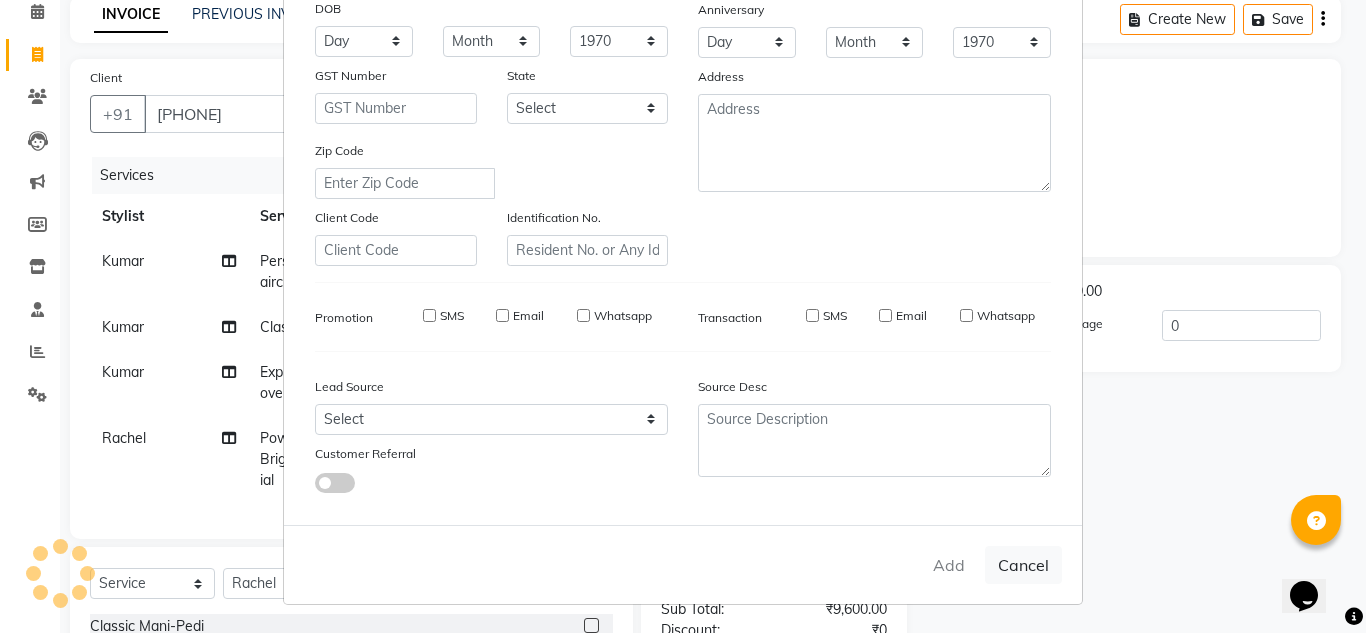 type 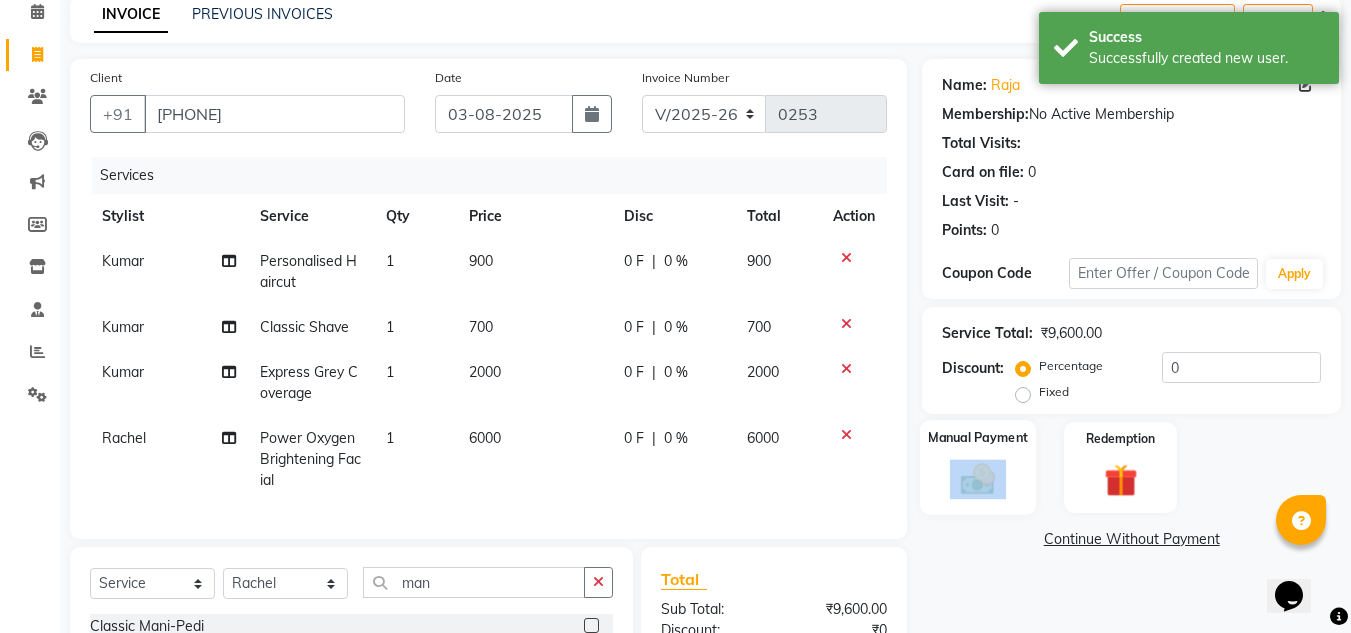 drag, startPoint x: 1032, startPoint y: 472, endPoint x: 995, endPoint y: 471, distance: 37.01351 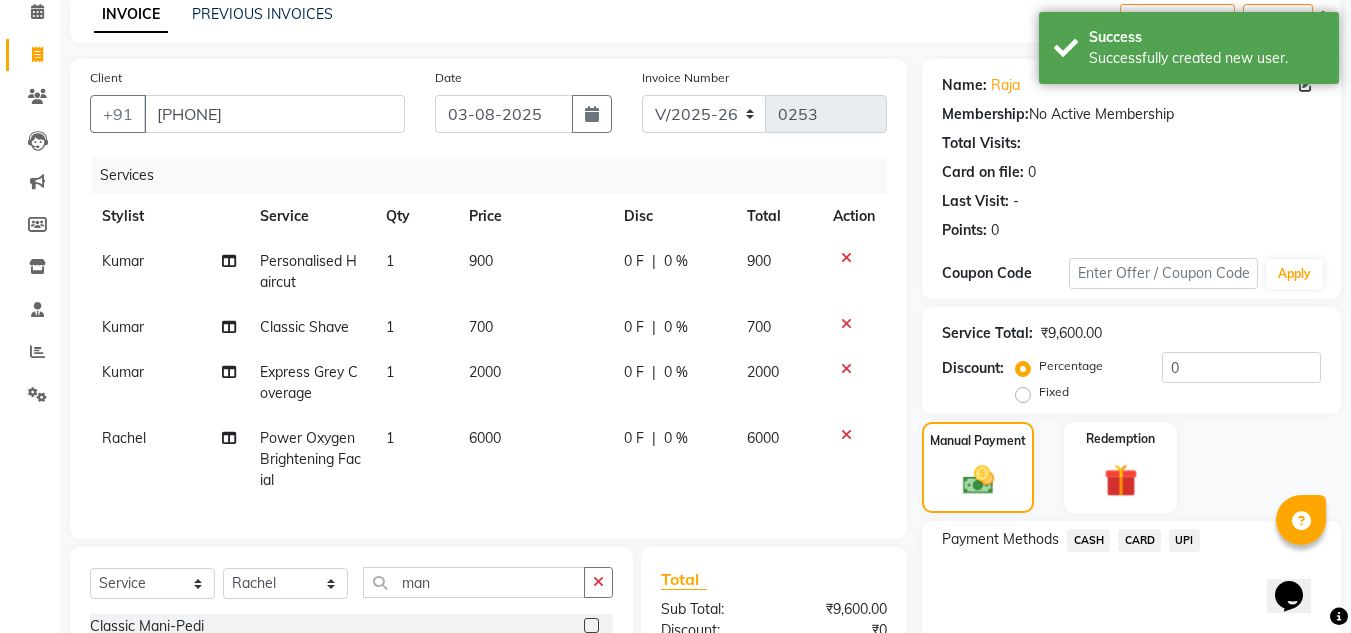 click on "CASH" 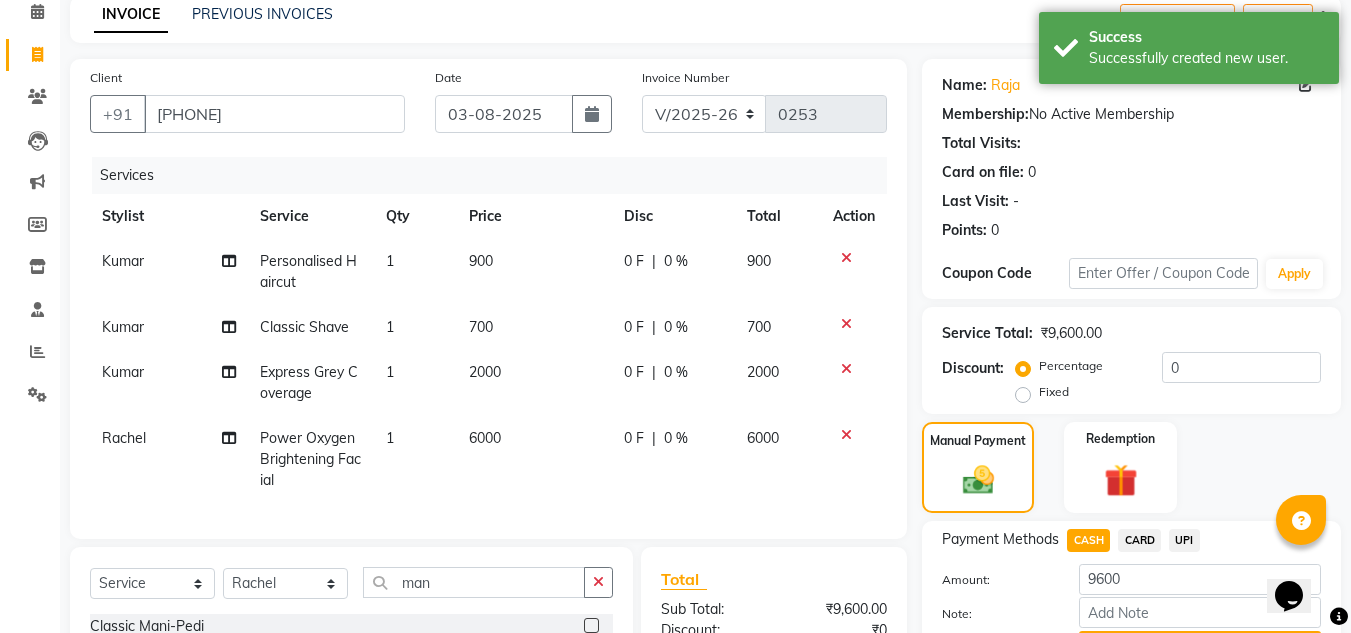 scroll, scrollTop: 344, scrollLeft: 0, axis: vertical 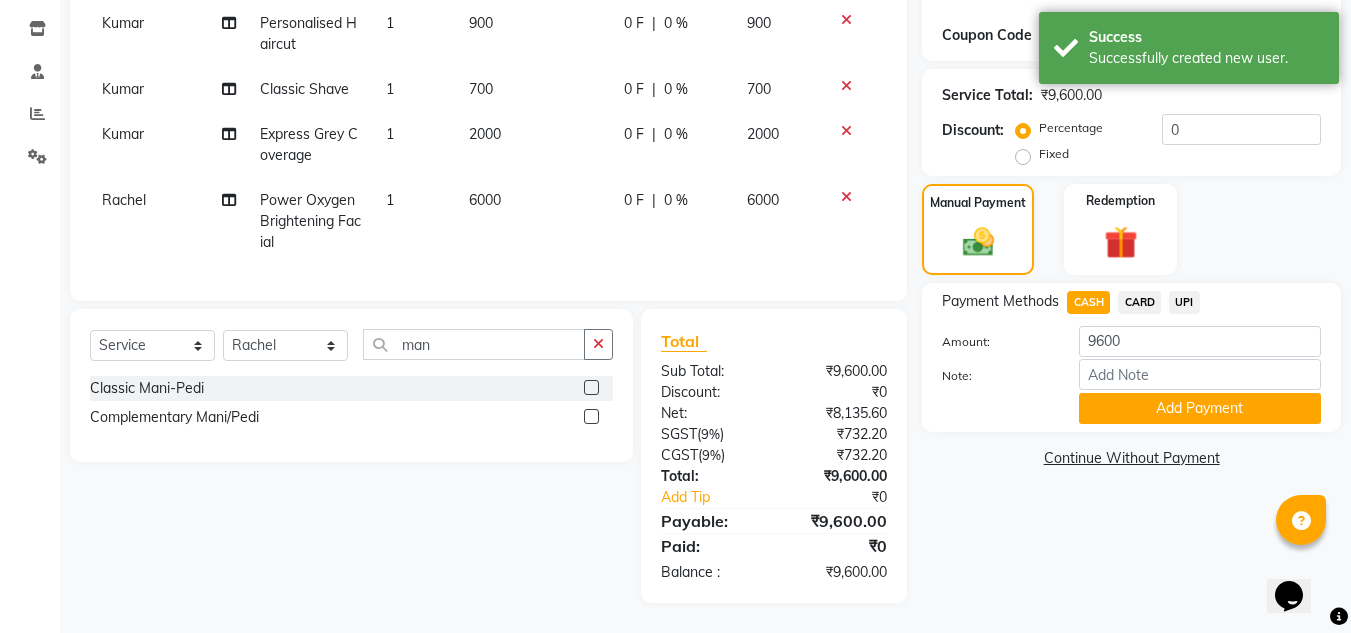 drag, startPoint x: 1365, startPoint y: 346, endPoint x: 27, endPoint y: 28, distance: 1375.2701 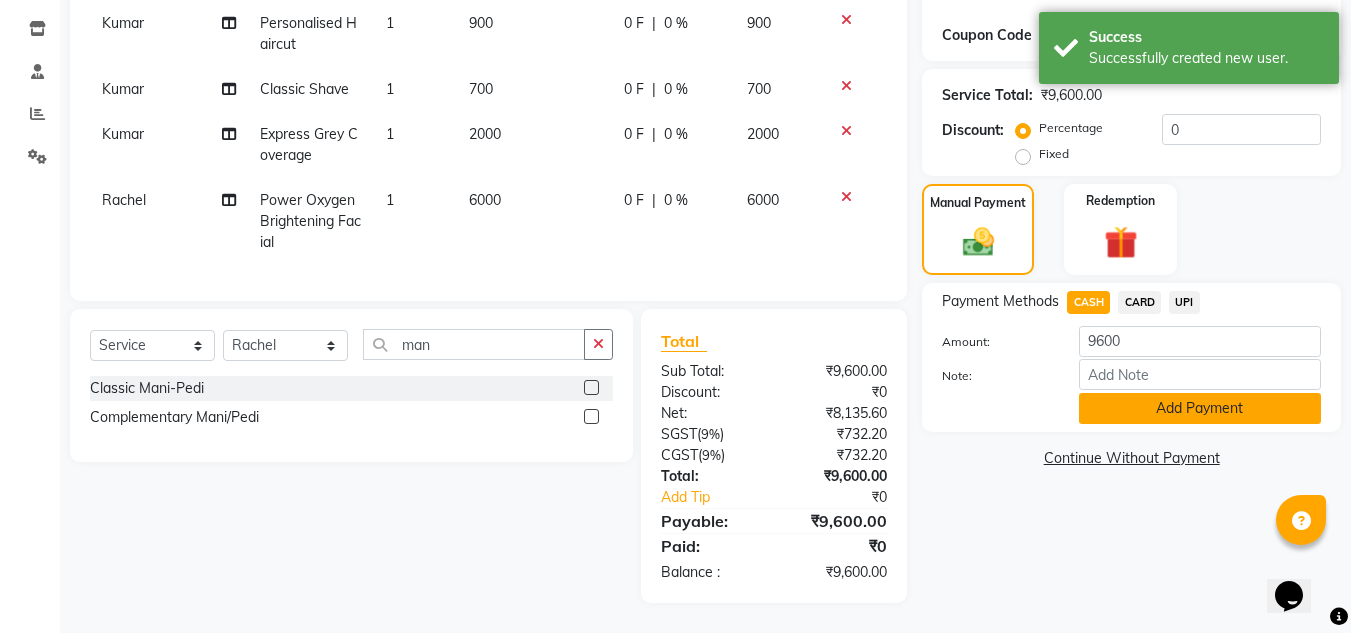 click on "Add Payment" 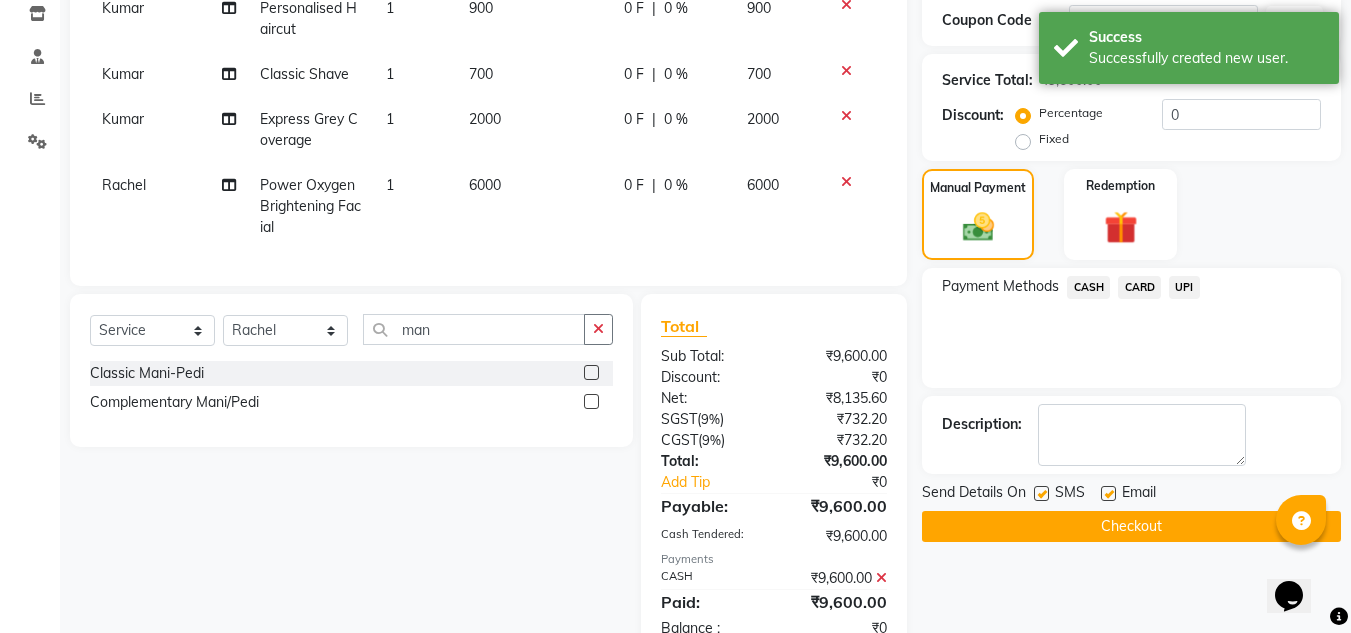 click on "Checkout" 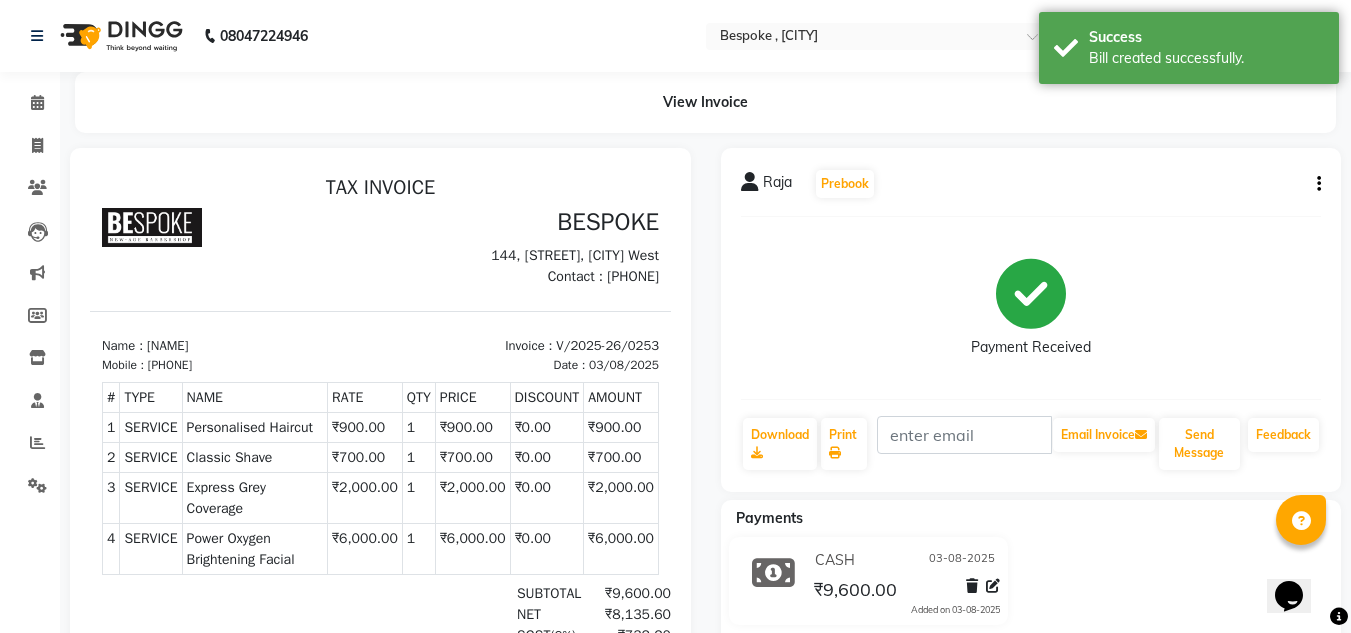 scroll, scrollTop: 0, scrollLeft: 0, axis: both 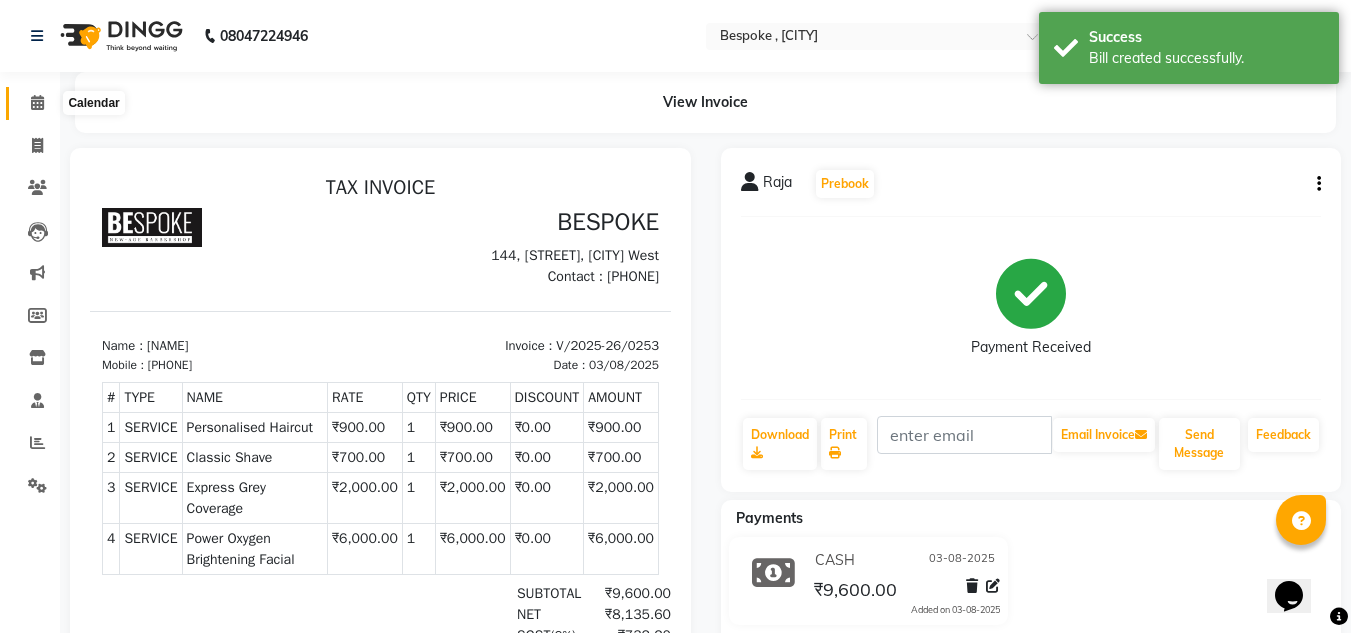 click 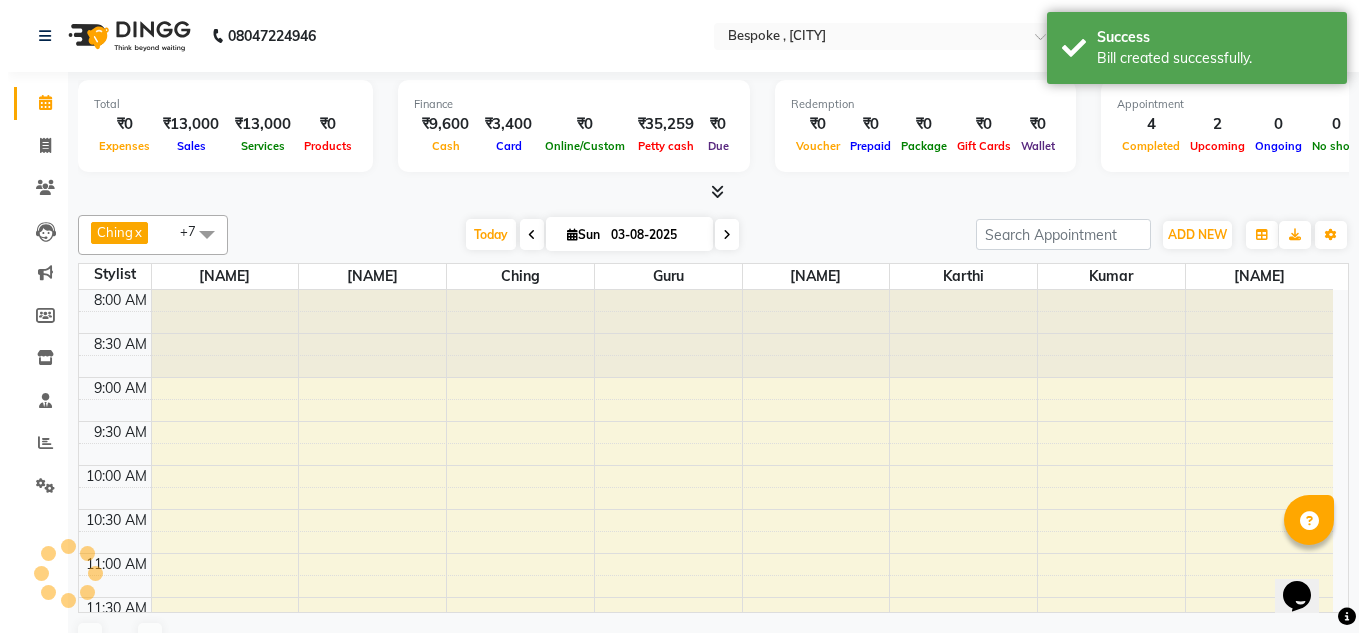 scroll, scrollTop: 0, scrollLeft: 0, axis: both 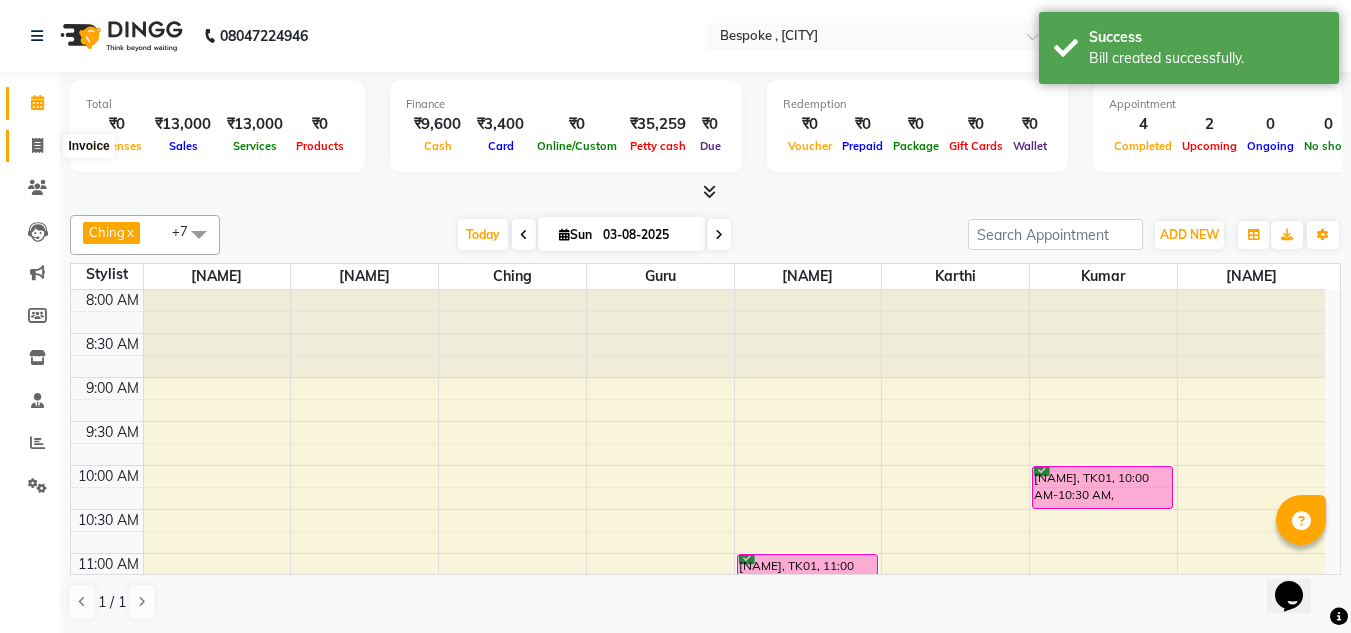 click 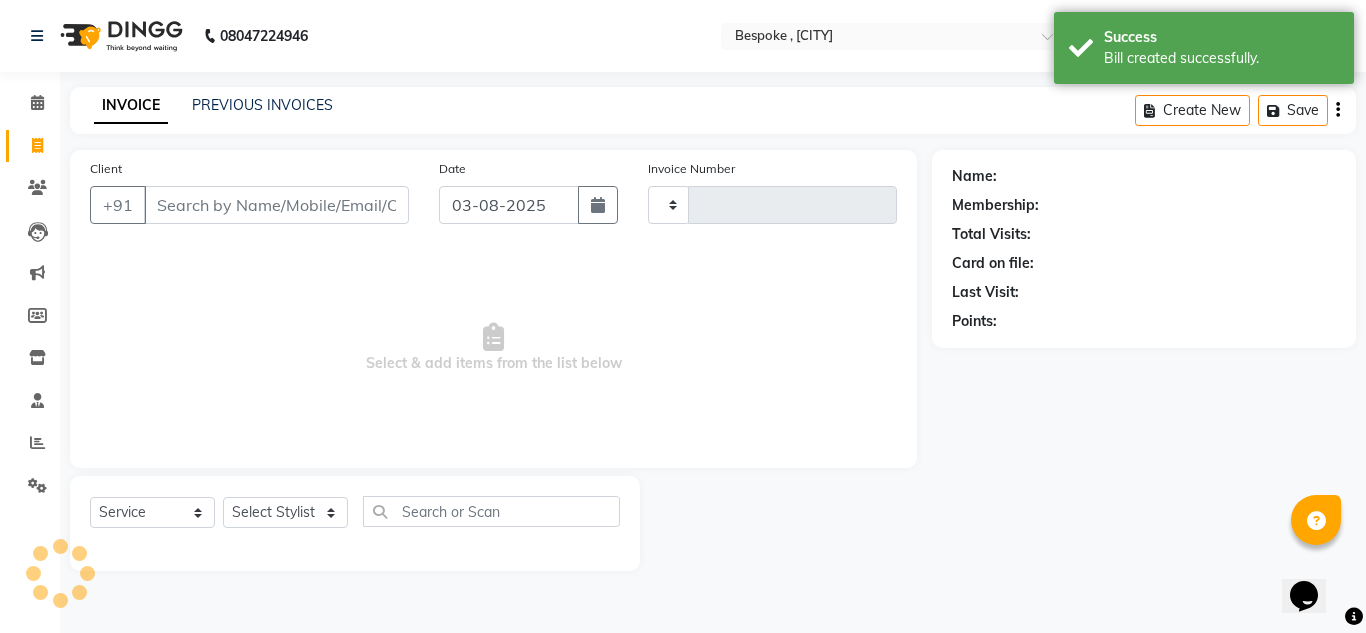 type on "0254" 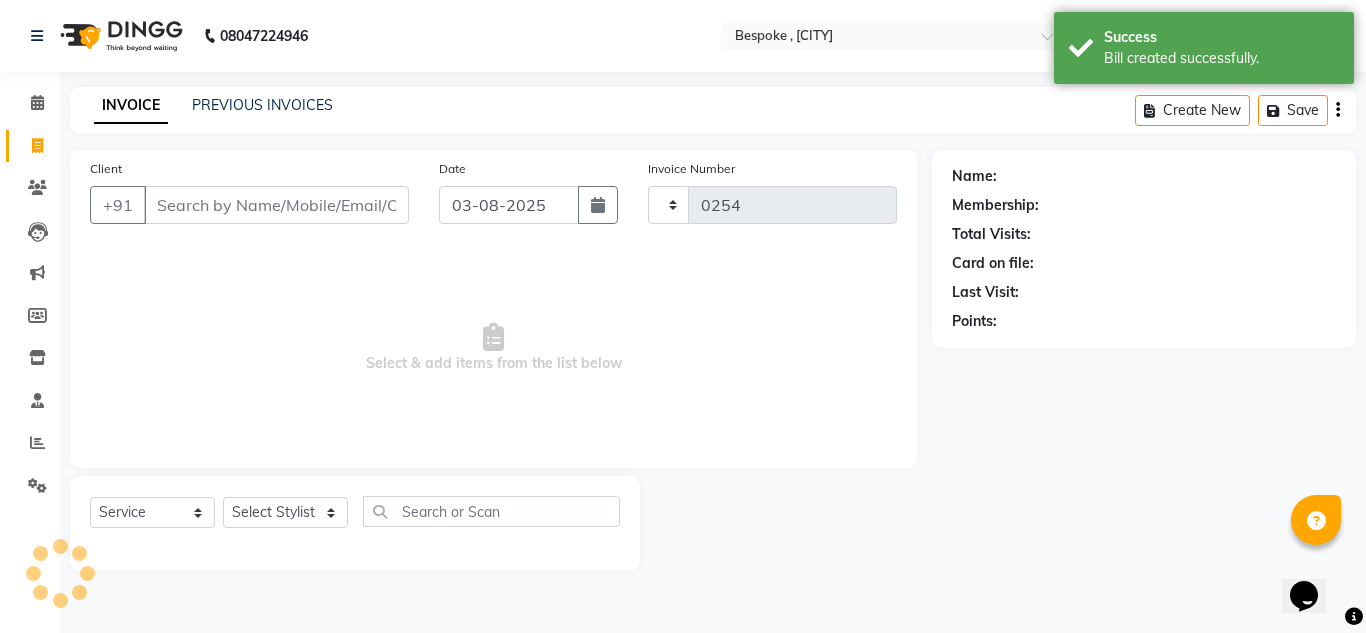 select on "8177" 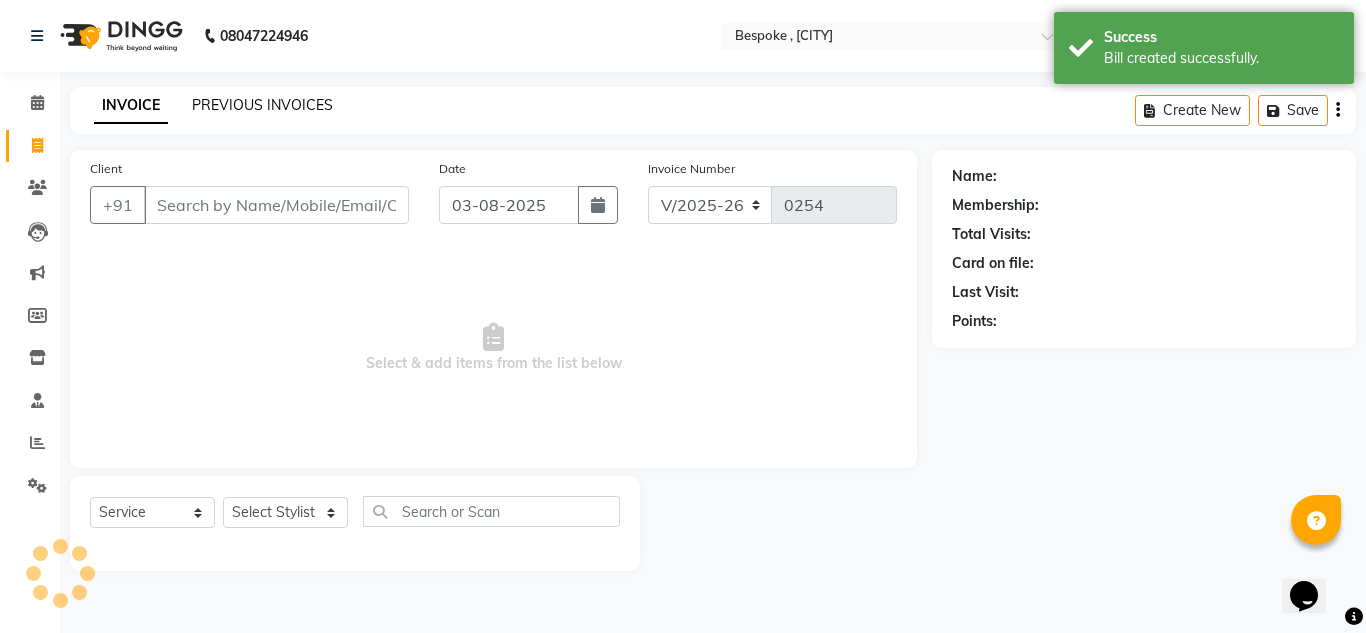 click on "PREVIOUS INVOICES" 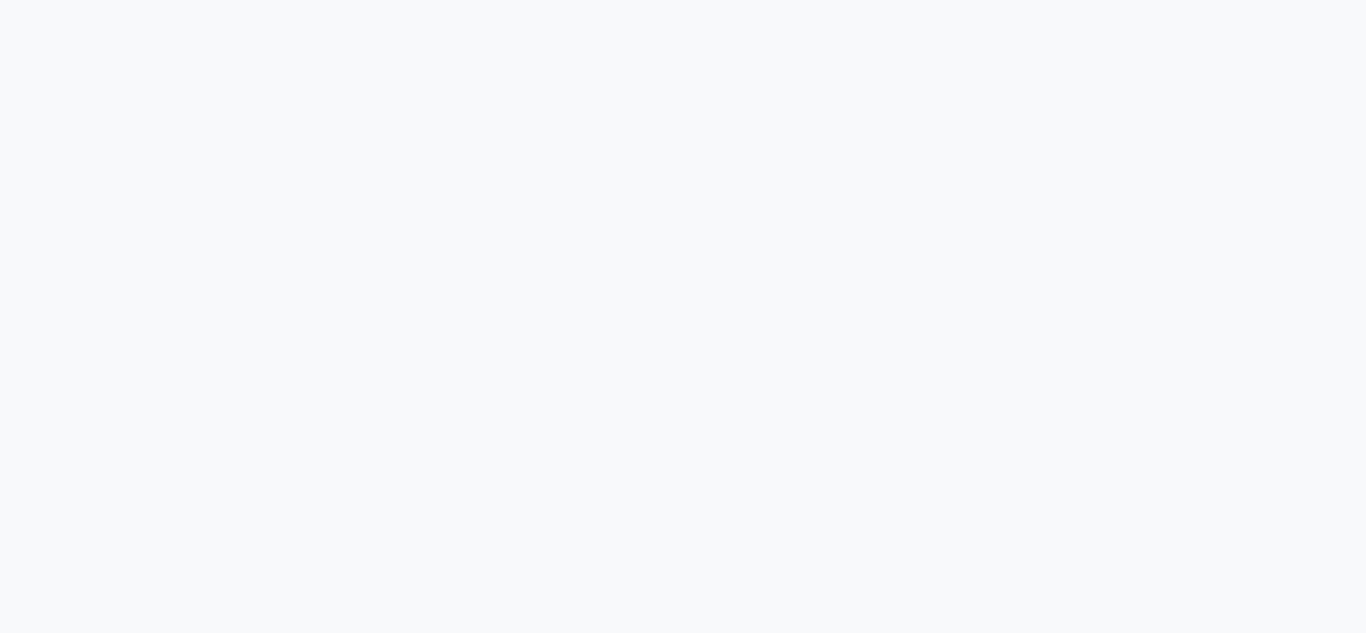 scroll, scrollTop: 0, scrollLeft: 0, axis: both 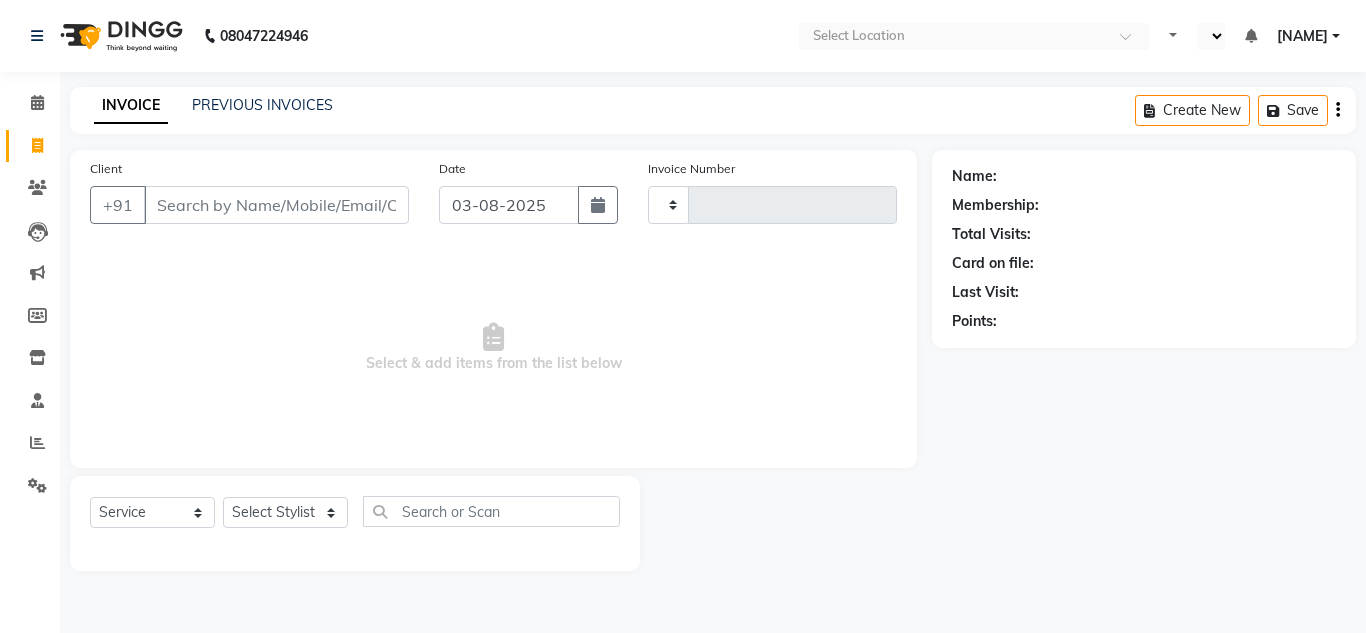 type on "0253" 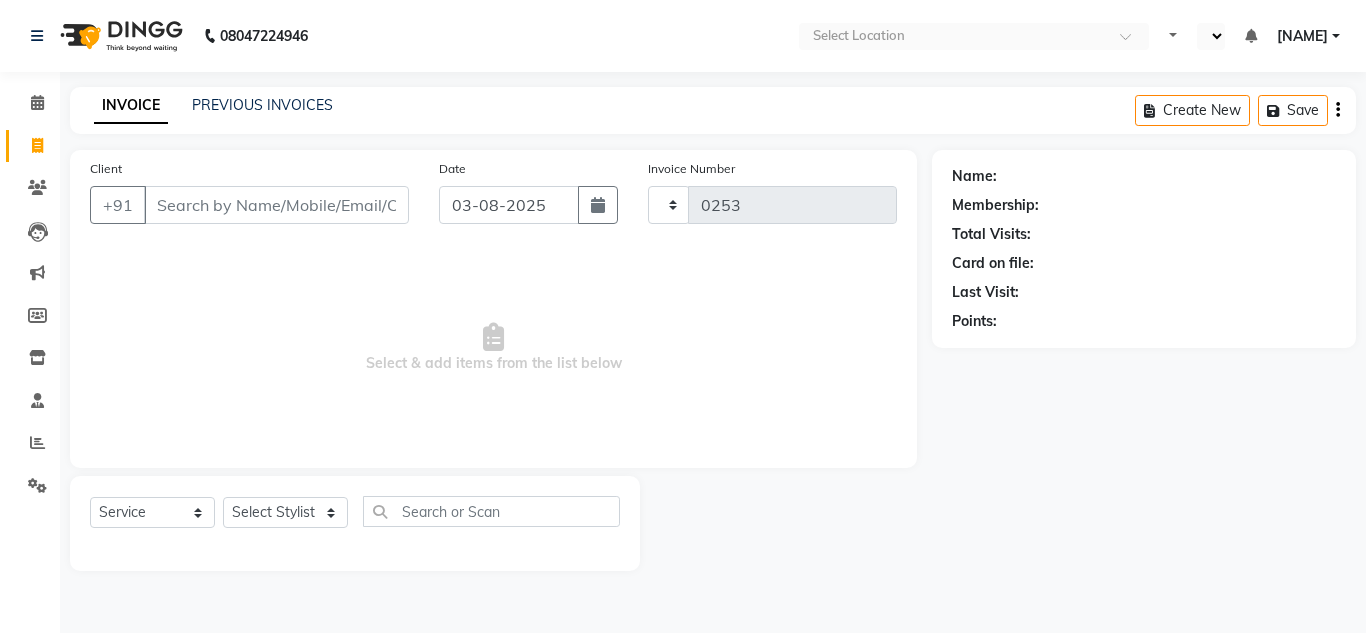 select on "en" 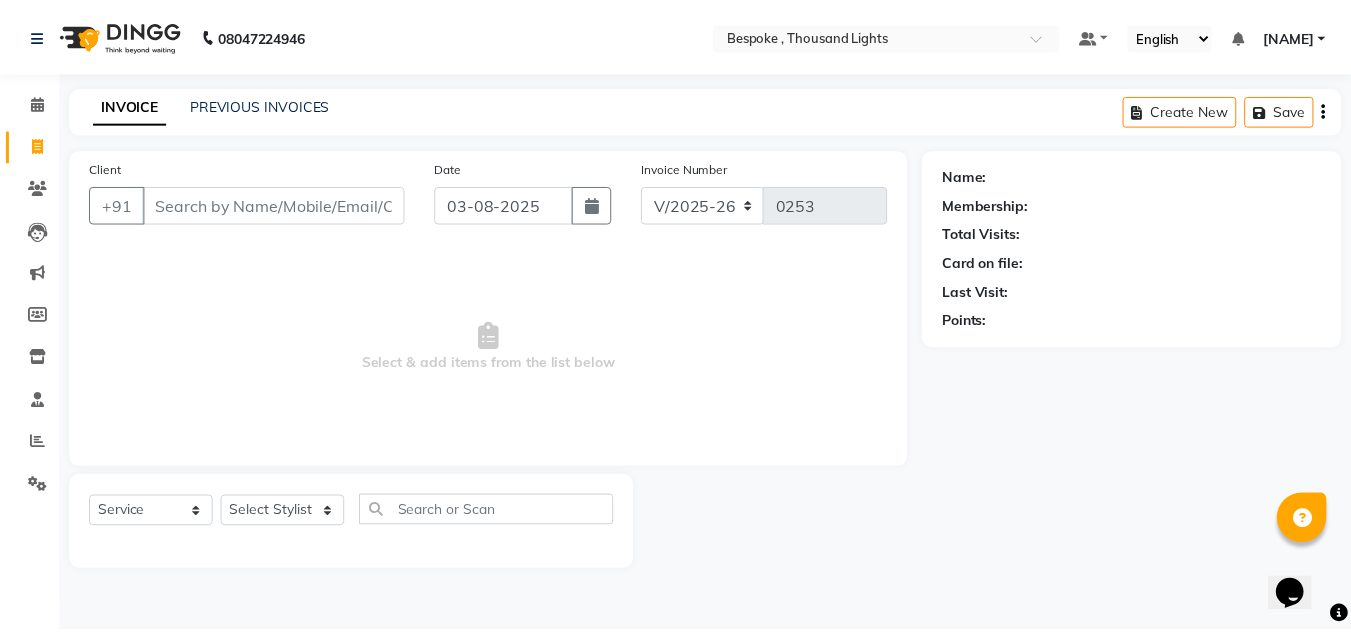 scroll, scrollTop: 0, scrollLeft: 0, axis: both 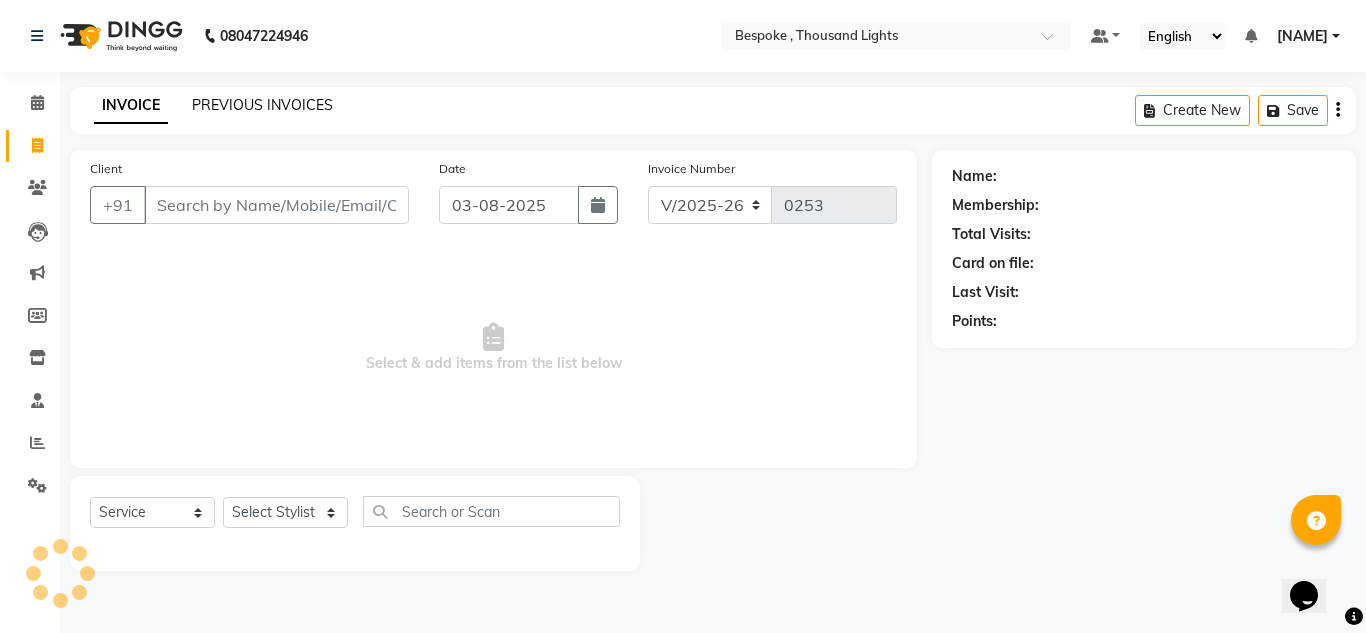 click on "PREVIOUS INVOICES" 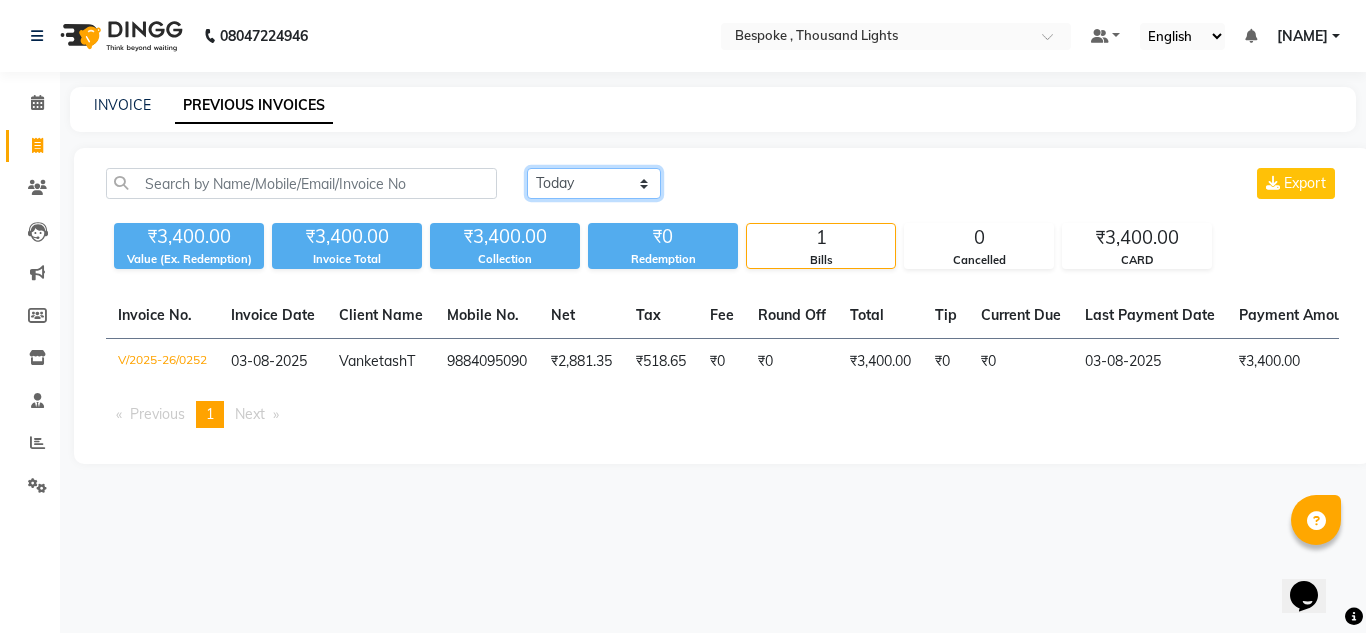click on "Today Yesterday Custom Range" 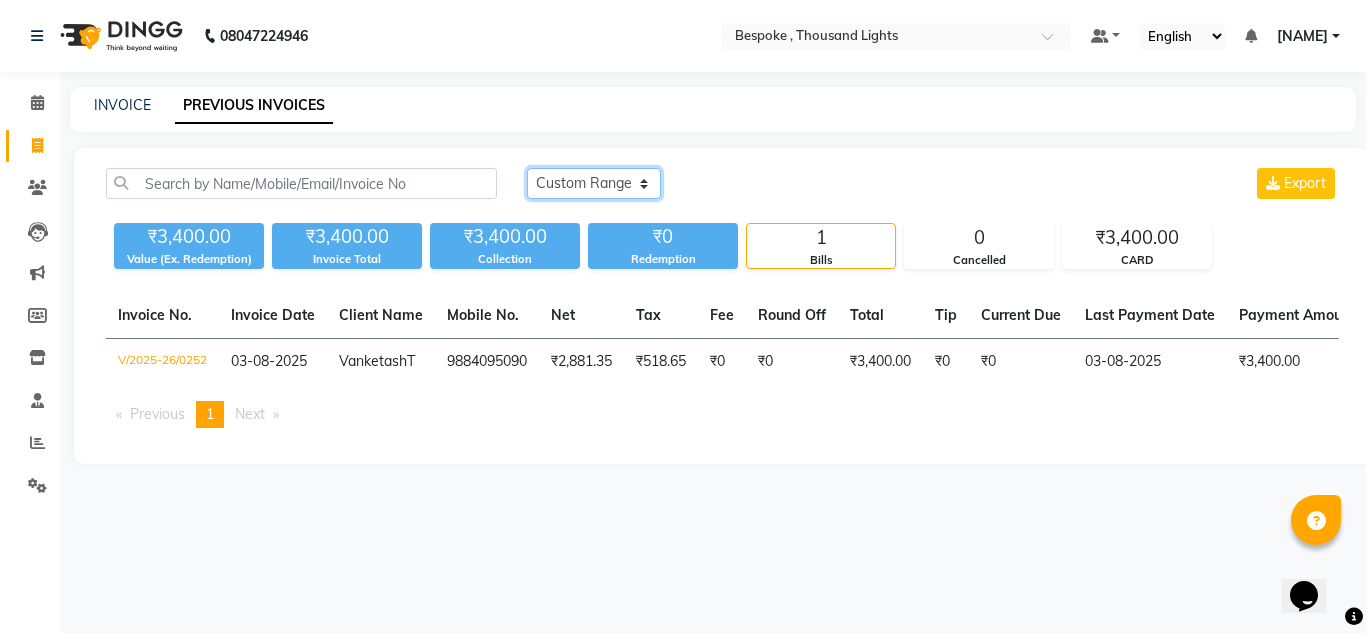 click on "Today Yesterday Custom Range" 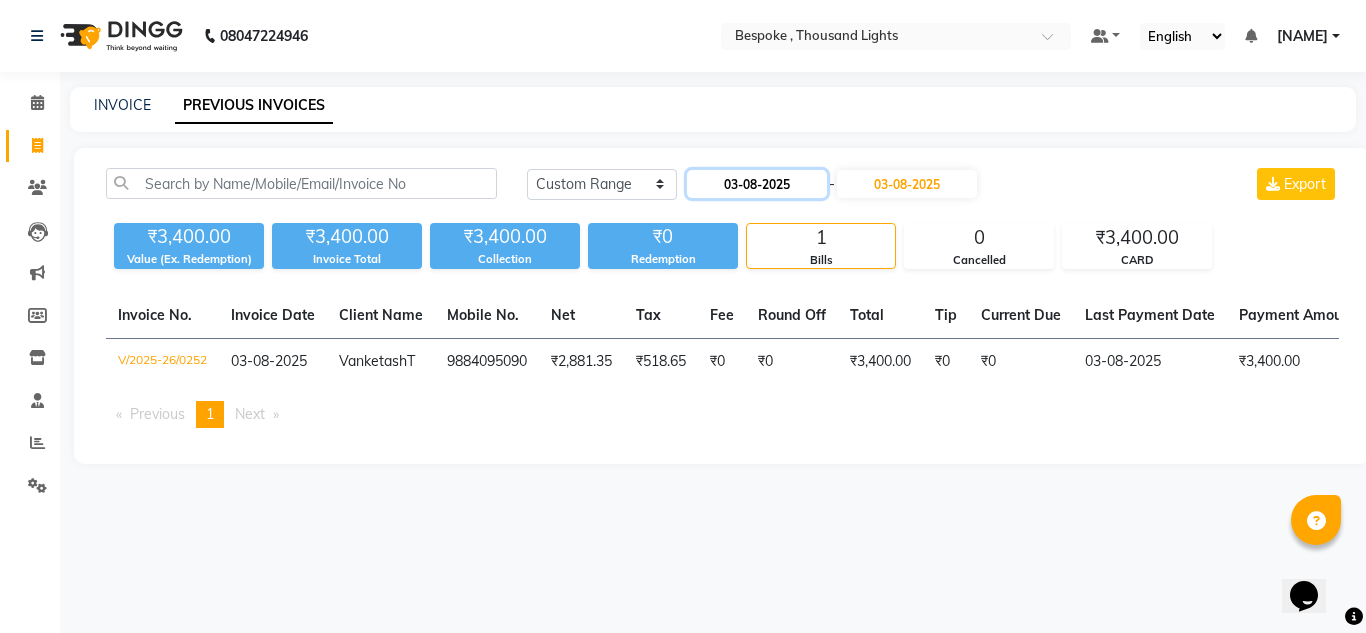 click on "03-08-2025" 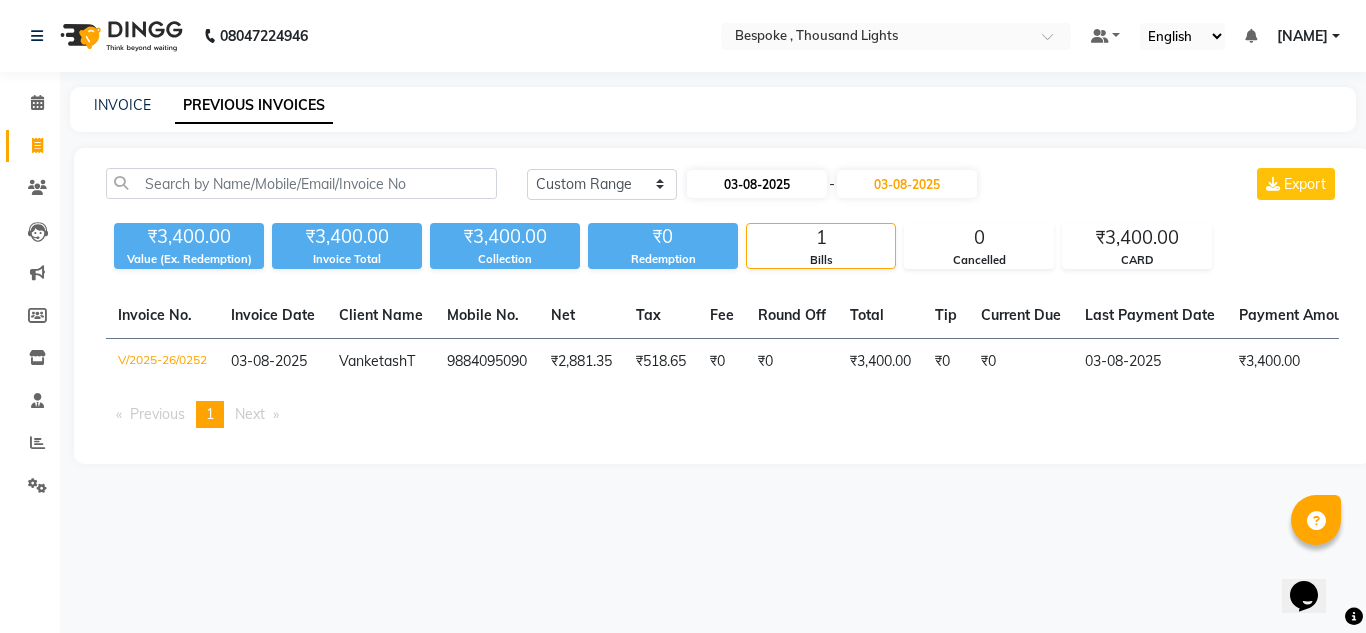 select on "8" 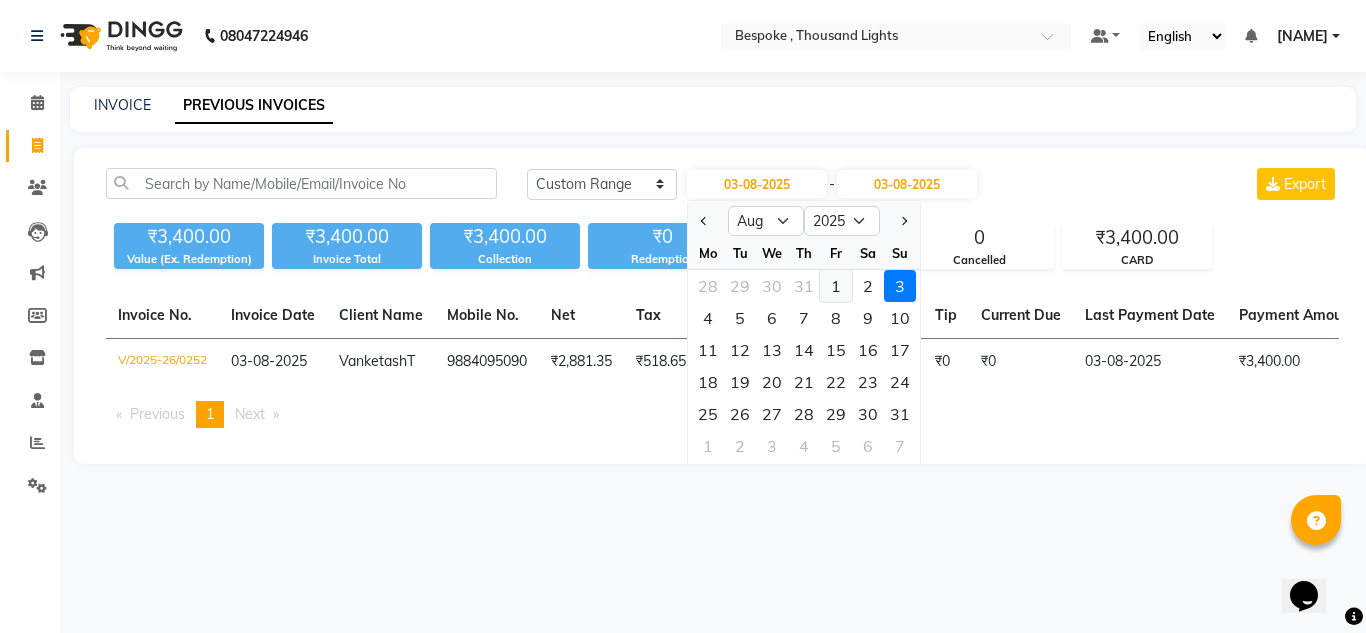 click on "1" 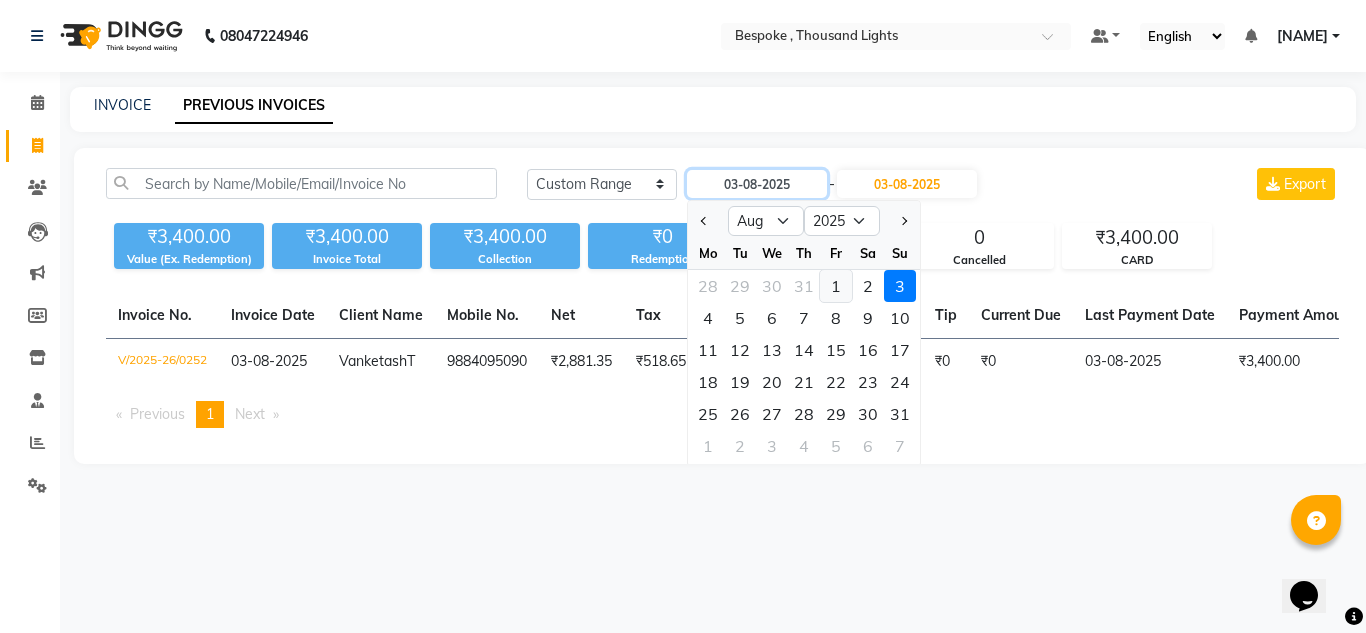 type on "01-08-2025" 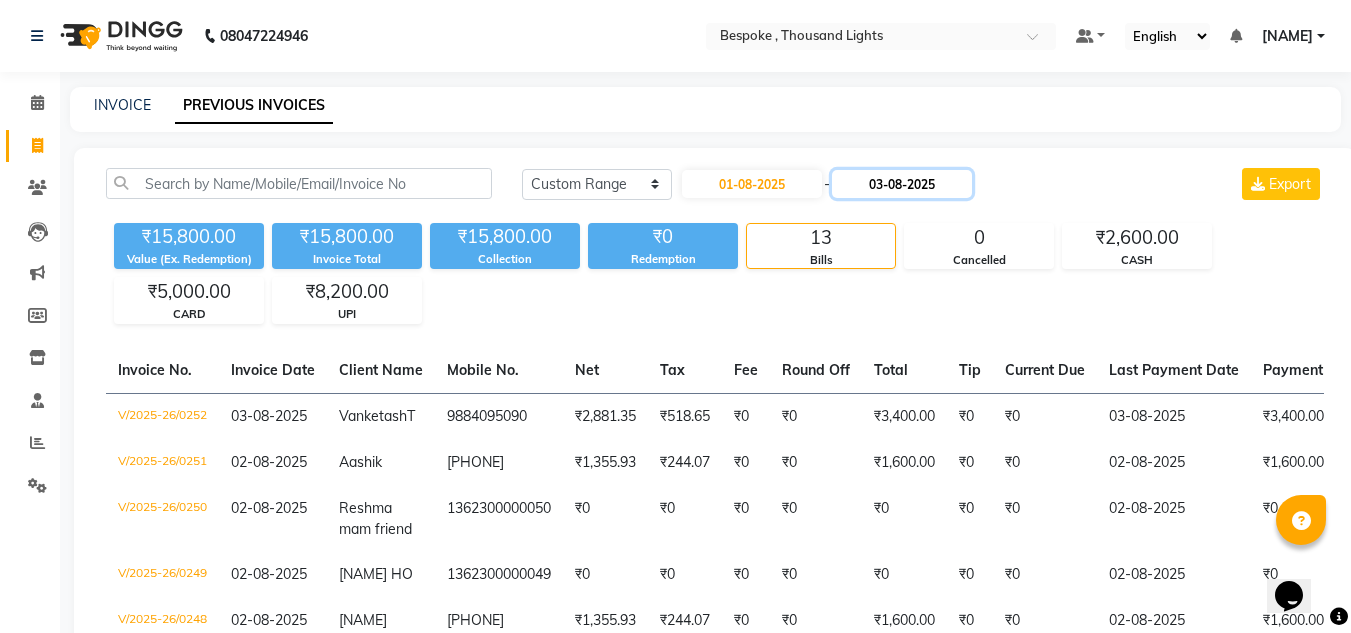 click on "03-08-2025" 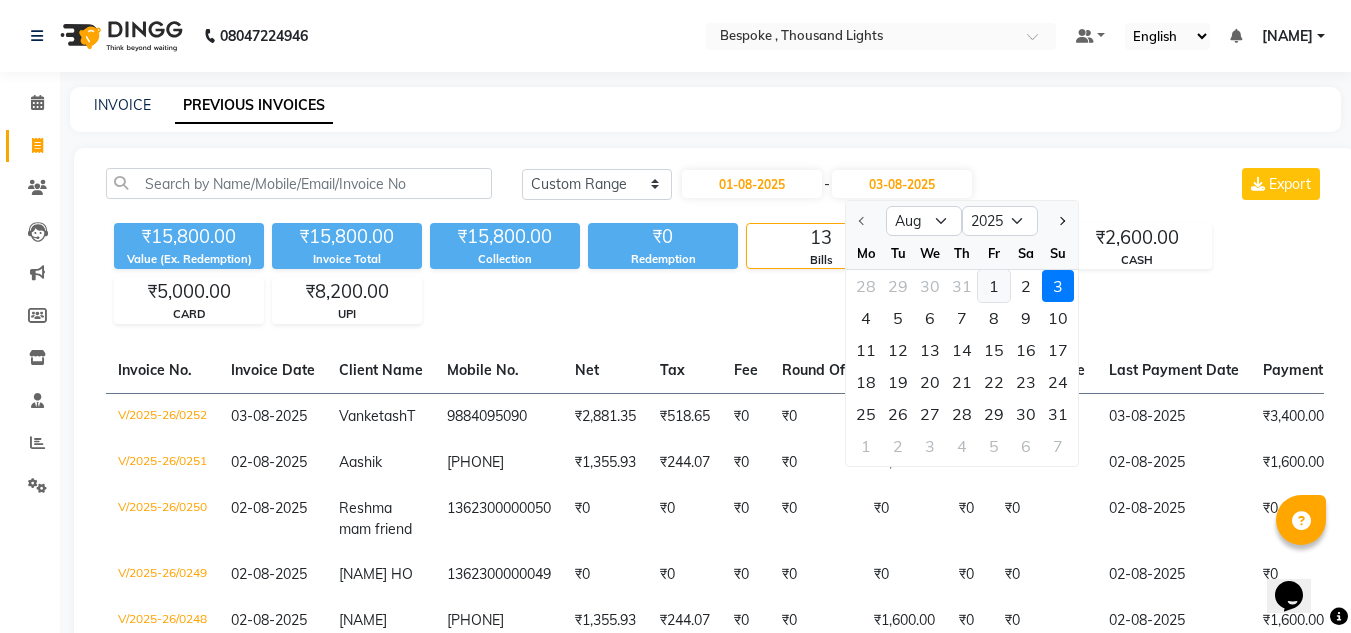 click on "1" 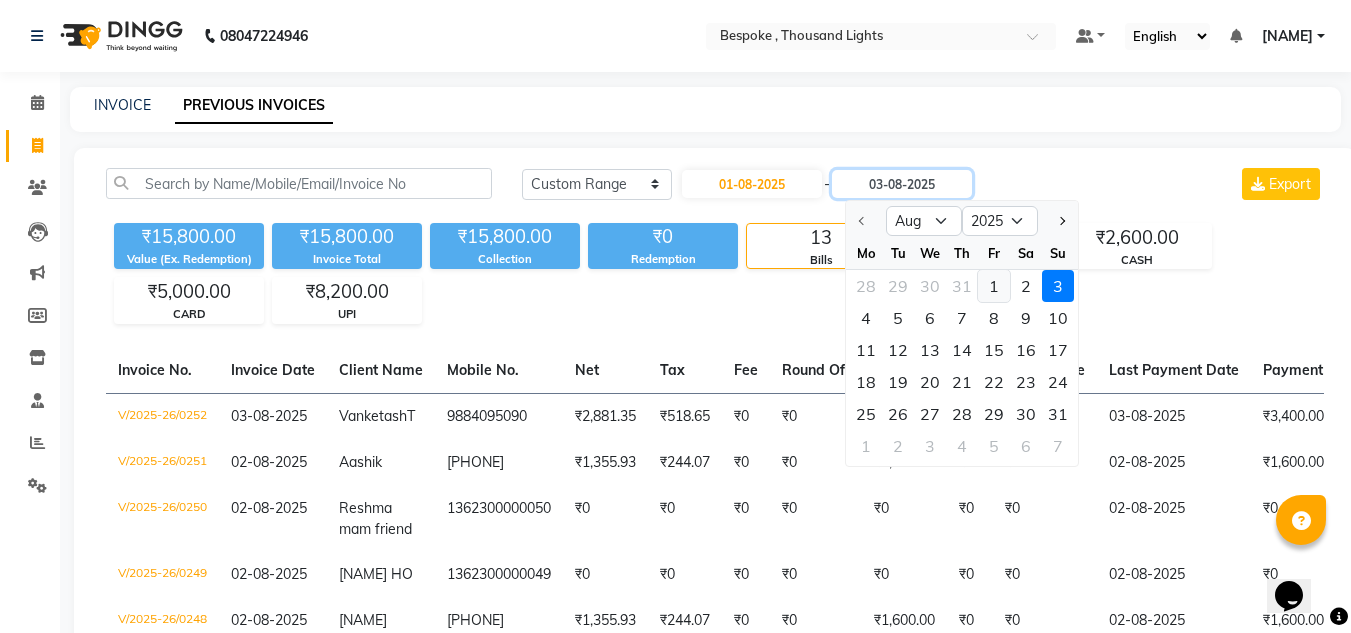 type on "01-08-2025" 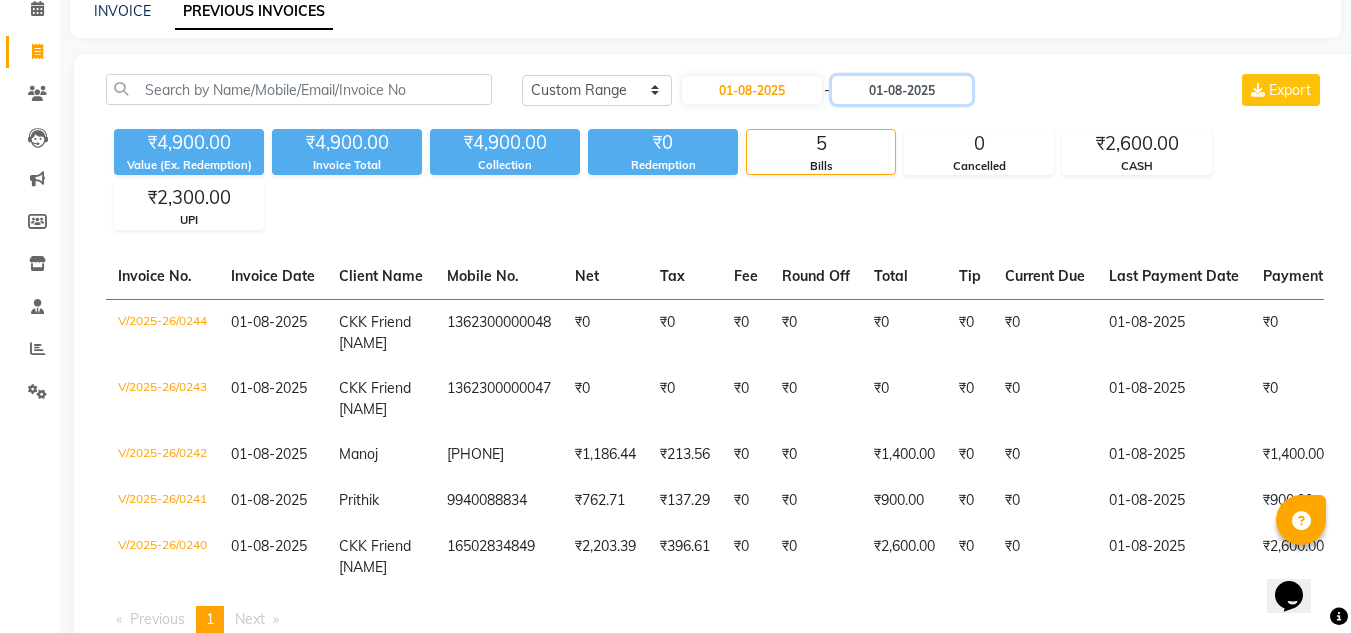 scroll, scrollTop: 98, scrollLeft: 0, axis: vertical 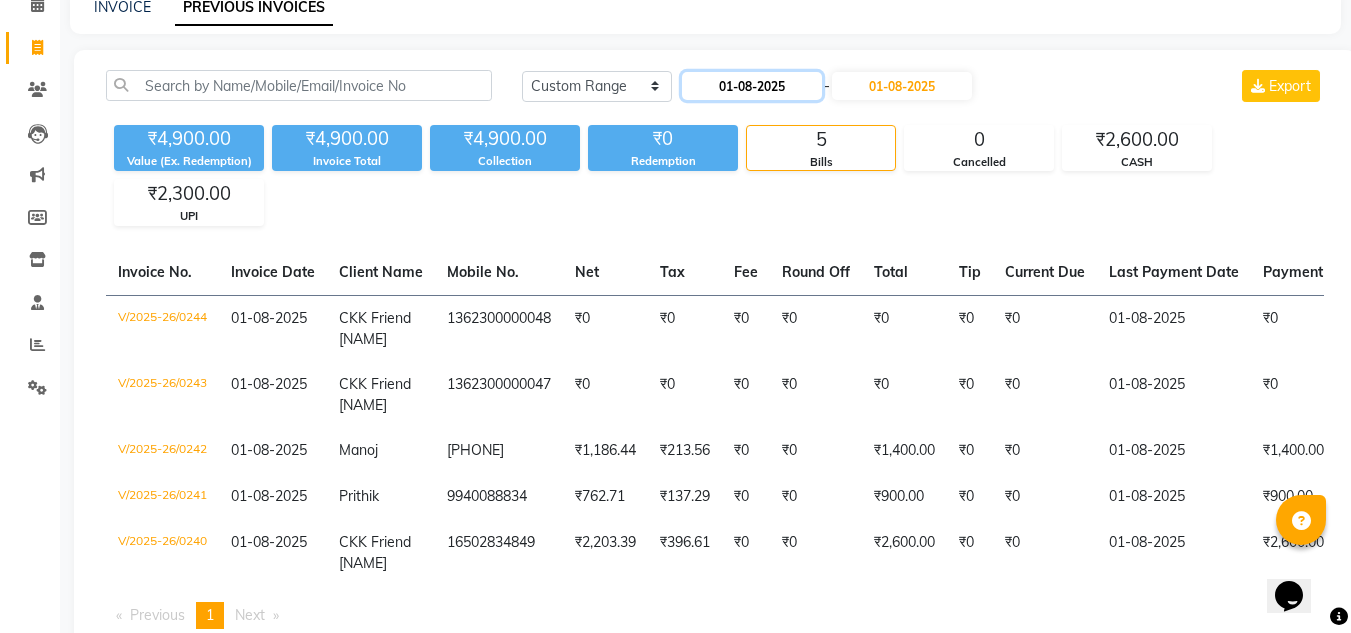 click on "01-08-2025" 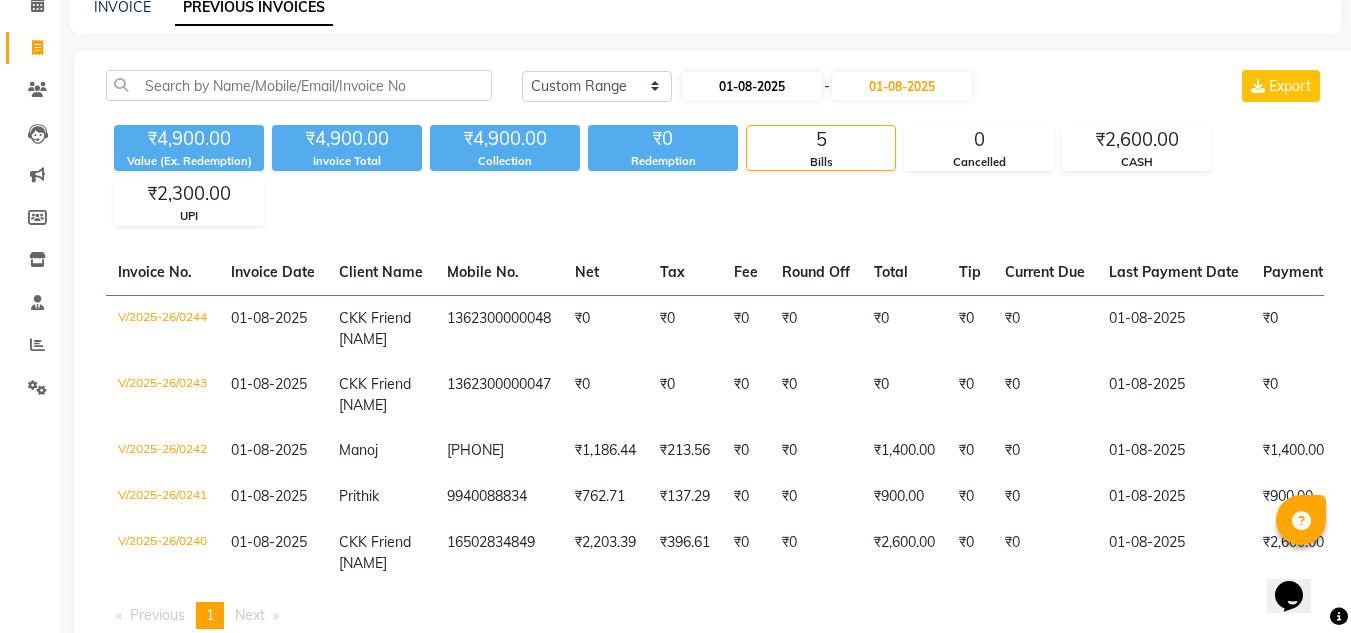 select on "8" 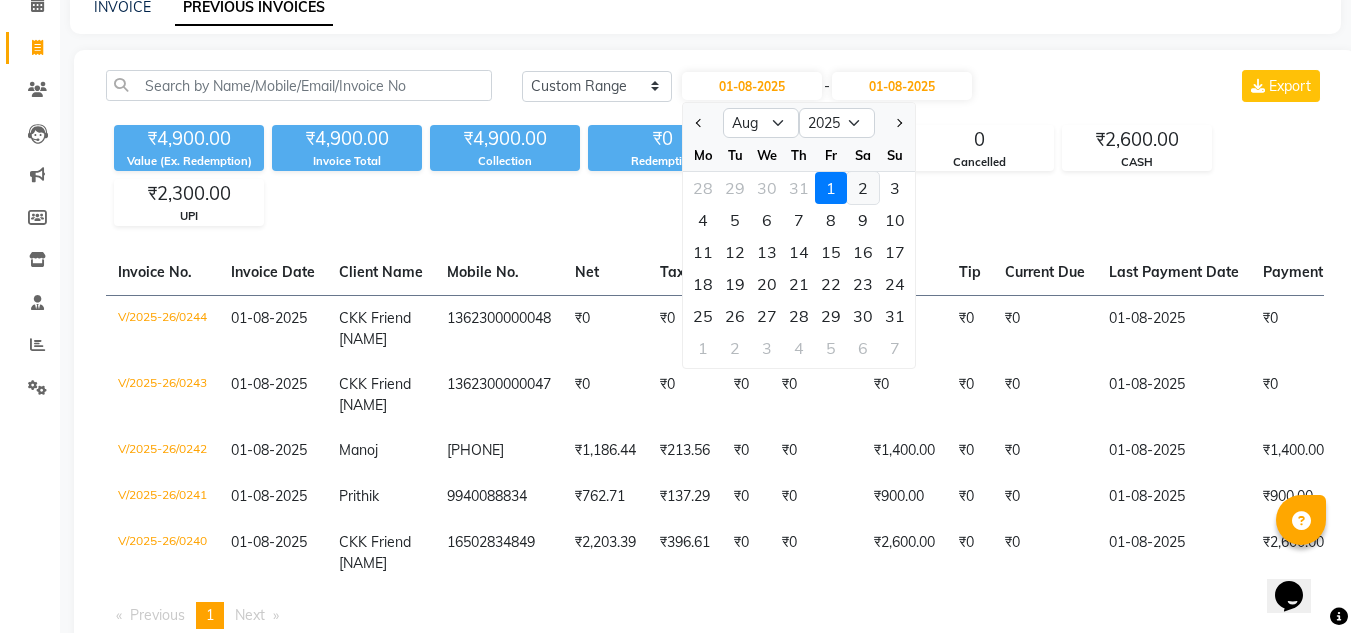 click on "2" 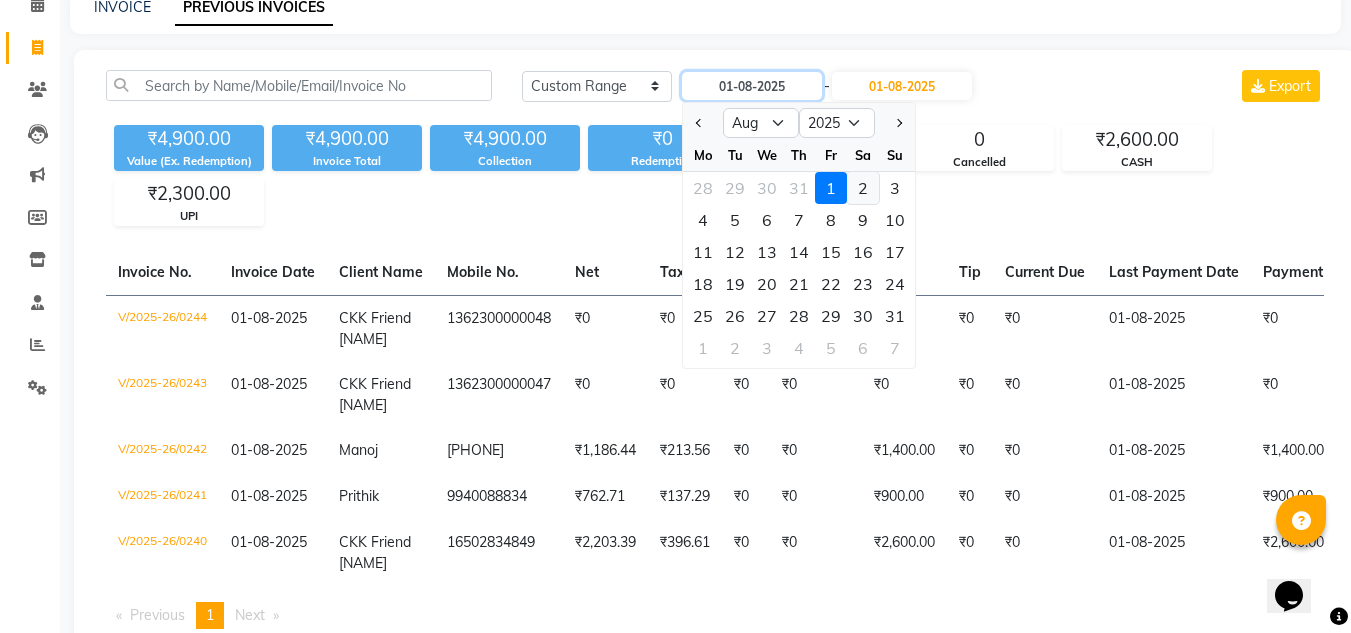 type on "02-08-2025" 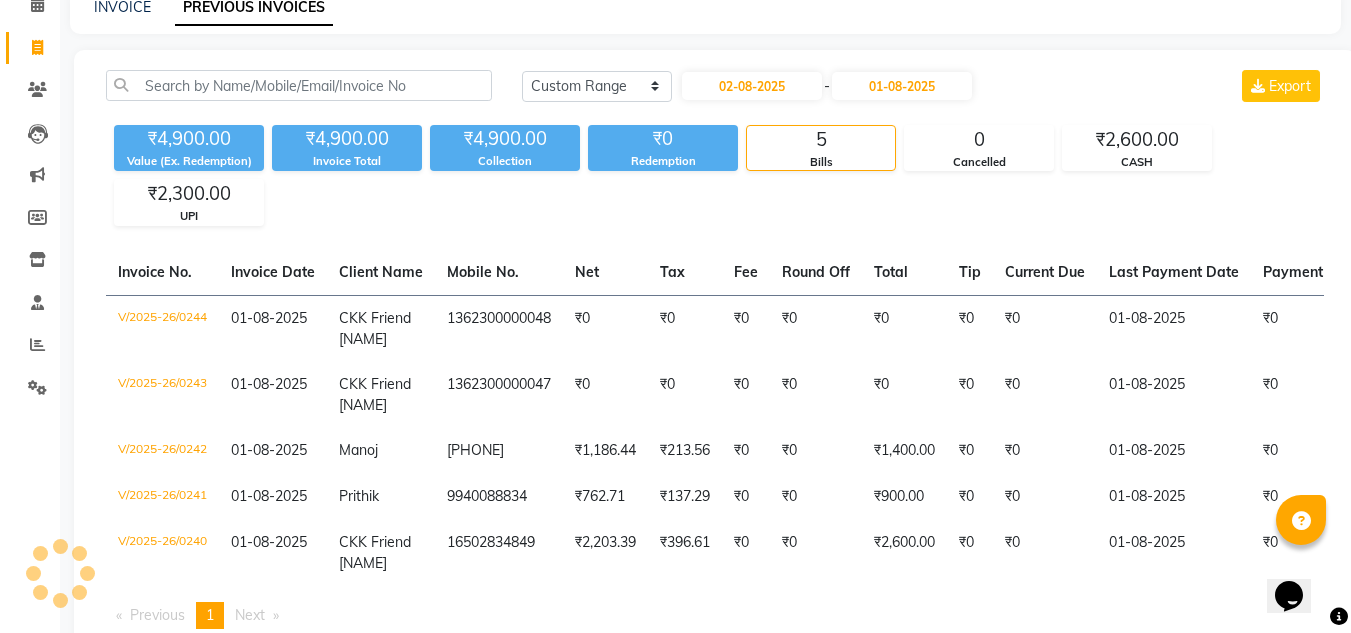 scroll, scrollTop: 0, scrollLeft: 0, axis: both 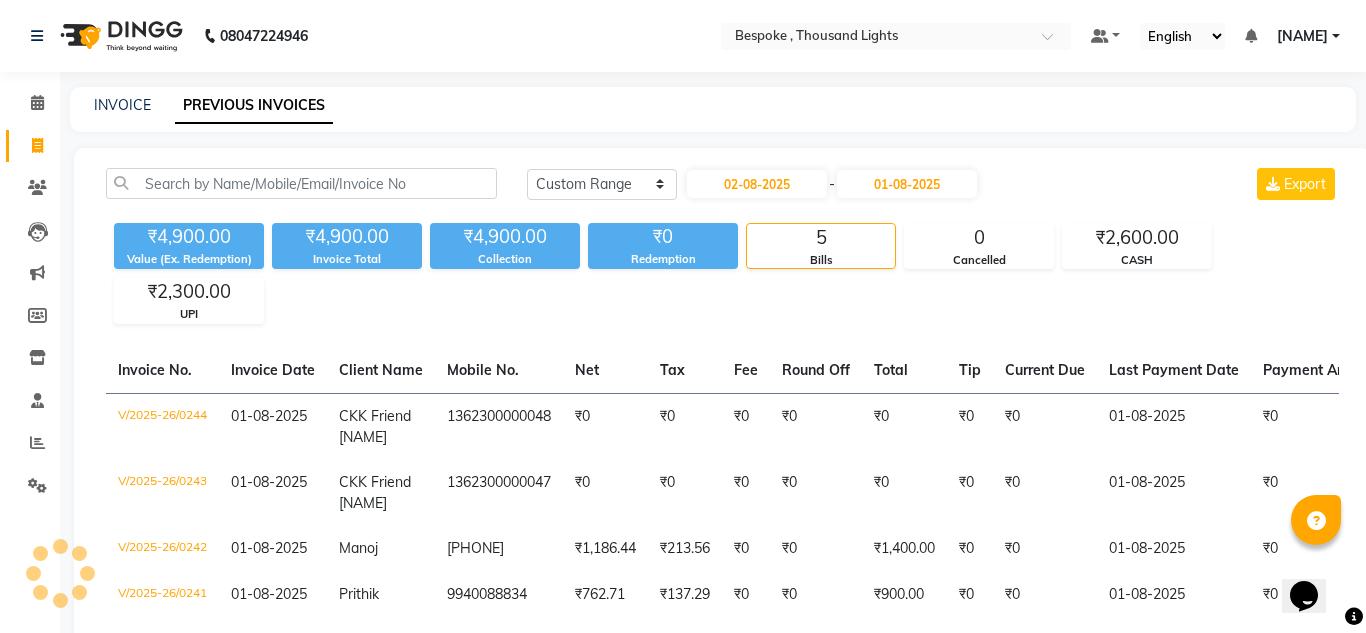 click on "INVOICE PREVIOUS INVOICES" 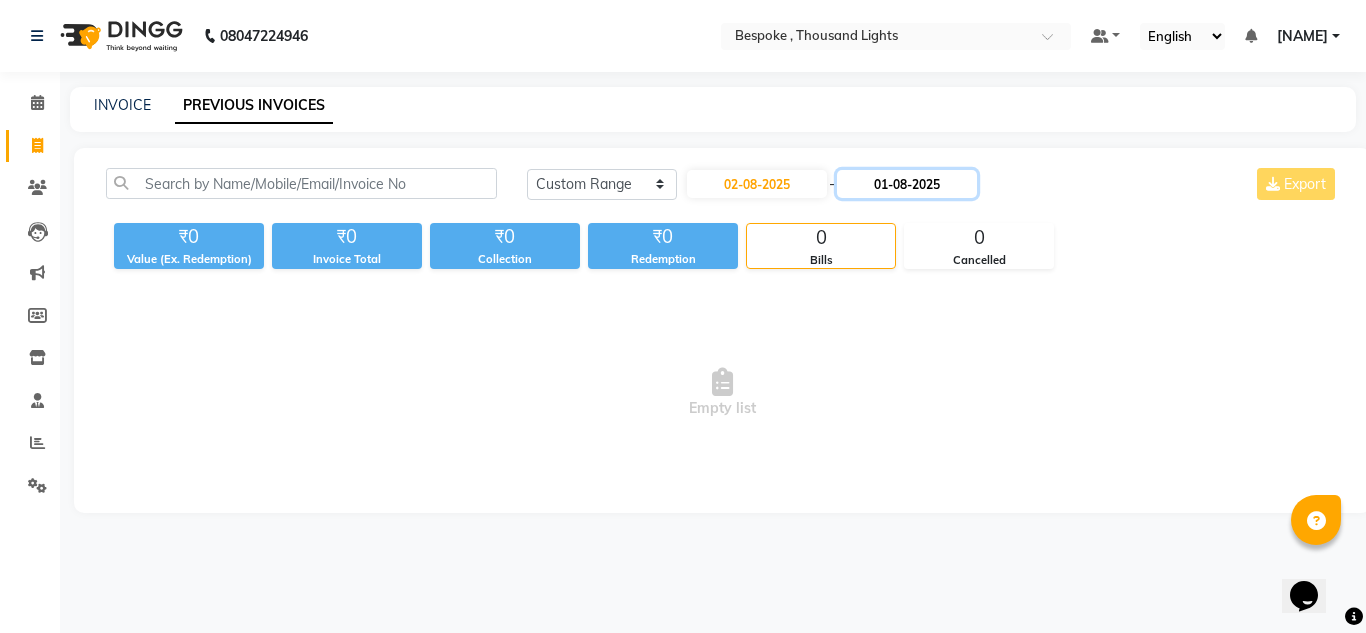 click on "01-08-2025" 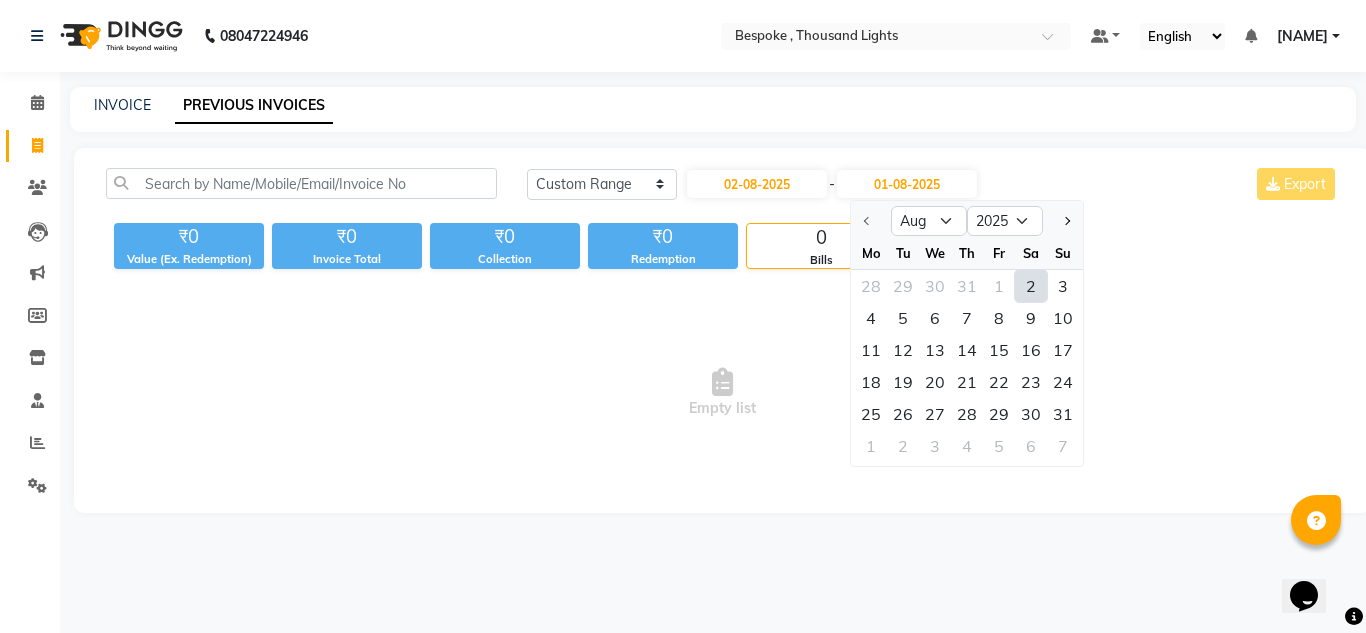 click on "2" 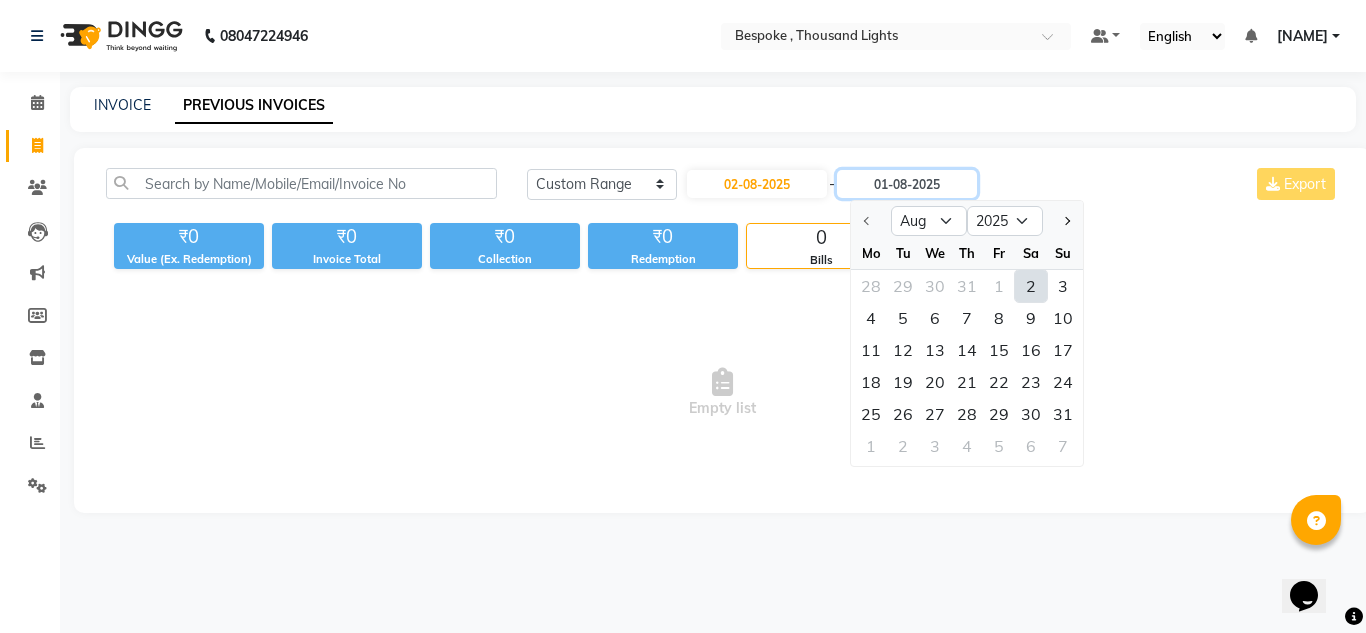 type on "02-08-2025" 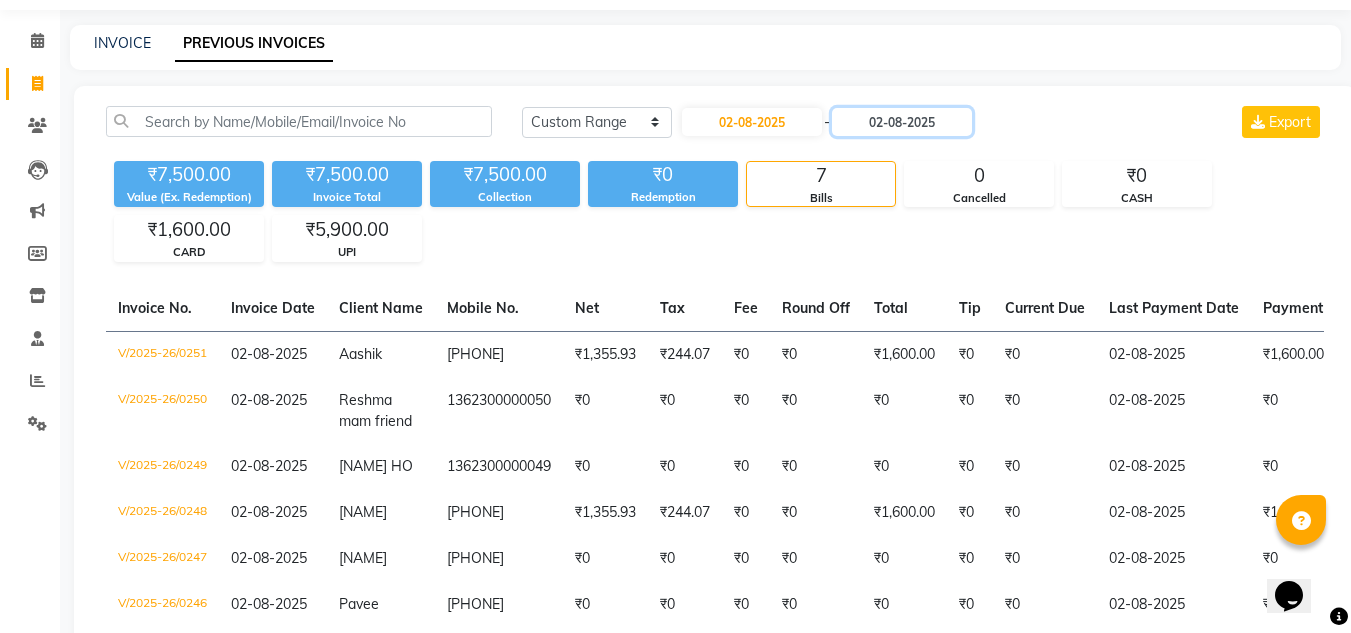 scroll, scrollTop: 68, scrollLeft: 0, axis: vertical 